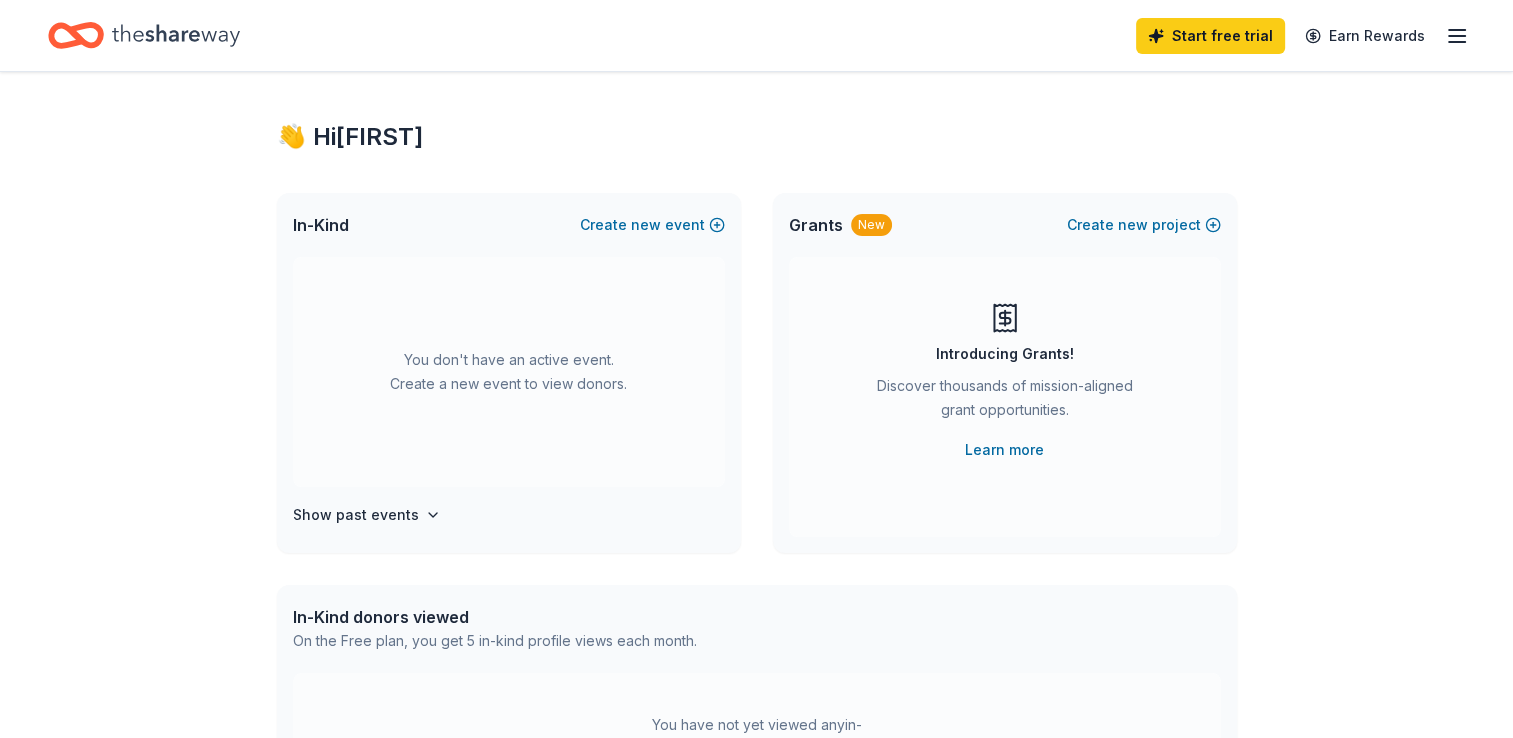 scroll, scrollTop: 0, scrollLeft: 0, axis: both 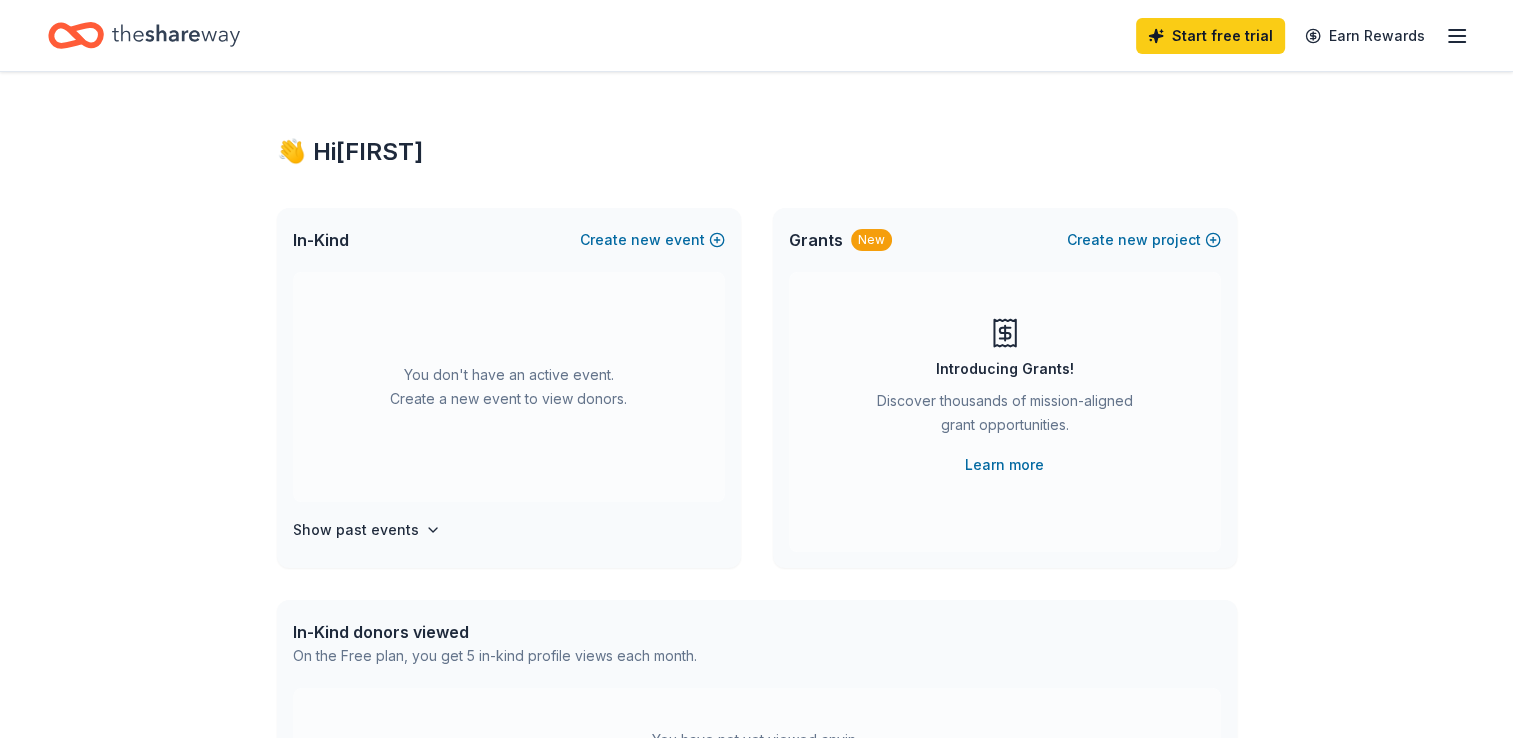 click 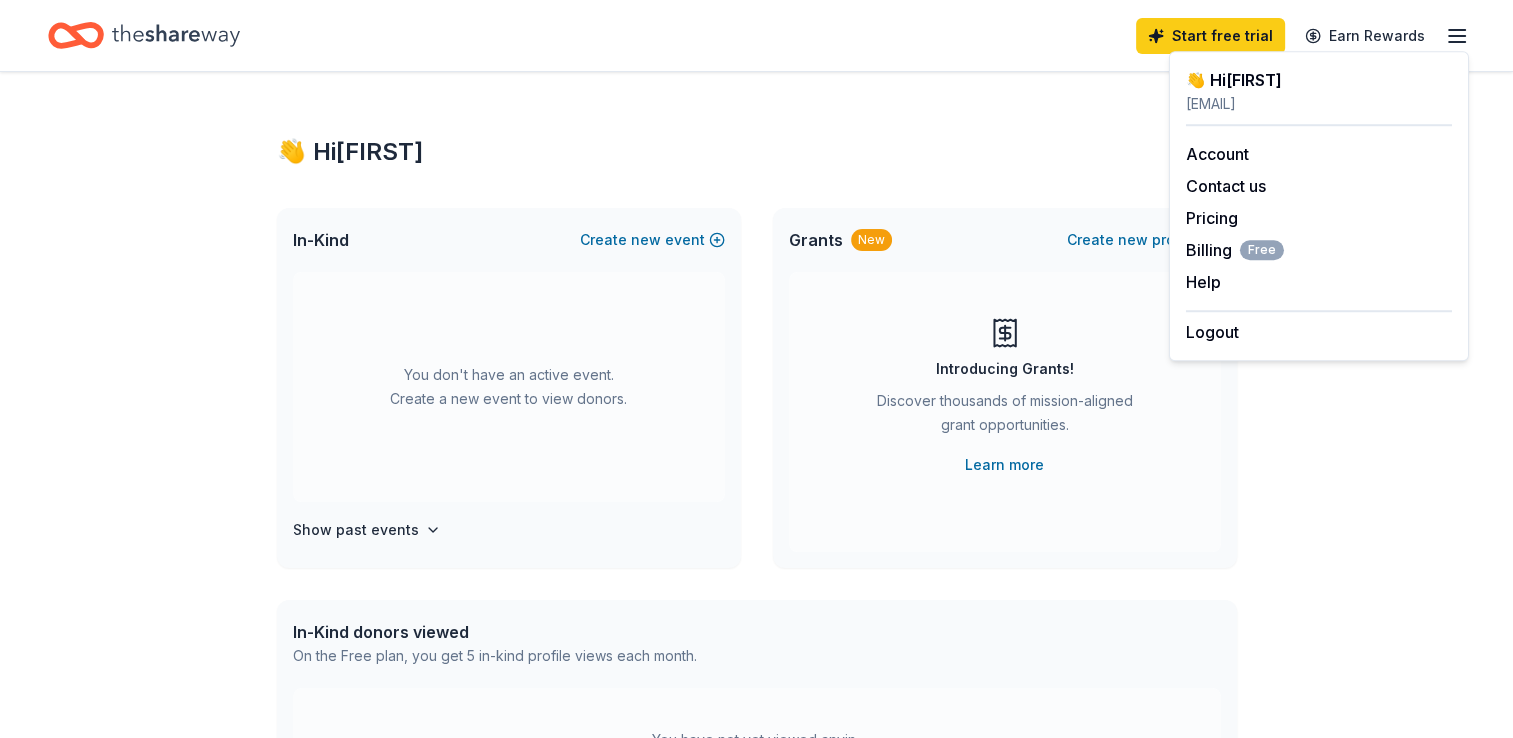 click on "Grants New Create  new  project" at bounding box center (1005, 240) 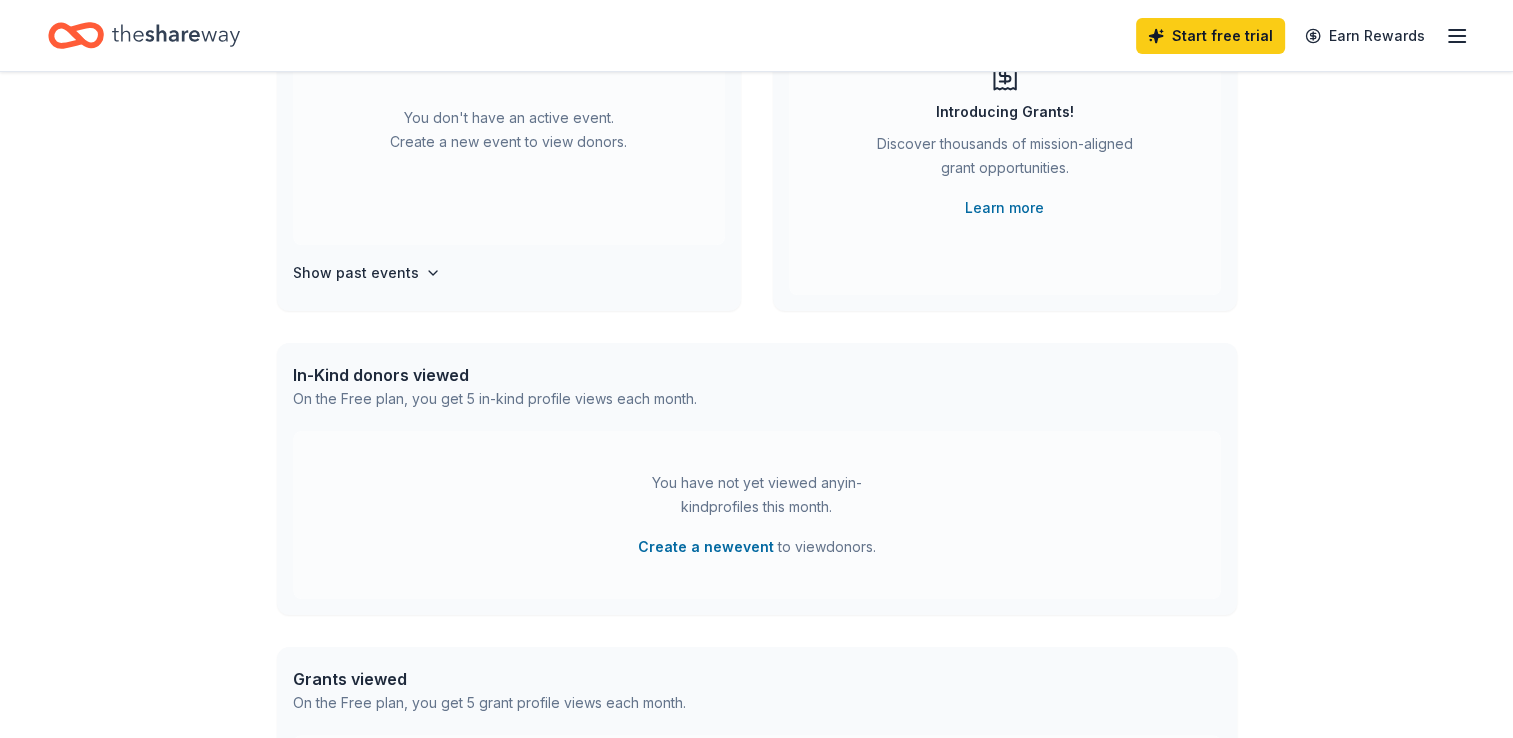scroll, scrollTop: 300, scrollLeft: 0, axis: vertical 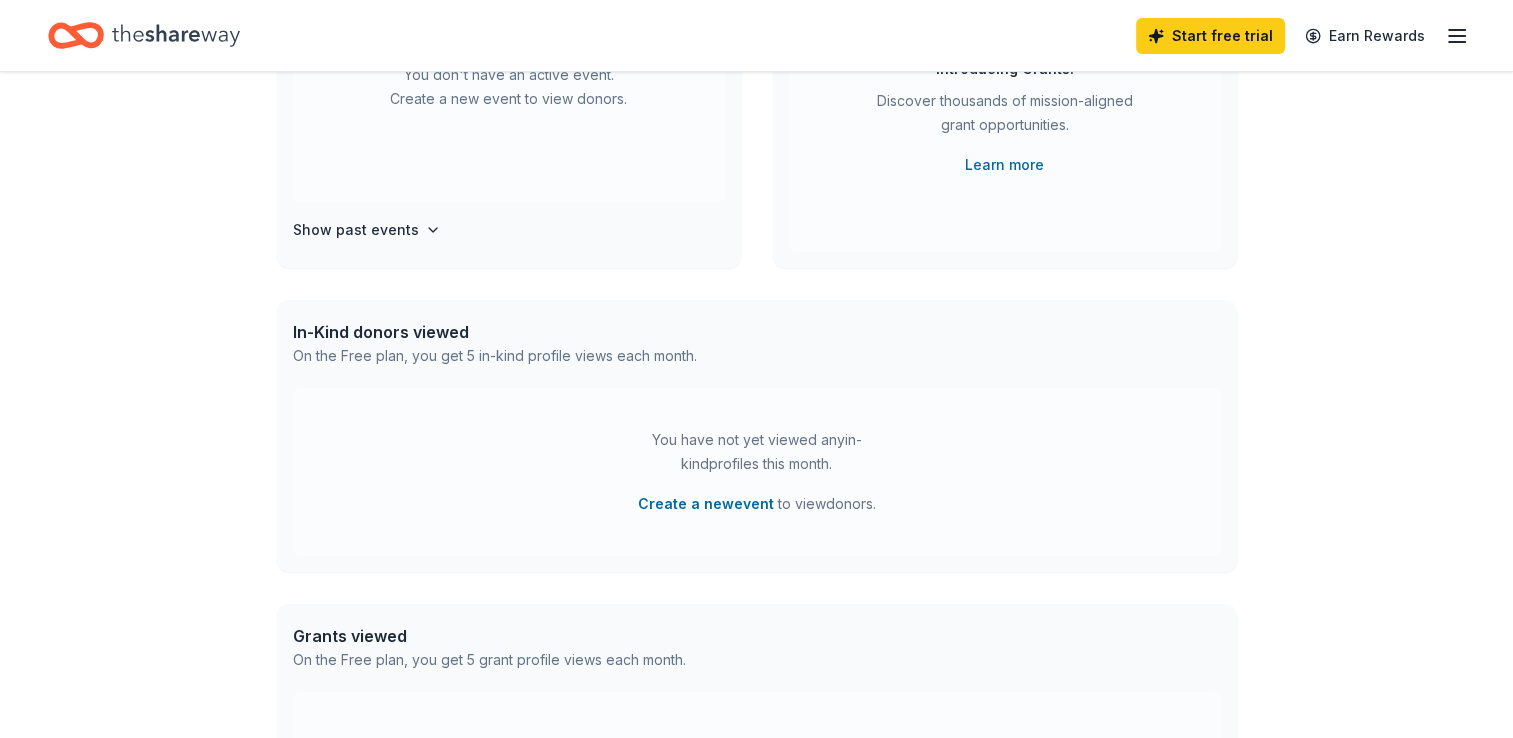 click on "On the Free plan, you get 5 in-kind profile views each month." at bounding box center [495, 356] 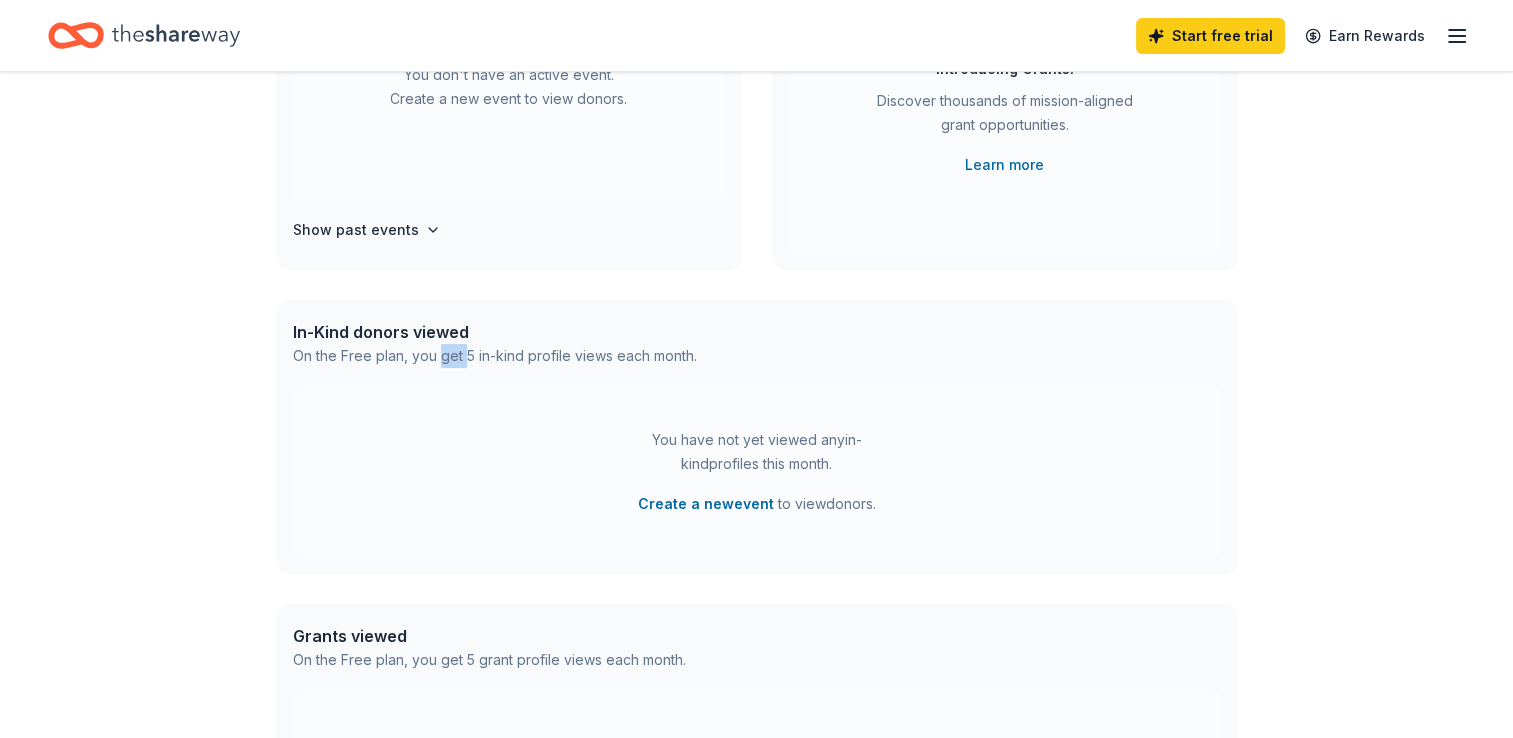 click on "On the Free plan, you get 5 in-kind profile views each month." at bounding box center [495, 356] 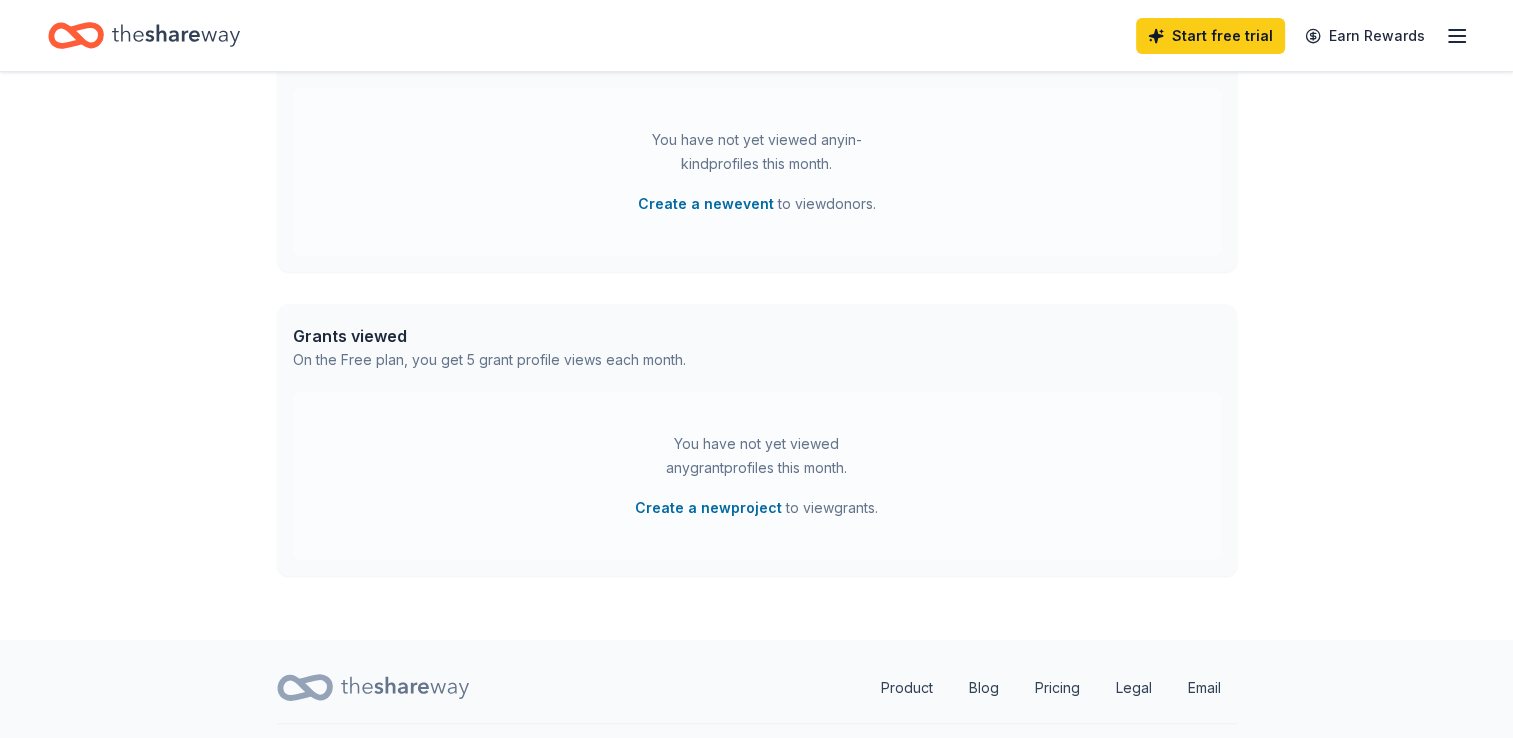 scroll, scrollTop: 645, scrollLeft: 0, axis: vertical 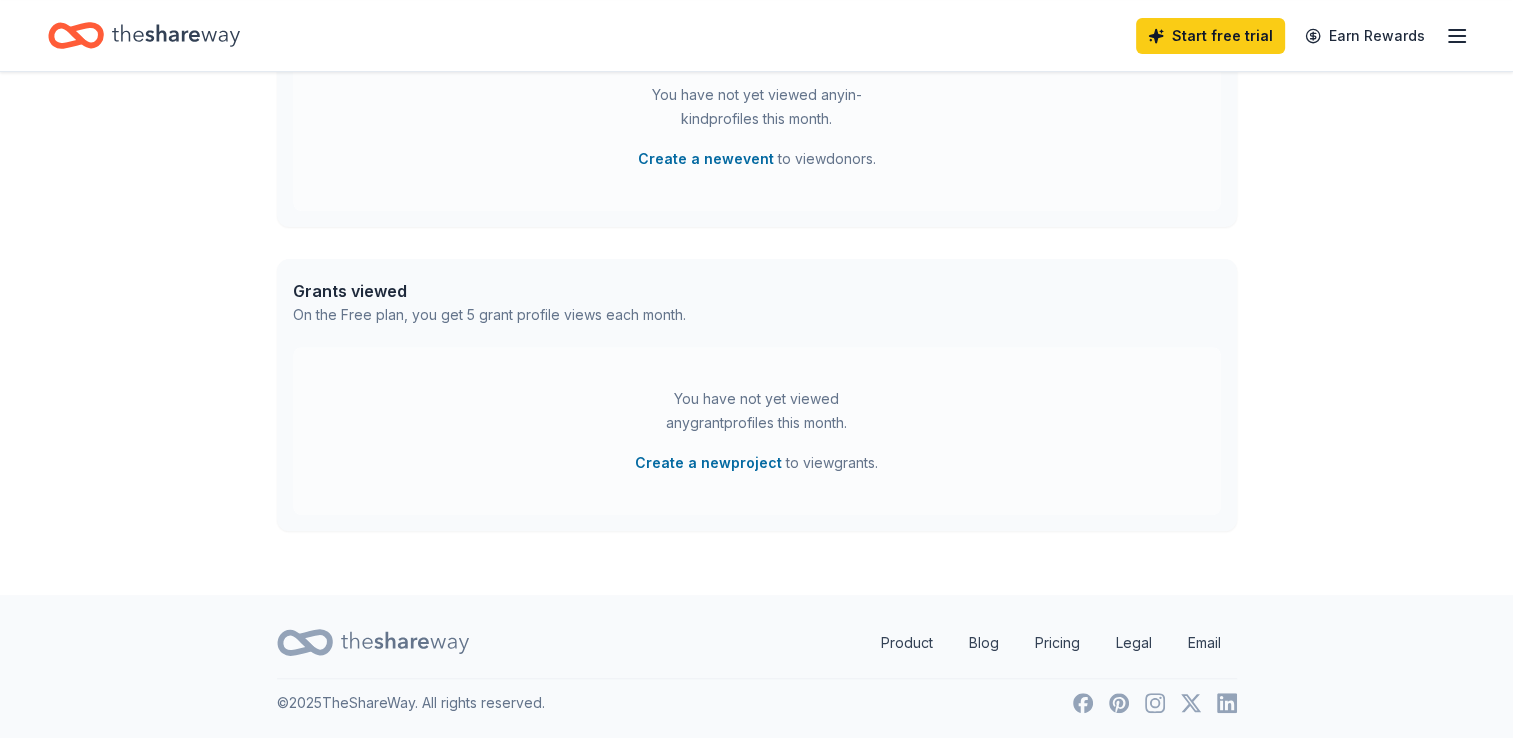 click 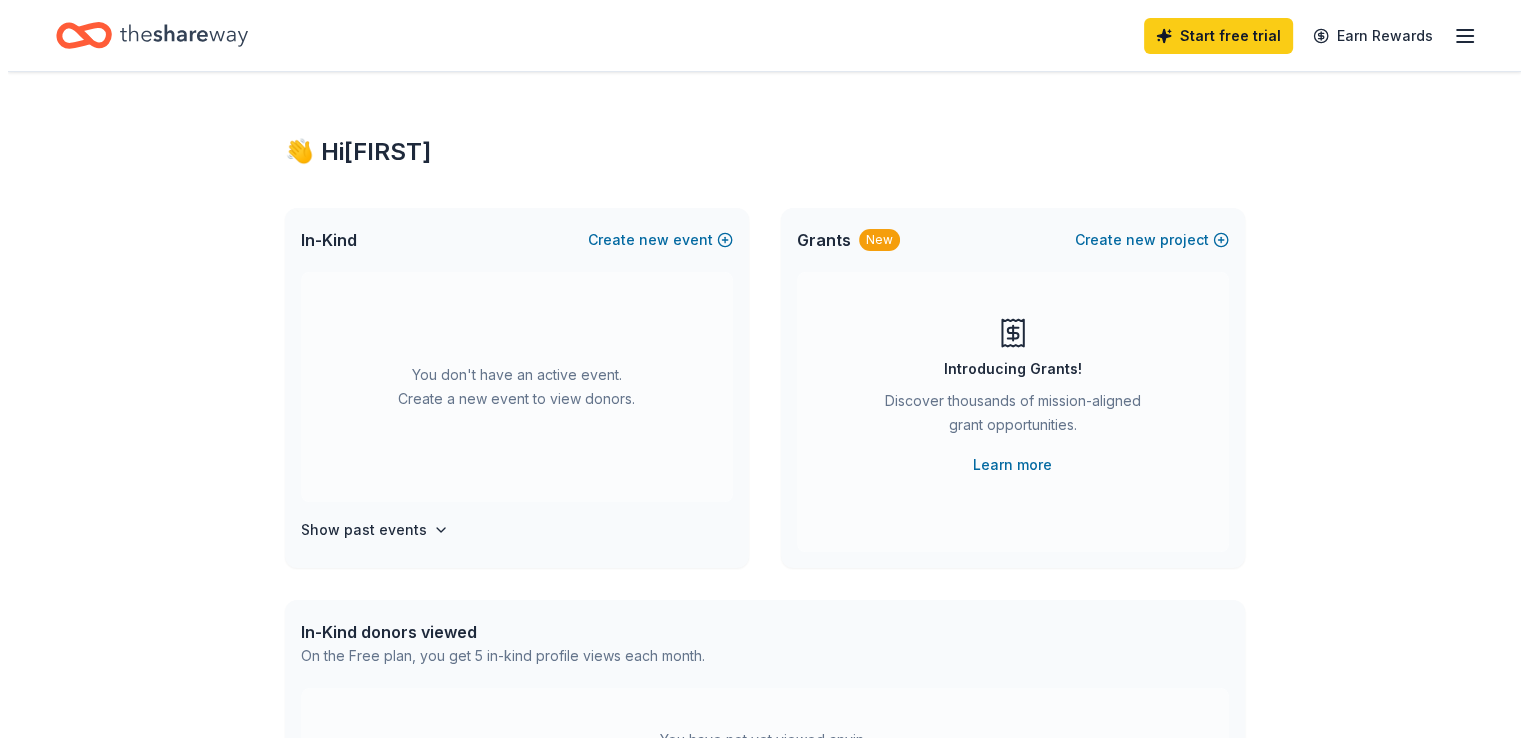 scroll, scrollTop: 0, scrollLeft: 0, axis: both 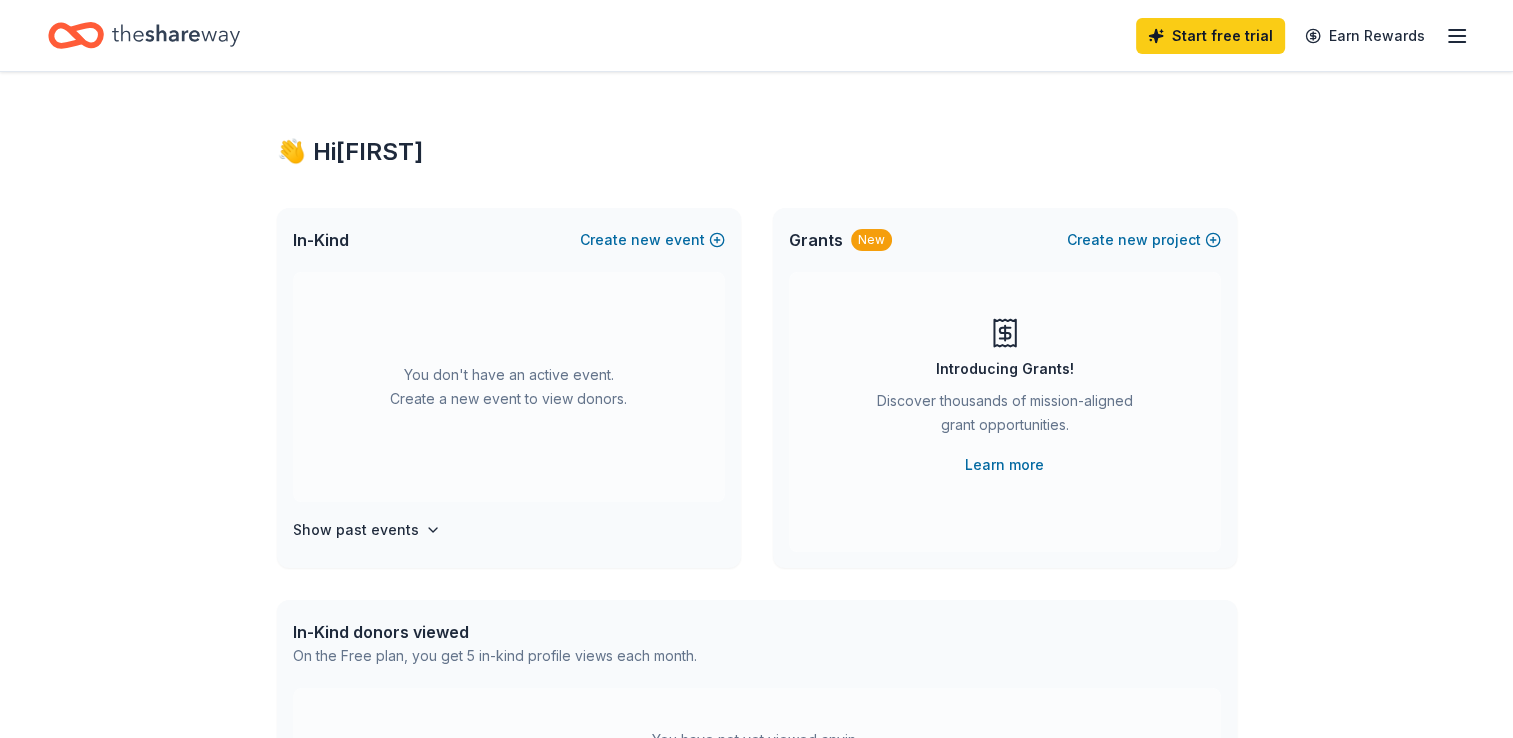 click on "In-Kind" at bounding box center (321, 240) 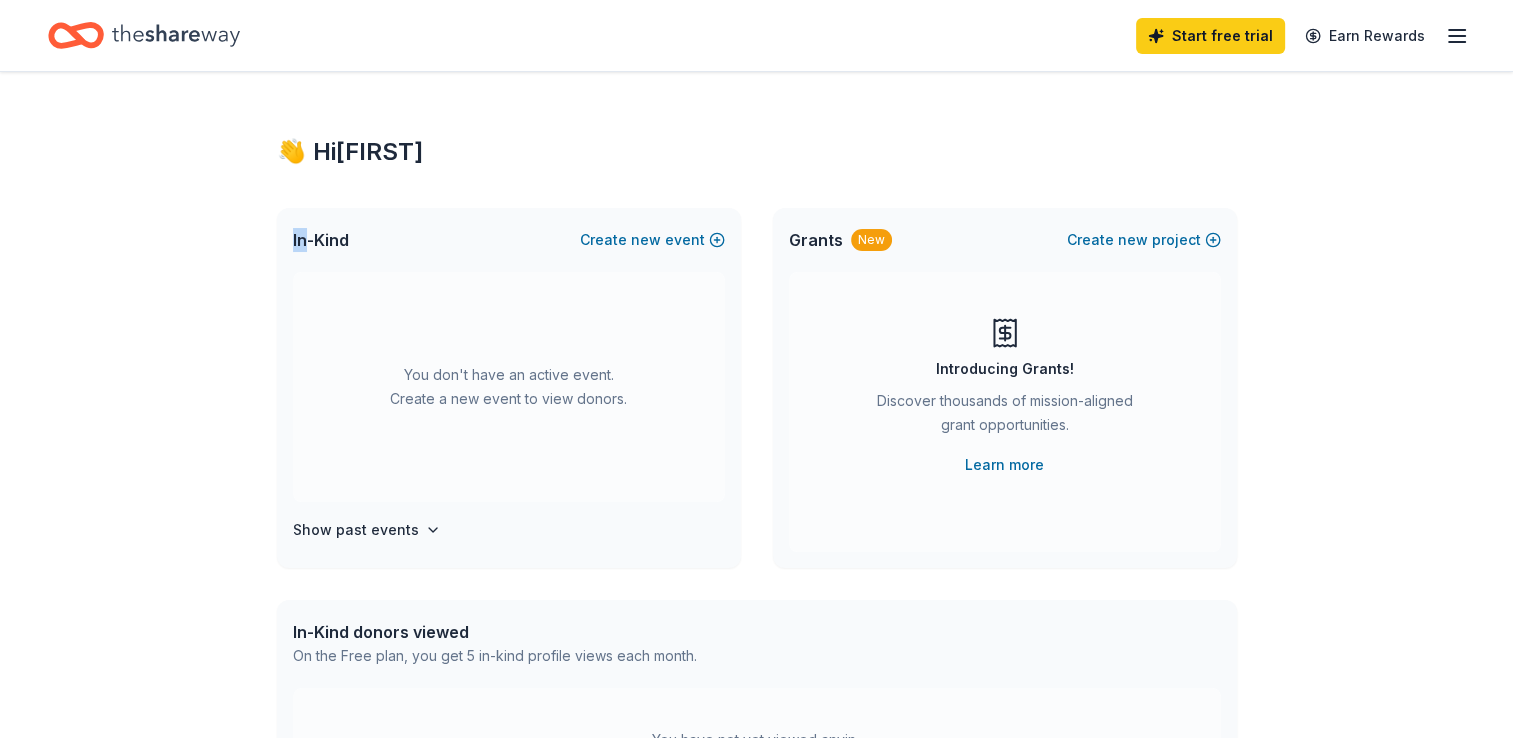 click on "In-Kind" at bounding box center (321, 240) 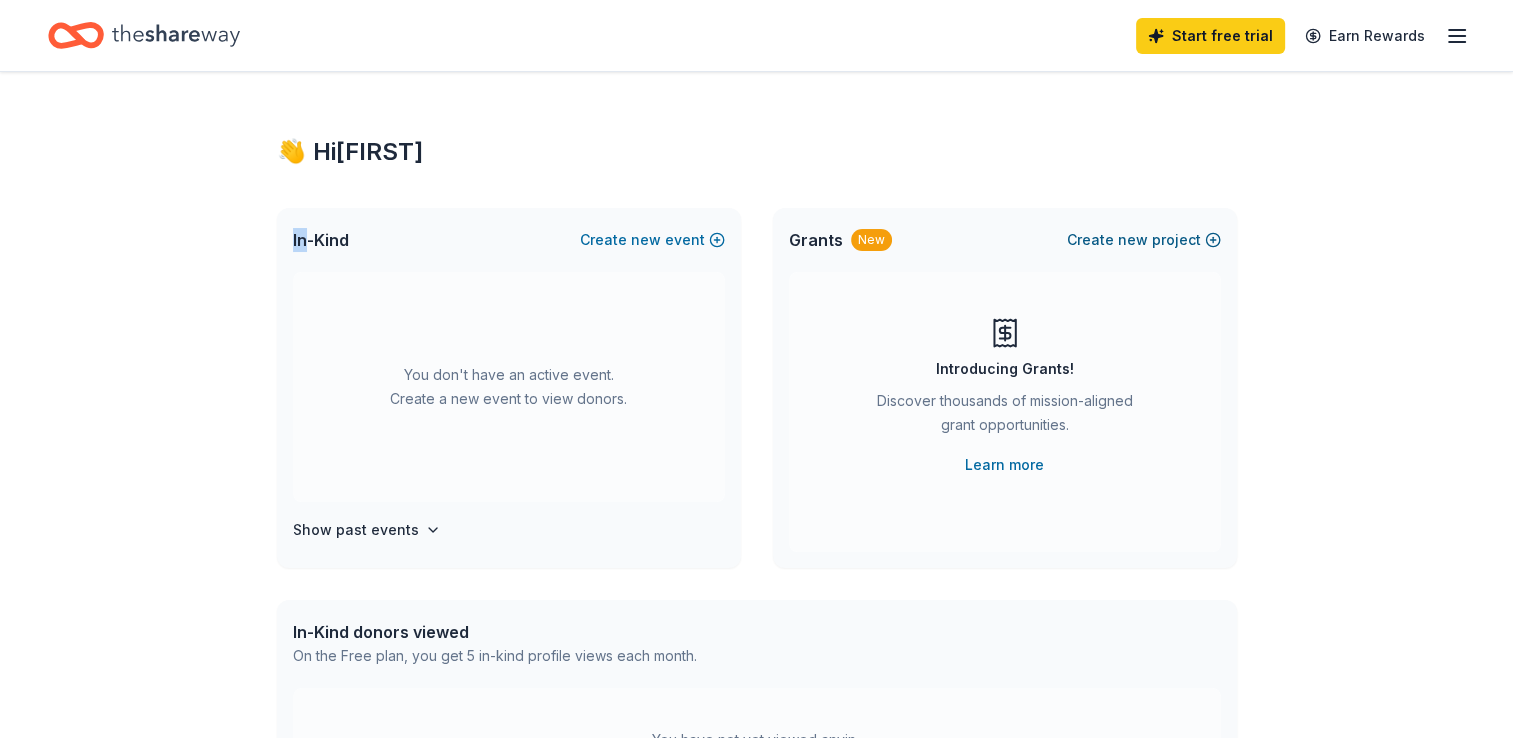 click on "Create  new  project" at bounding box center [1144, 240] 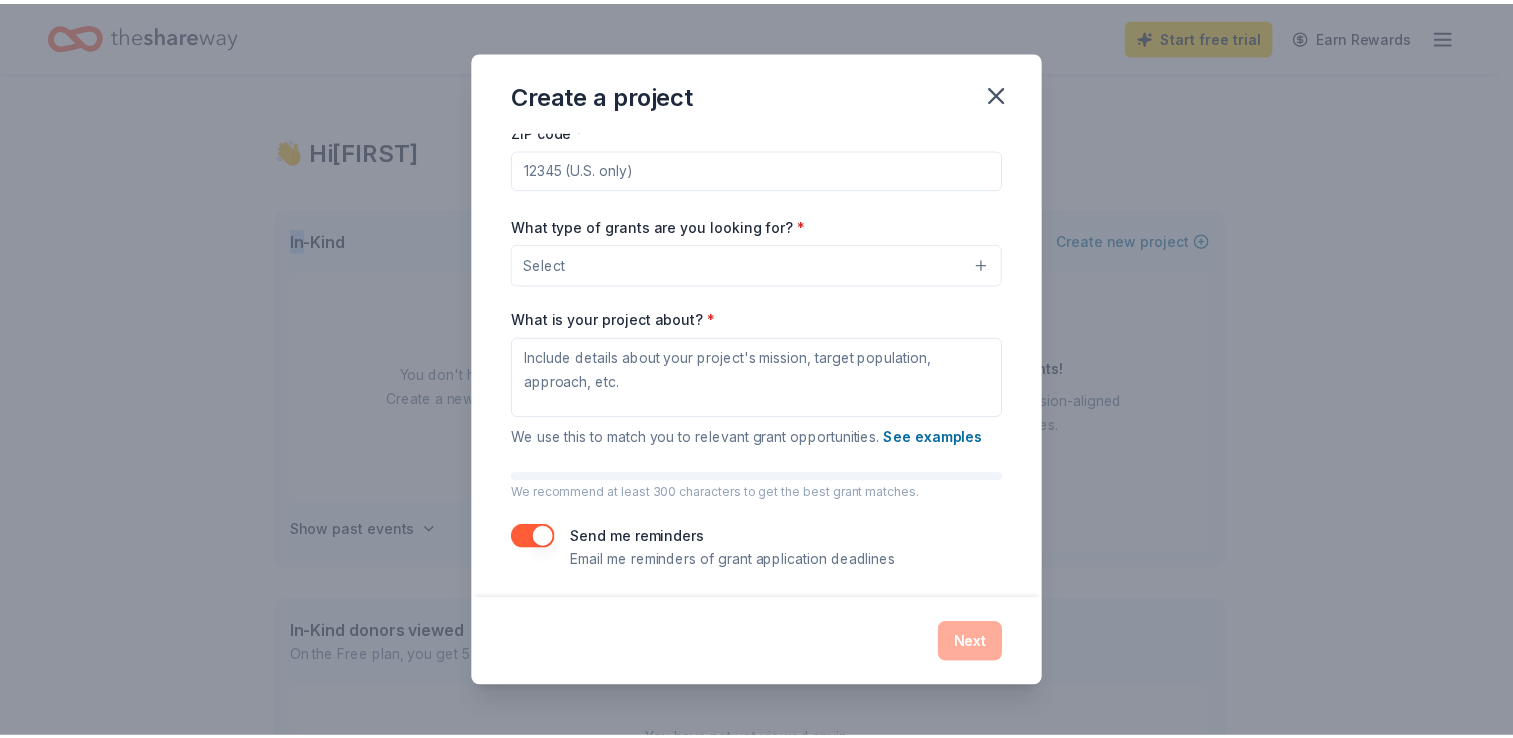 scroll, scrollTop: 113, scrollLeft: 0, axis: vertical 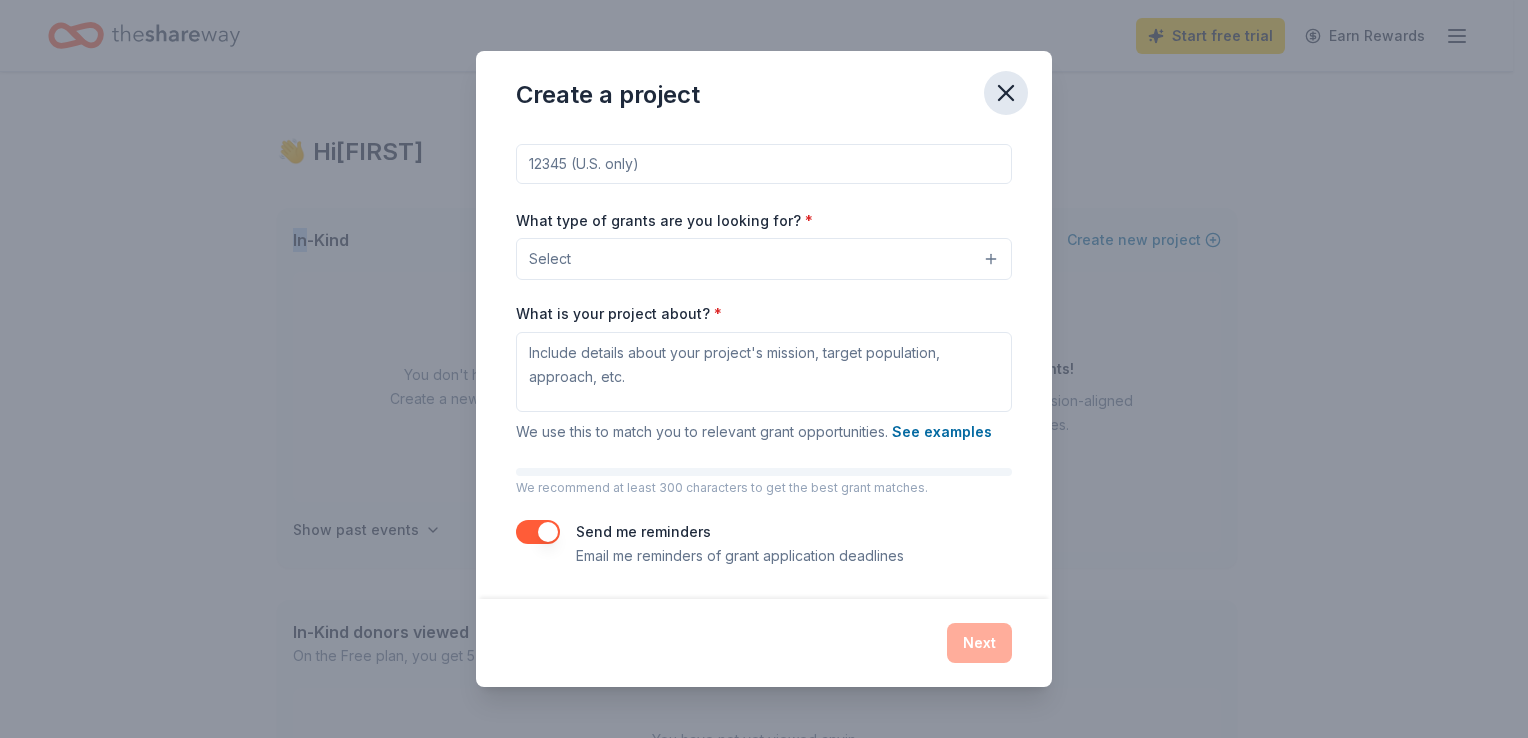 click 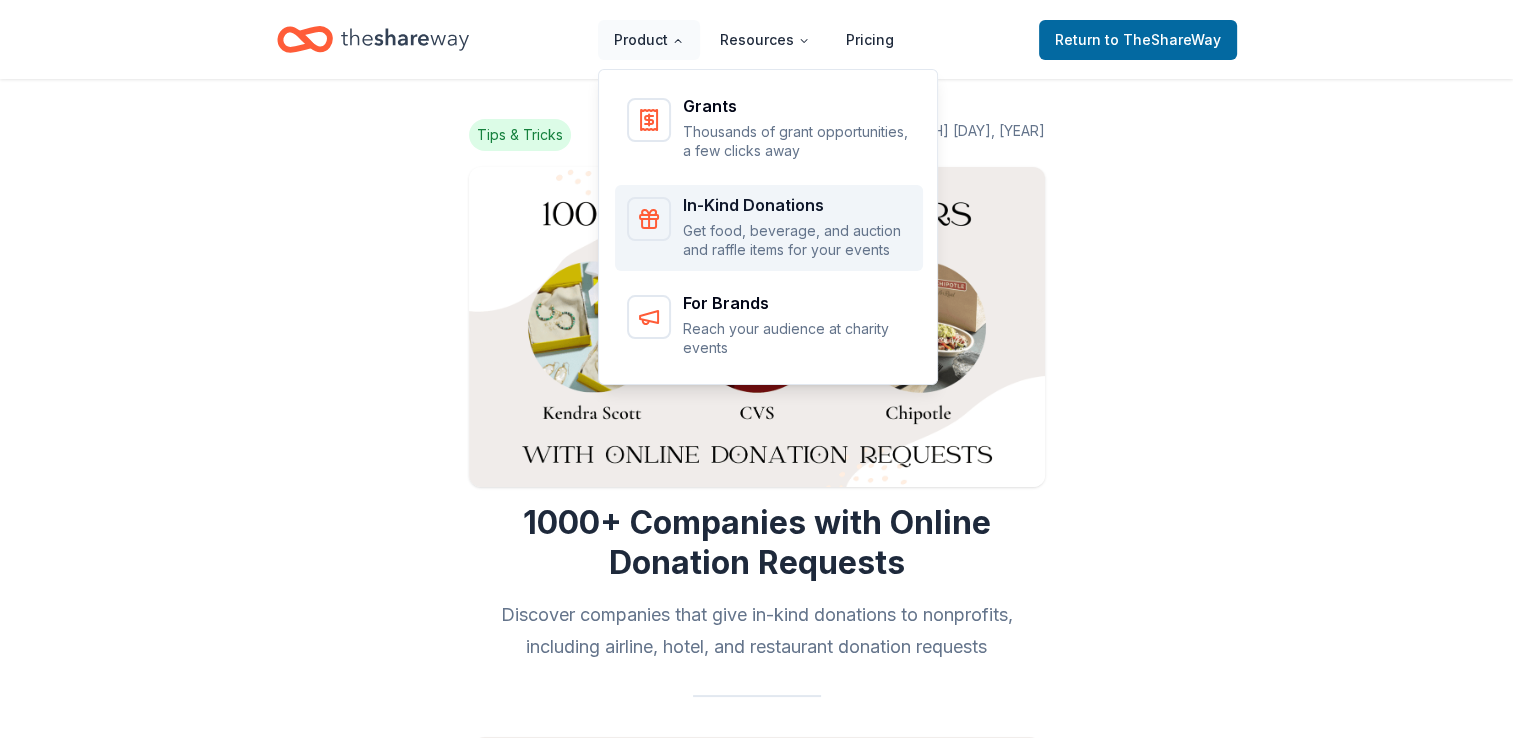 click on "In-Kind Donations" at bounding box center (797, 205) 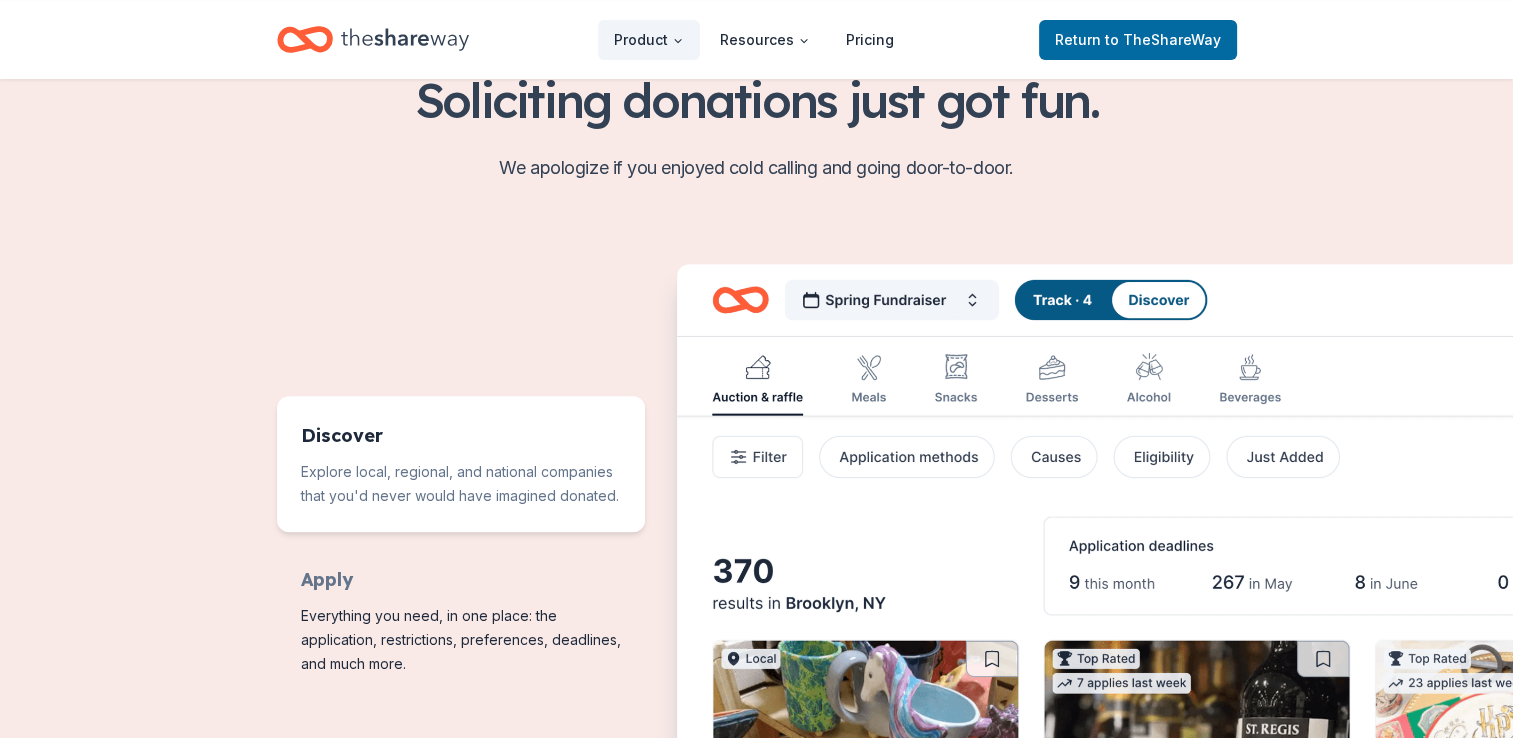 scroll, scrollTop: 700, scrollLeft: 0, axis: vertical 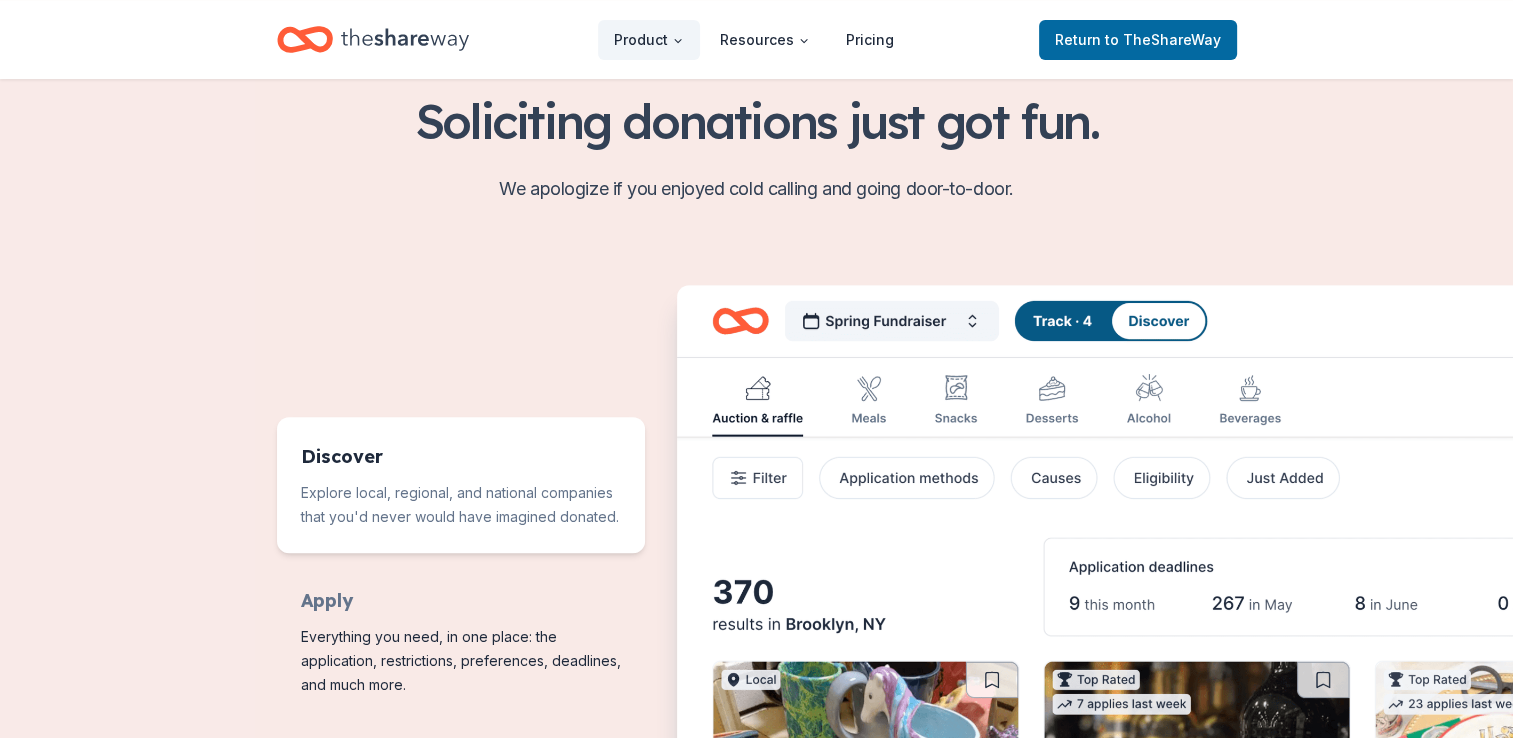 click at bounding box center (1189, 646) 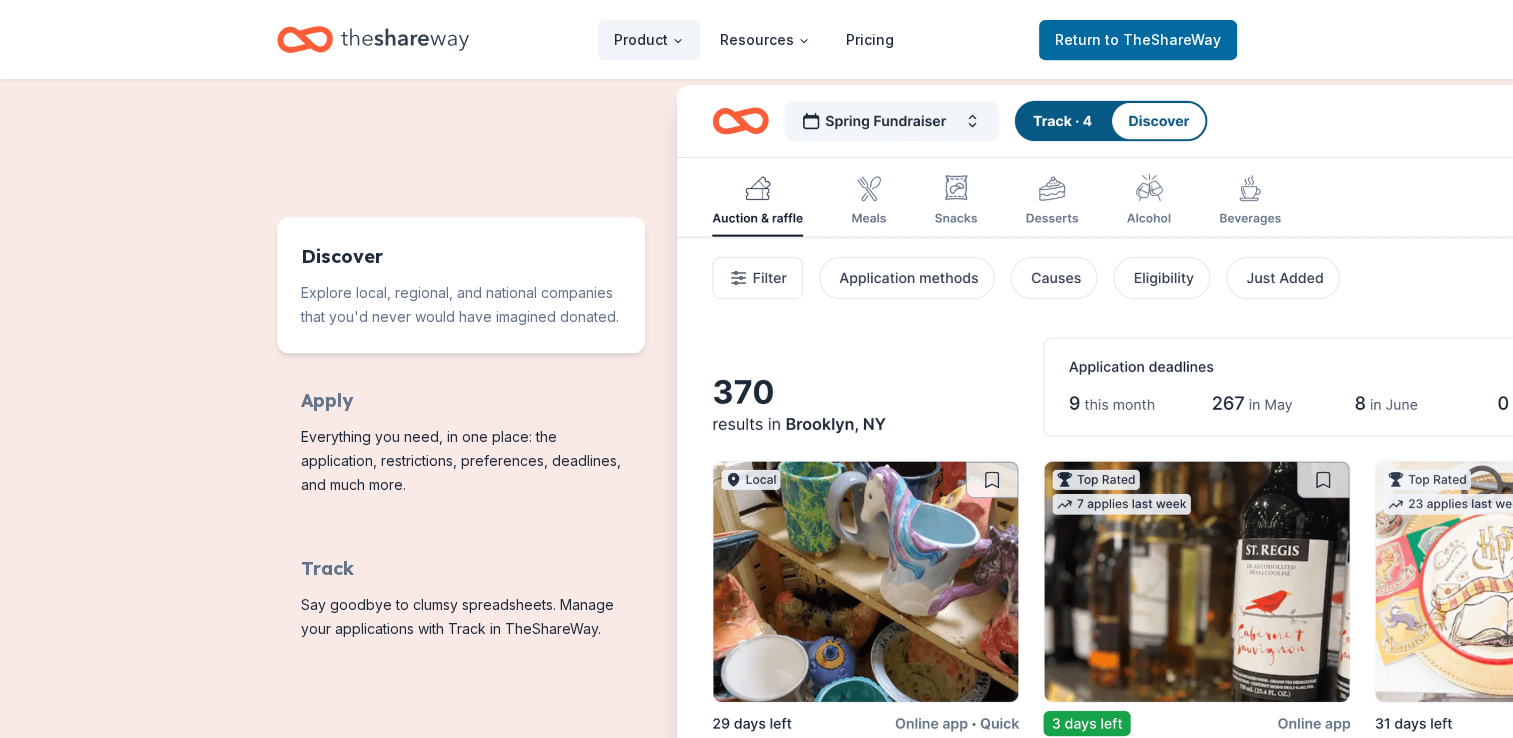 scroll, scrollTop: 800, scrollLeft: 0, axis: vertical 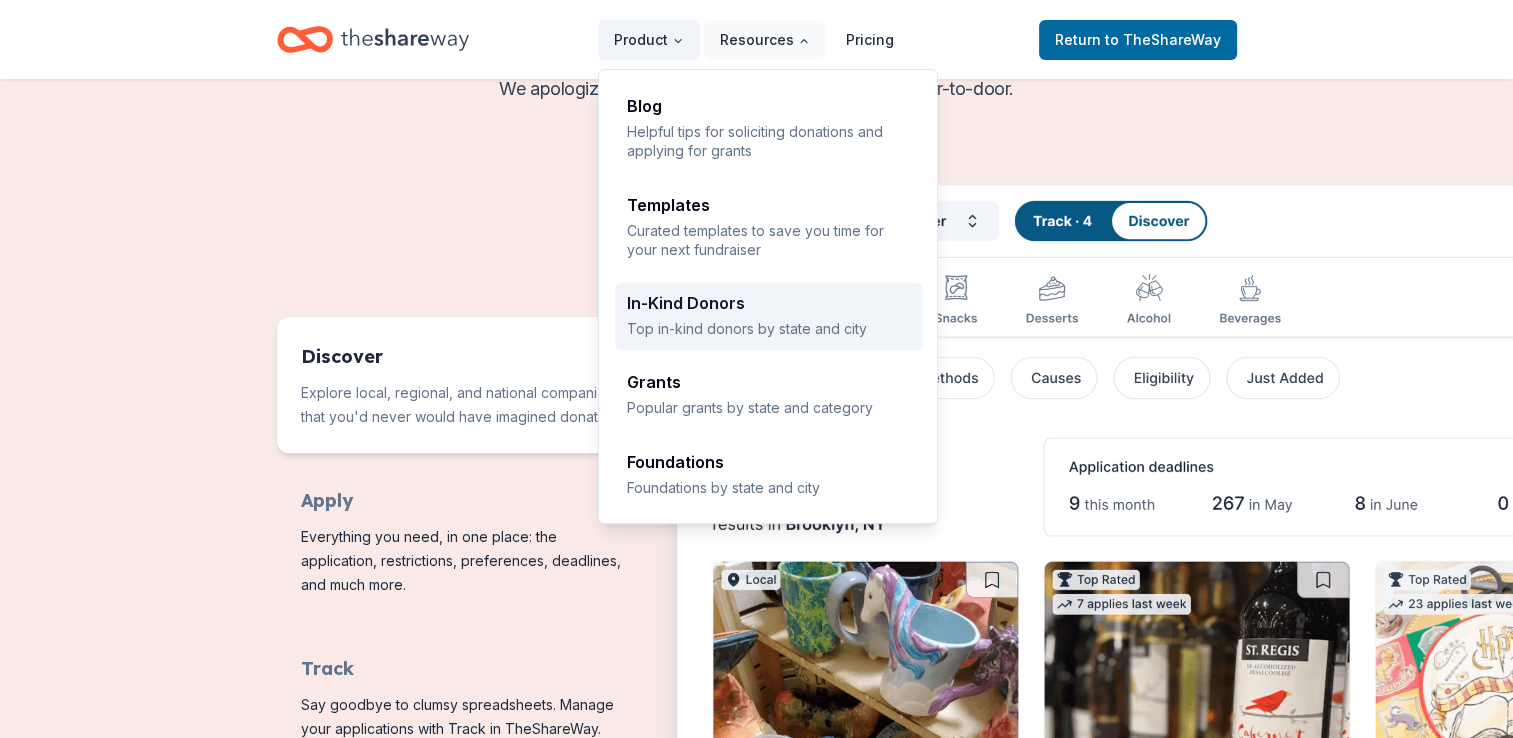 click on "In-Kind Donors" at bounding box center (769, 303) 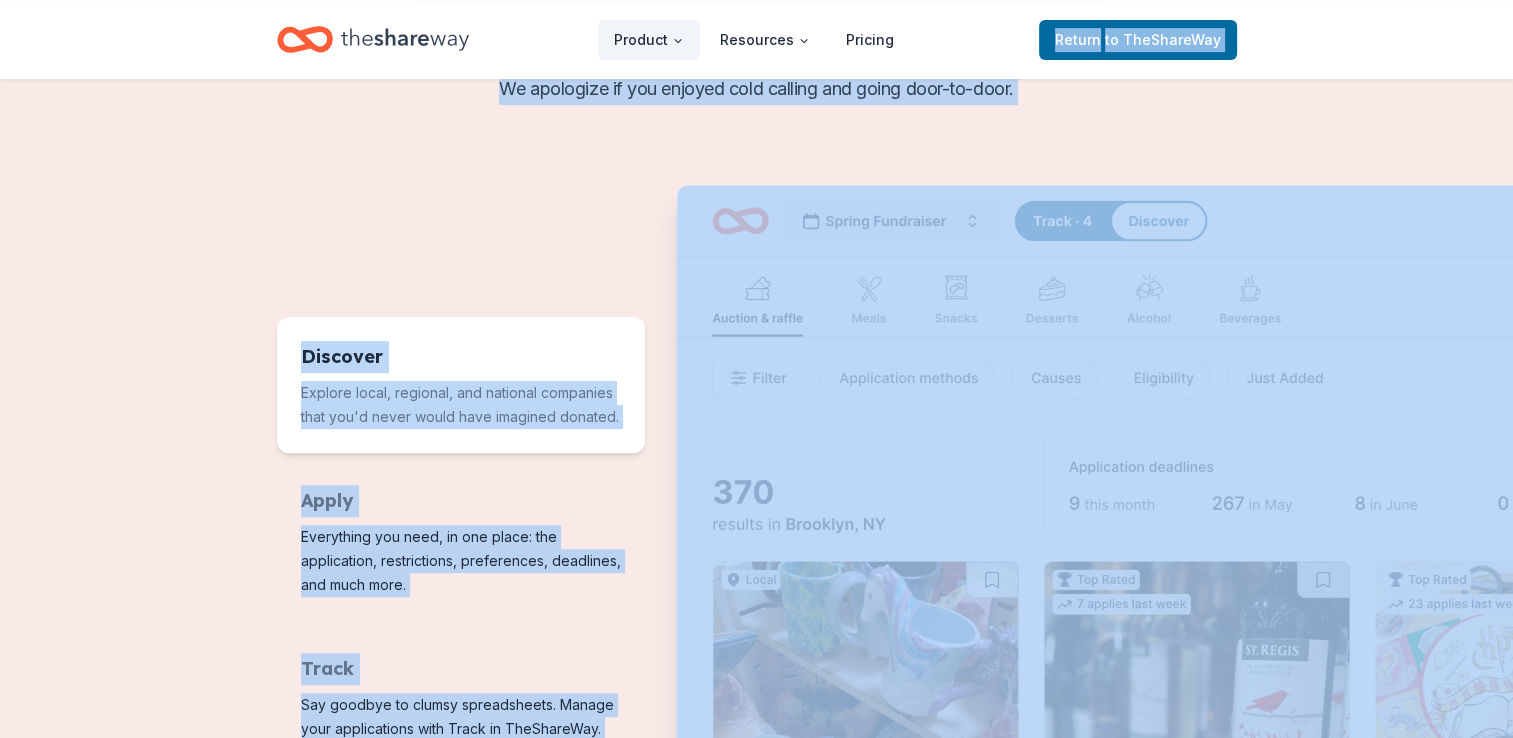click on "Product Resources Pricing Return to TheShareWay Donation requests made   easy TheShareWay is a directory of companies offering food, beverages, auction and raffle items, and more. Sign up for free Browse as a guest Soliciting donations just got fun. We apologize if you enjoyed cold calling and going door-to-door. Discover Explore local, regional, and national companies that you'd never would have imagined donated. Apply Everything you need, in one place: the application, restrictions, preferences, deadlines, and much more. Track Say goodbye to clumsy spreadsheets. Manage your applications with Track in TheShareWay. Explore local, regional, and national companies that you'd never would have imagined donated. Everything you need, in one place: the application, restrictions, preferences, deadlines, and much more. Say goodbye to clumsy spreadsheets. Manage your applications with Track in TheShareWay. 🛠 Powerful tools that save time. Use them to apply the donors likely to respond & approve your request. 56%" at bounding box center [756, 1255] 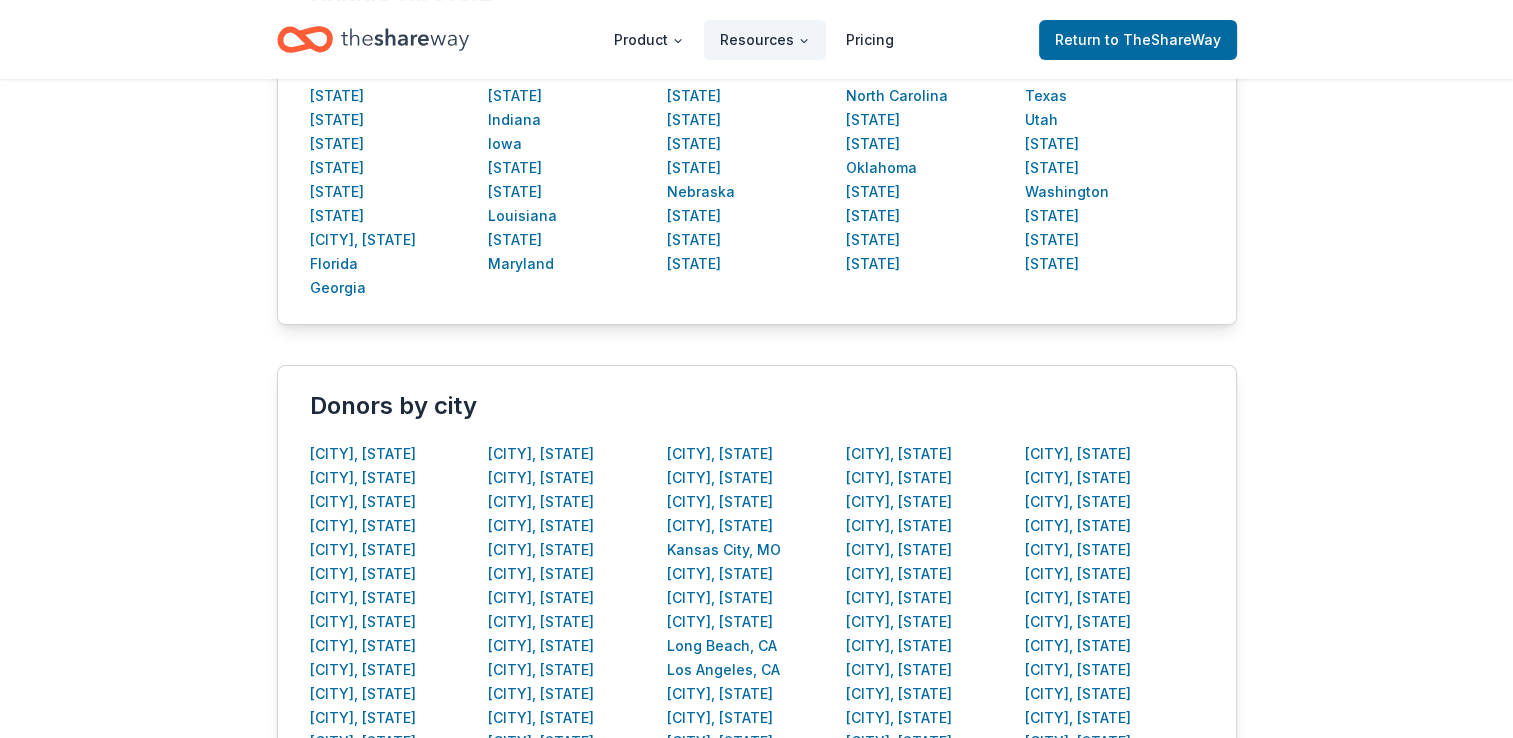scroll, scrollTop: 500, scrollLeft: 0, axis: vertical 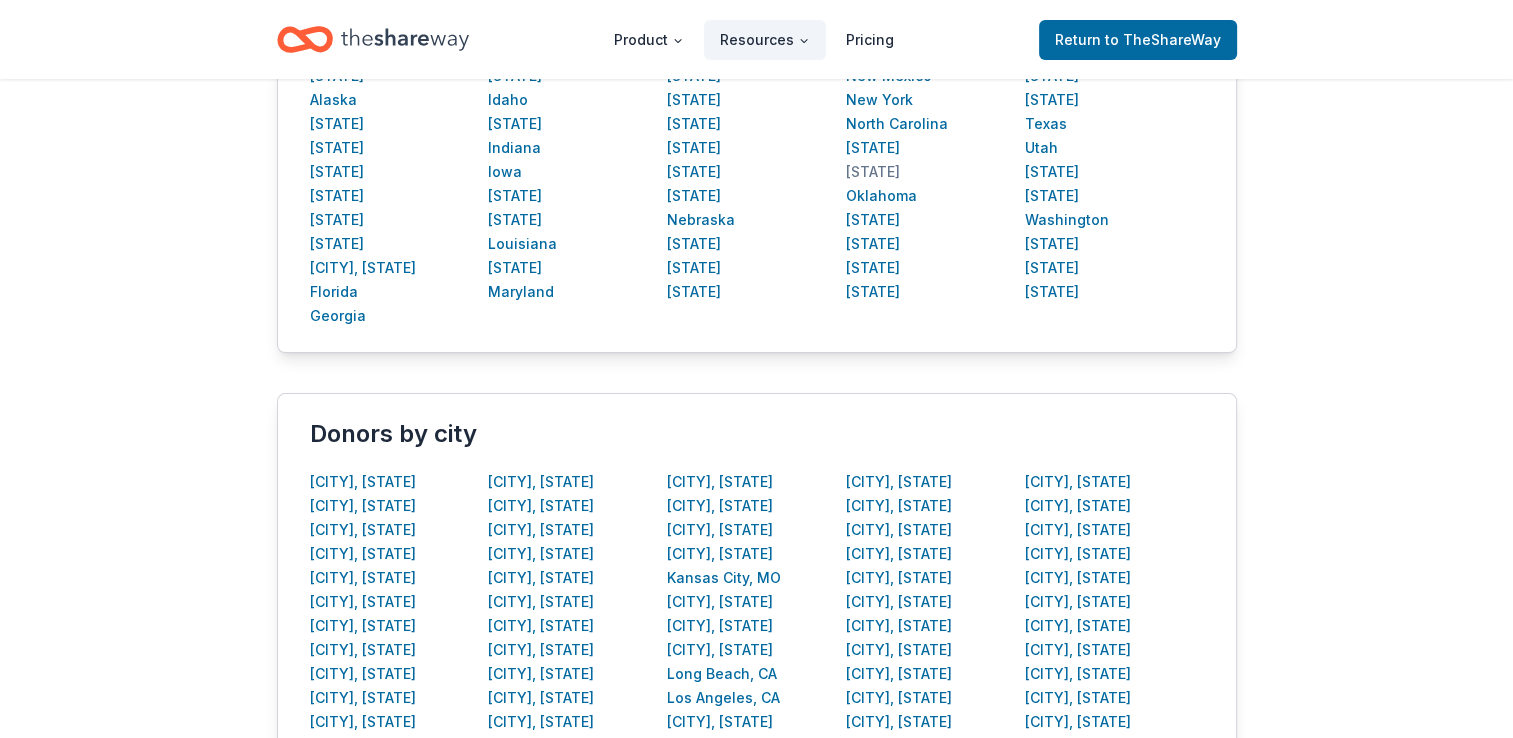 click on "[STATE]" at bounding box center [873, 172] 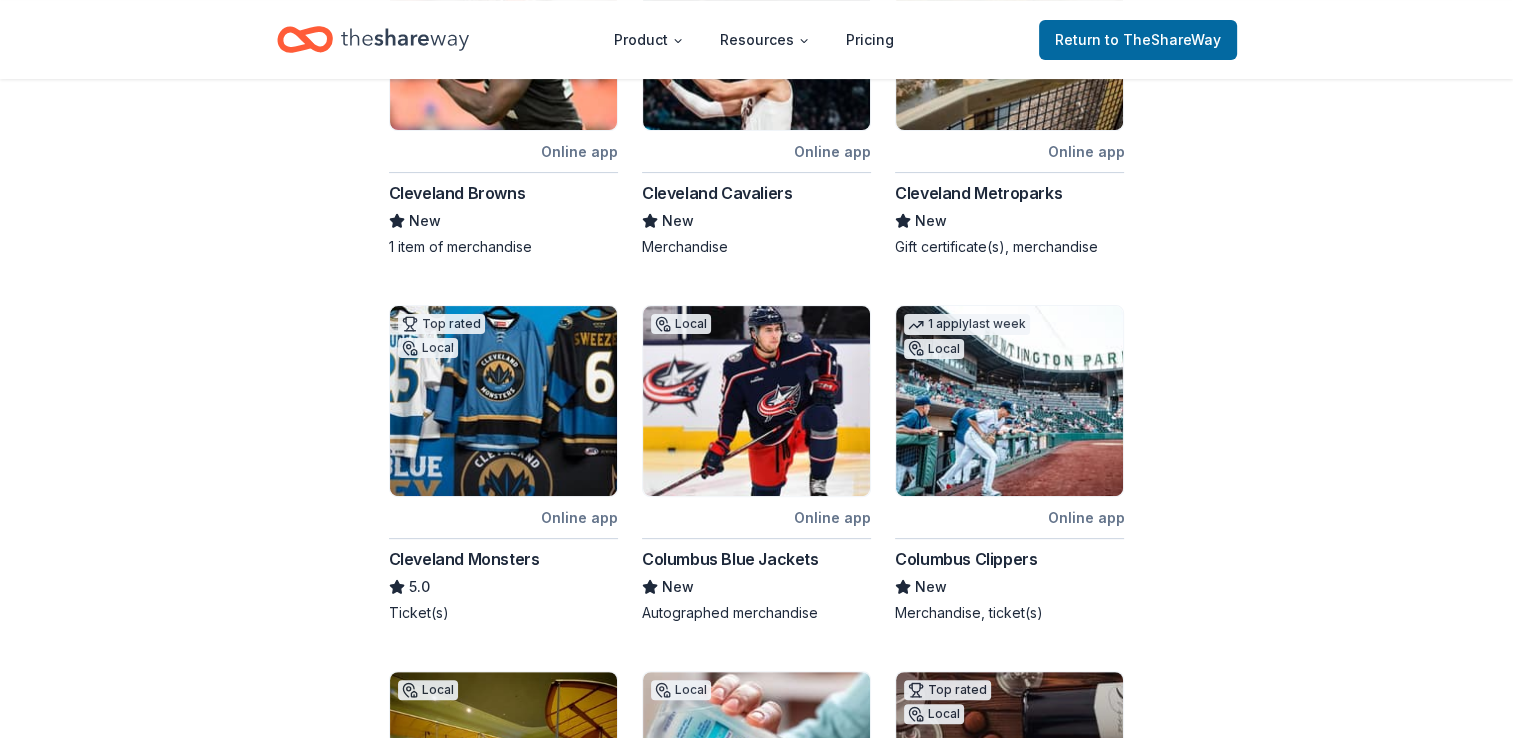 scroll, scrollTop: 0, scrollLeft: 0, axis: both 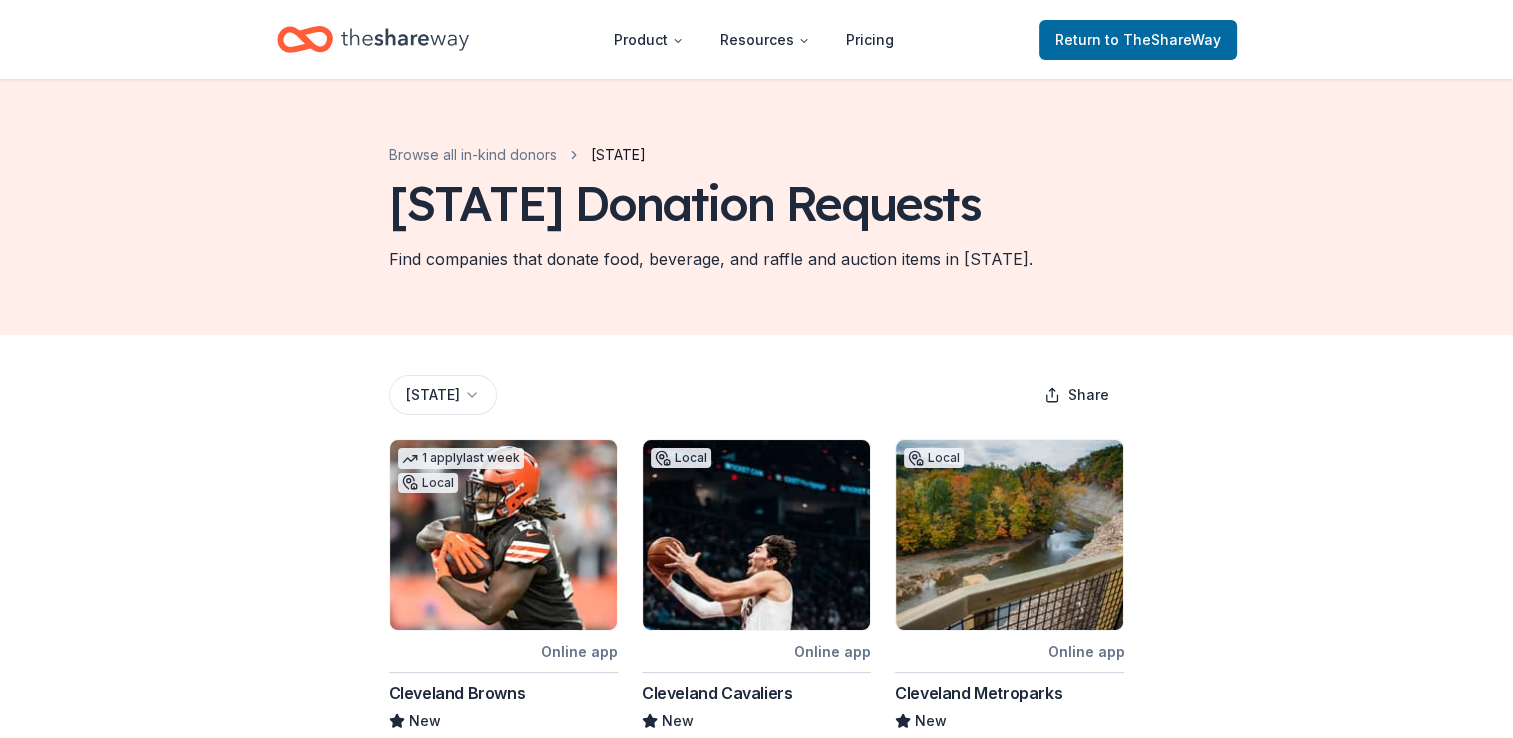 click on "Browse all in-kind donors Ohio Ohio Donation Requests Find companies that donate food, beverage, and raffle and auction
items in Ohio." at bounding box center [757, 207] 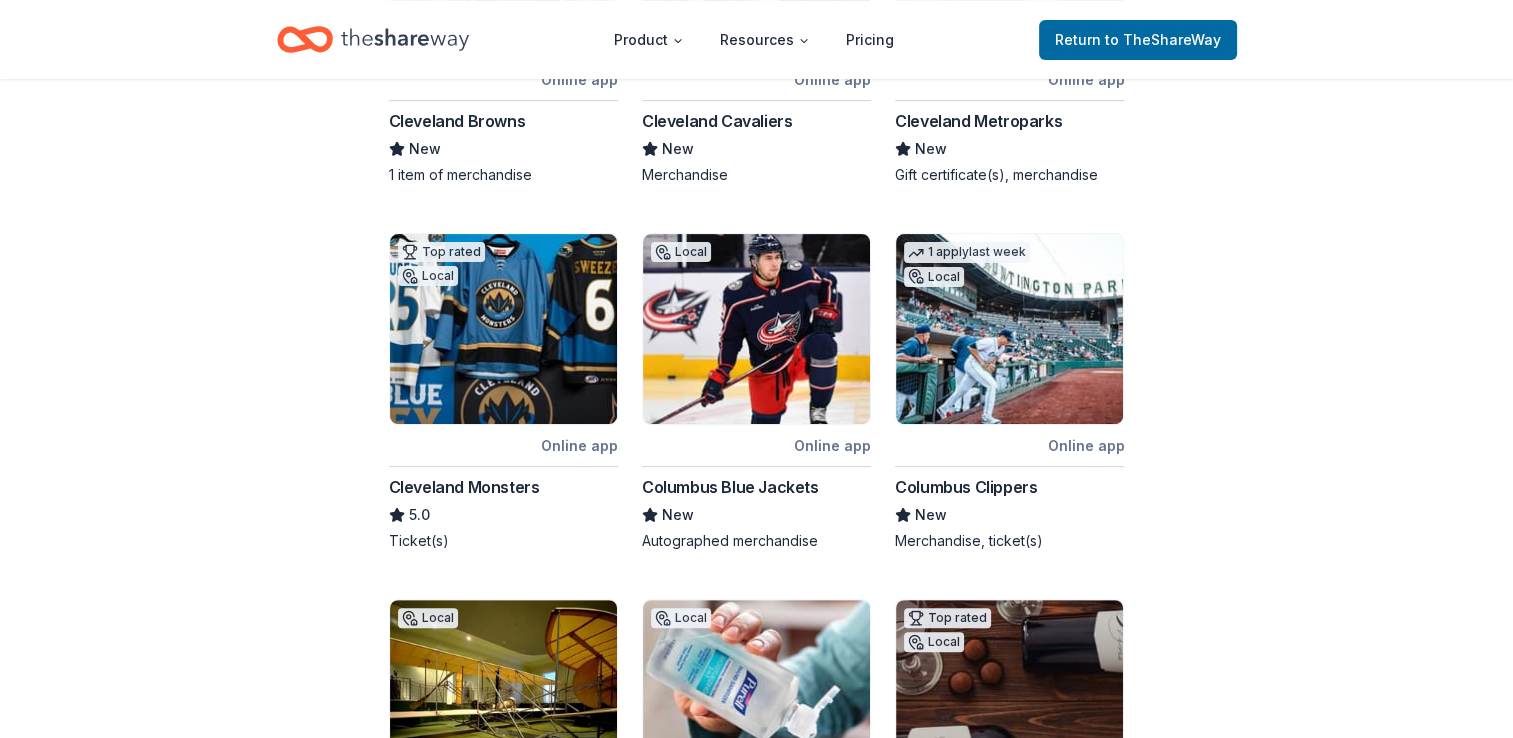 scroll, scrollTop: 421, scrollLeft: 0, axis: vertical 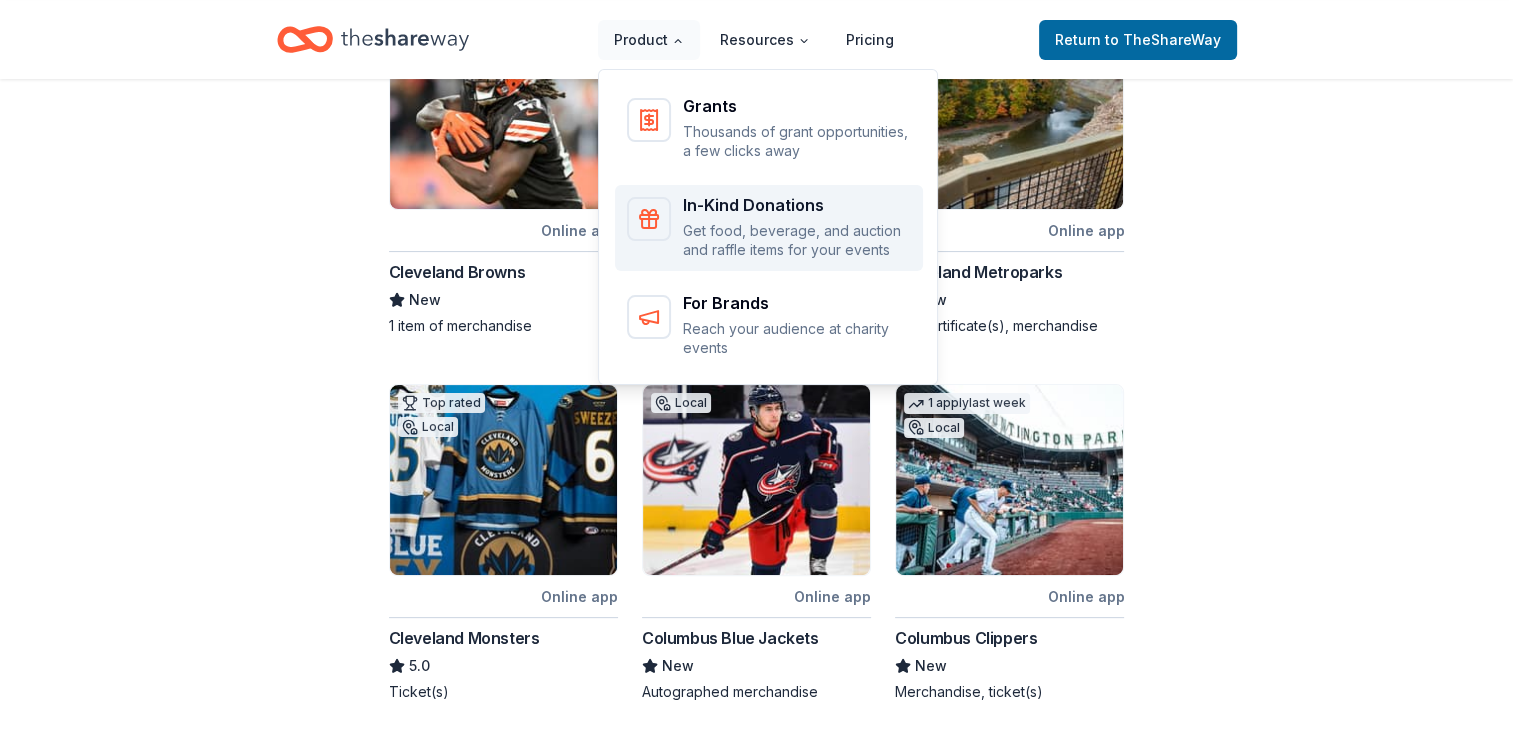 click on "Get food, beverage, and auction and raffle items for your events" at bounding box center (797, 240) 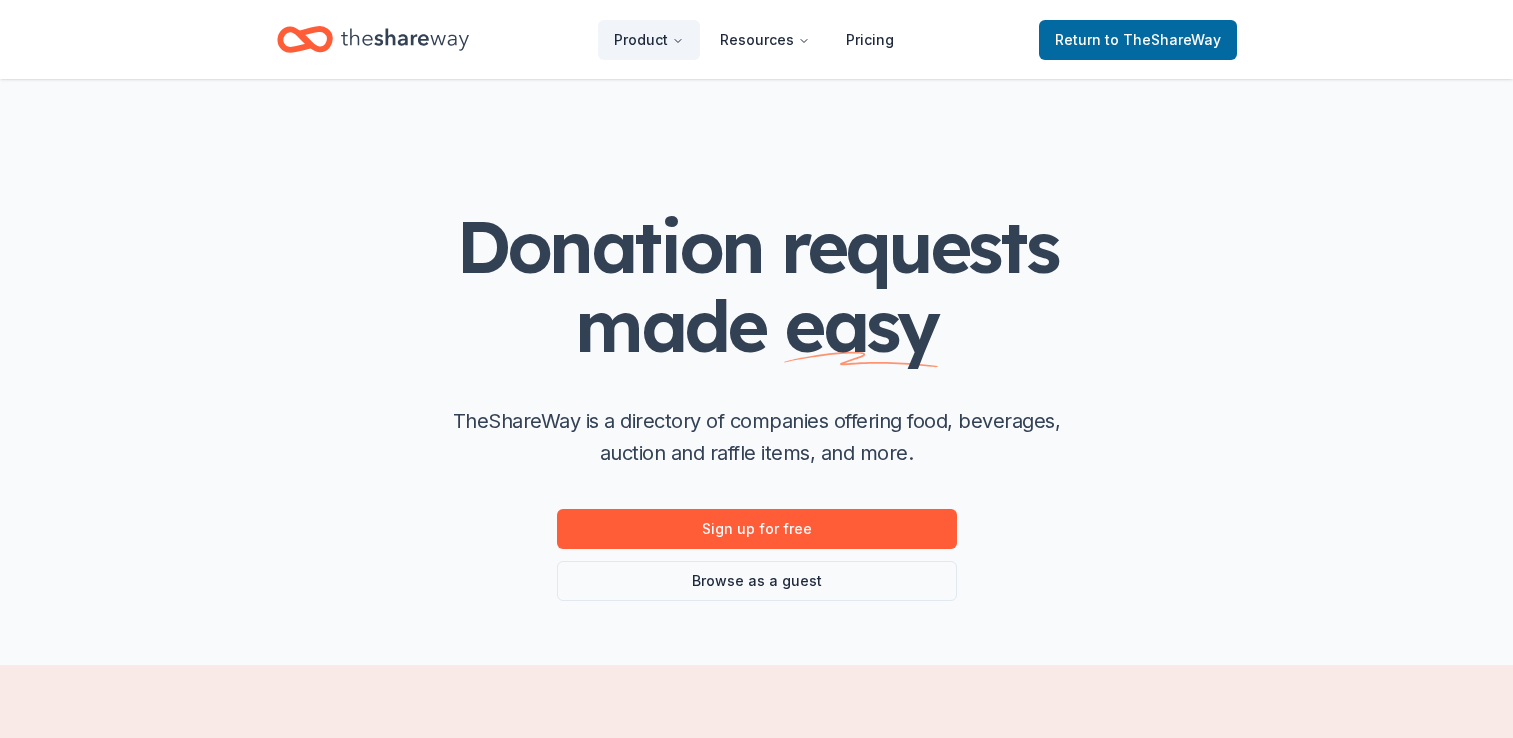 scroll, scrollTop: 200, scrollLeft: 0, axis: vertical 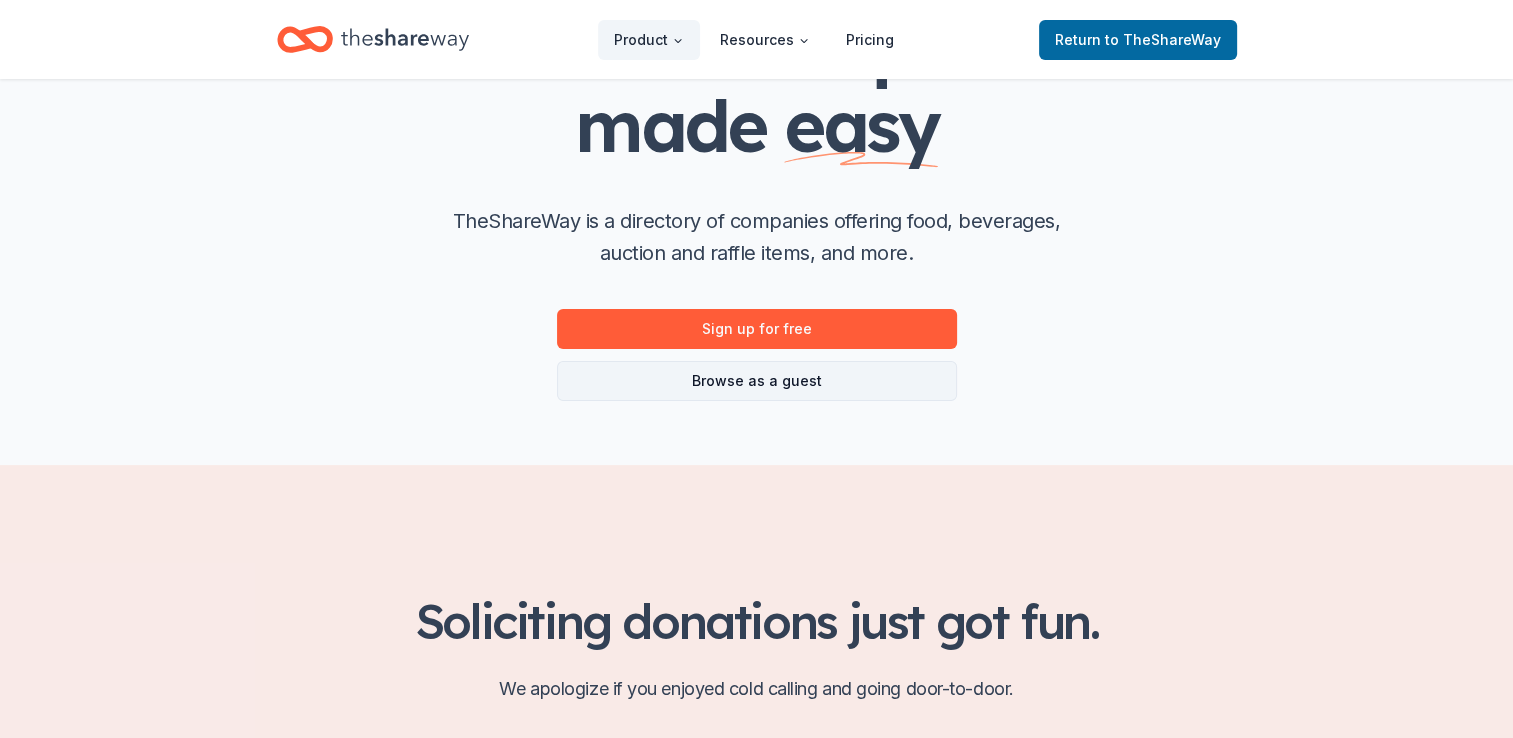 click on "Browse as a guest" at bounding box center [757, 381] 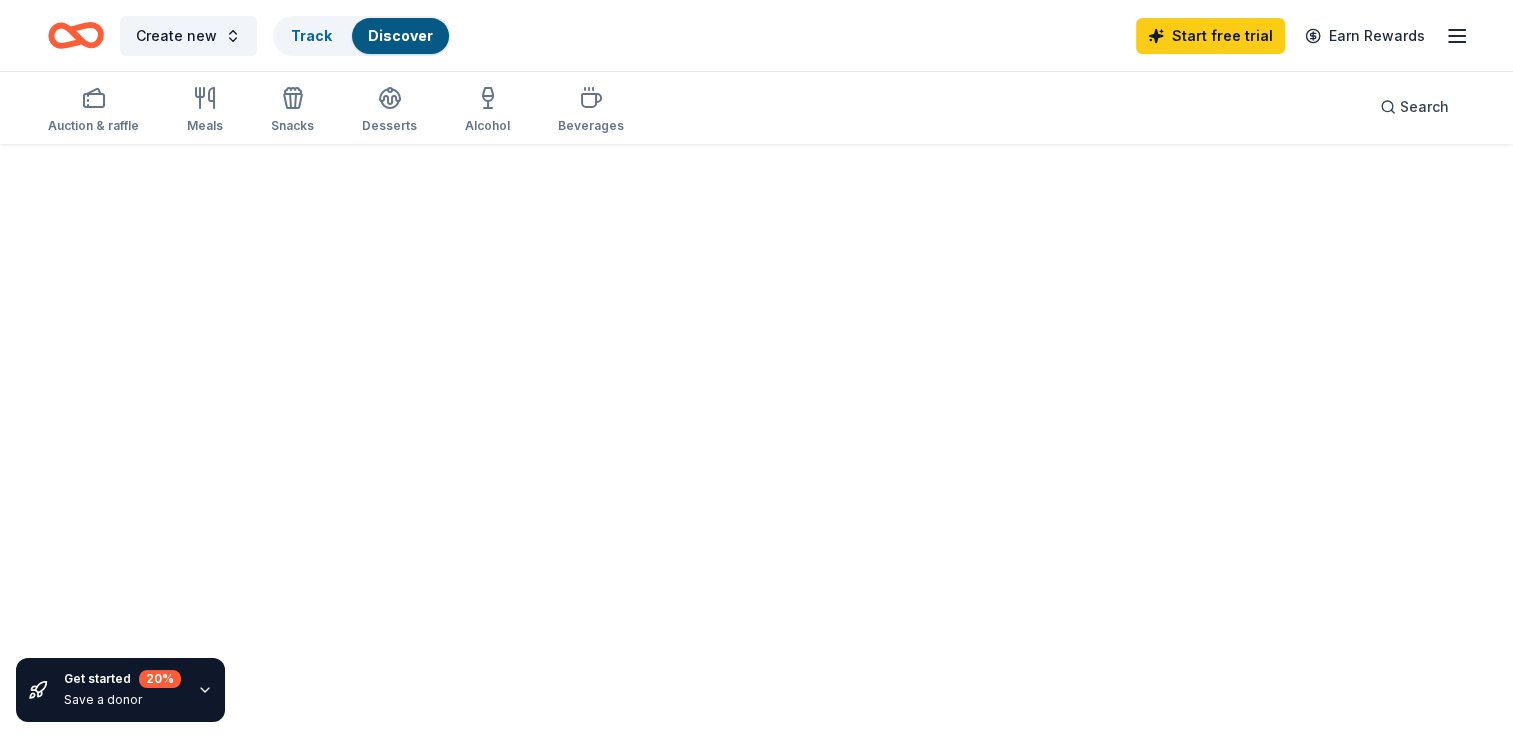 scroll, scrollTop: 0, scrollLeft: 0, axis: both 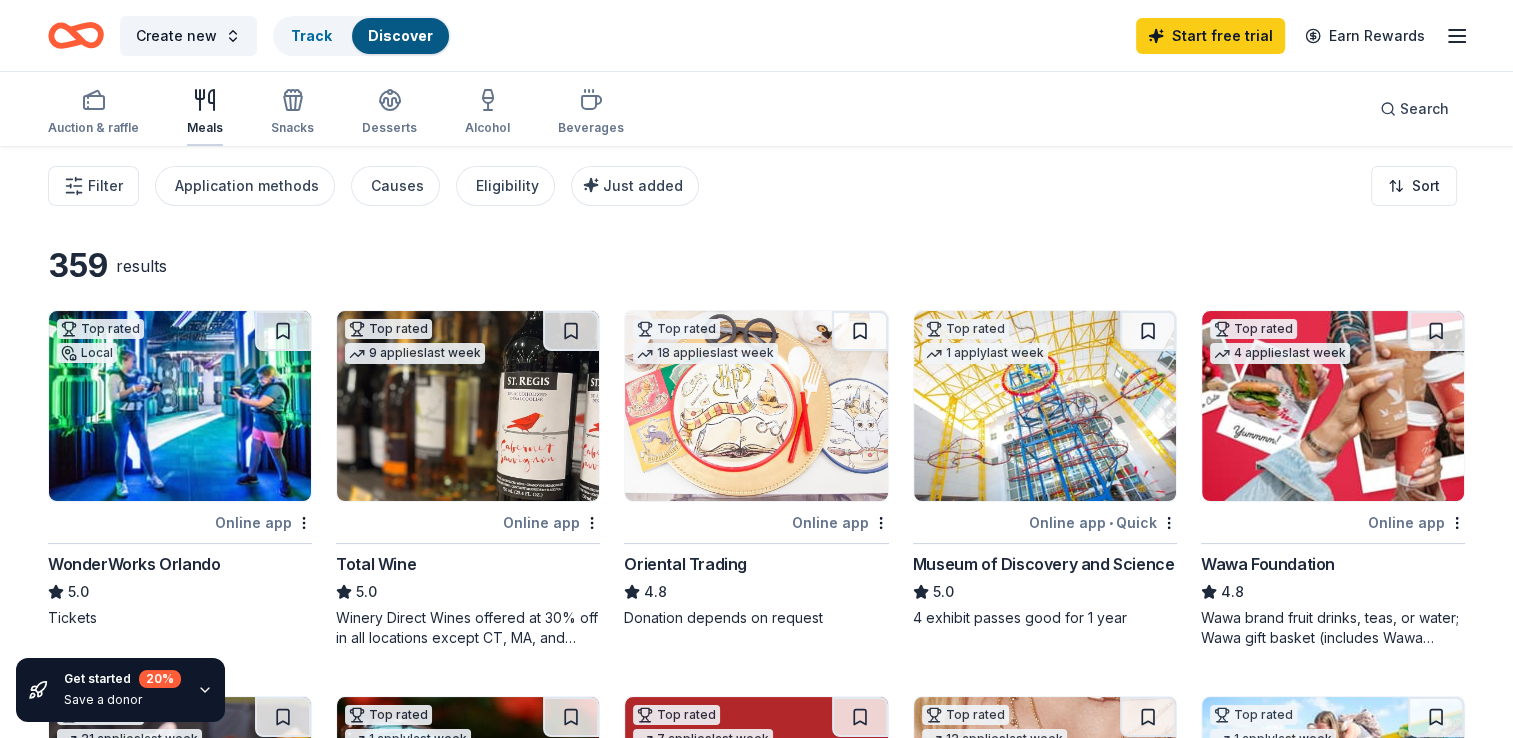 click on "Meals" at bounding box center (205, 112) 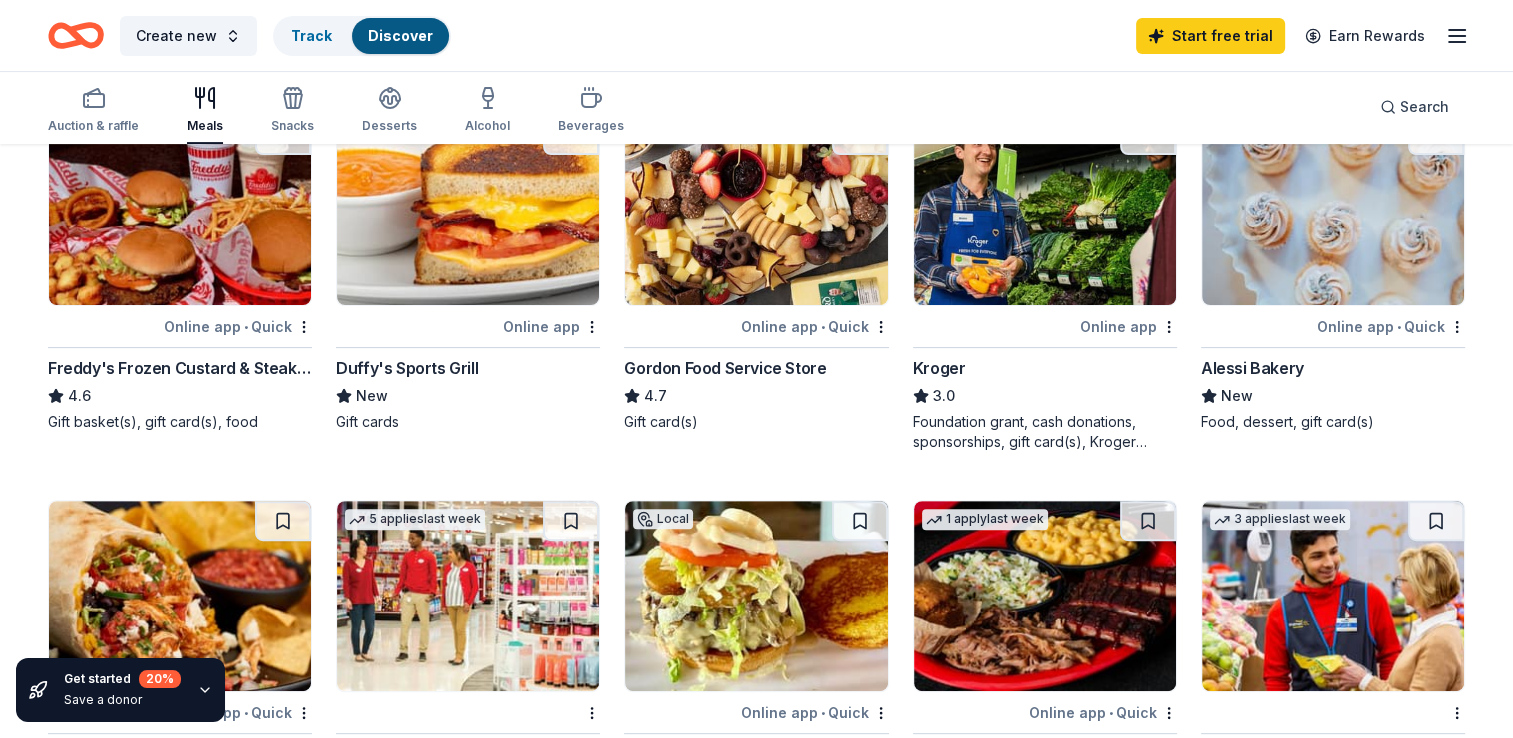 scroll, scrollTop: 500, scrollLeft: 0, axis: vertical 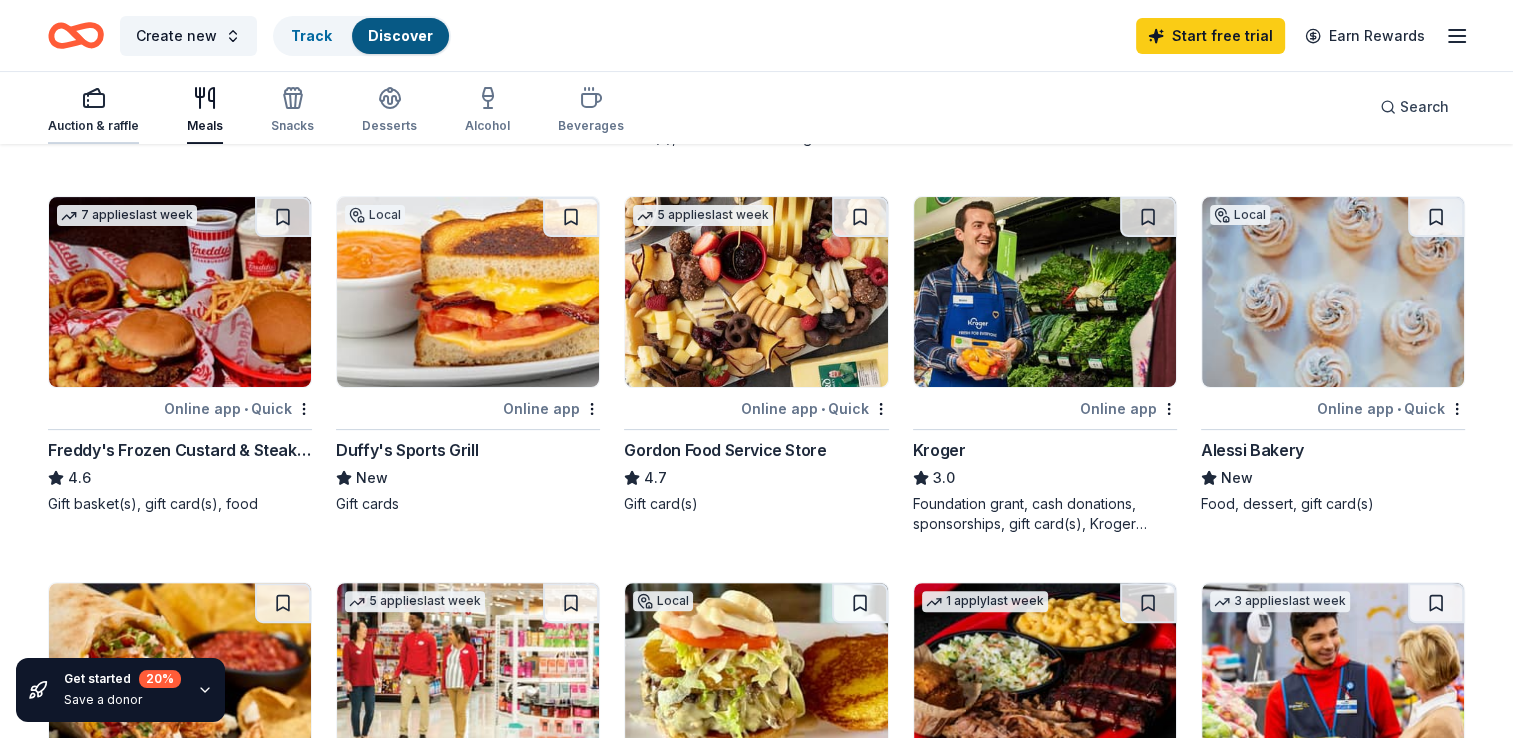 click on "Auction & raffle" at bounding box center [93, 126] 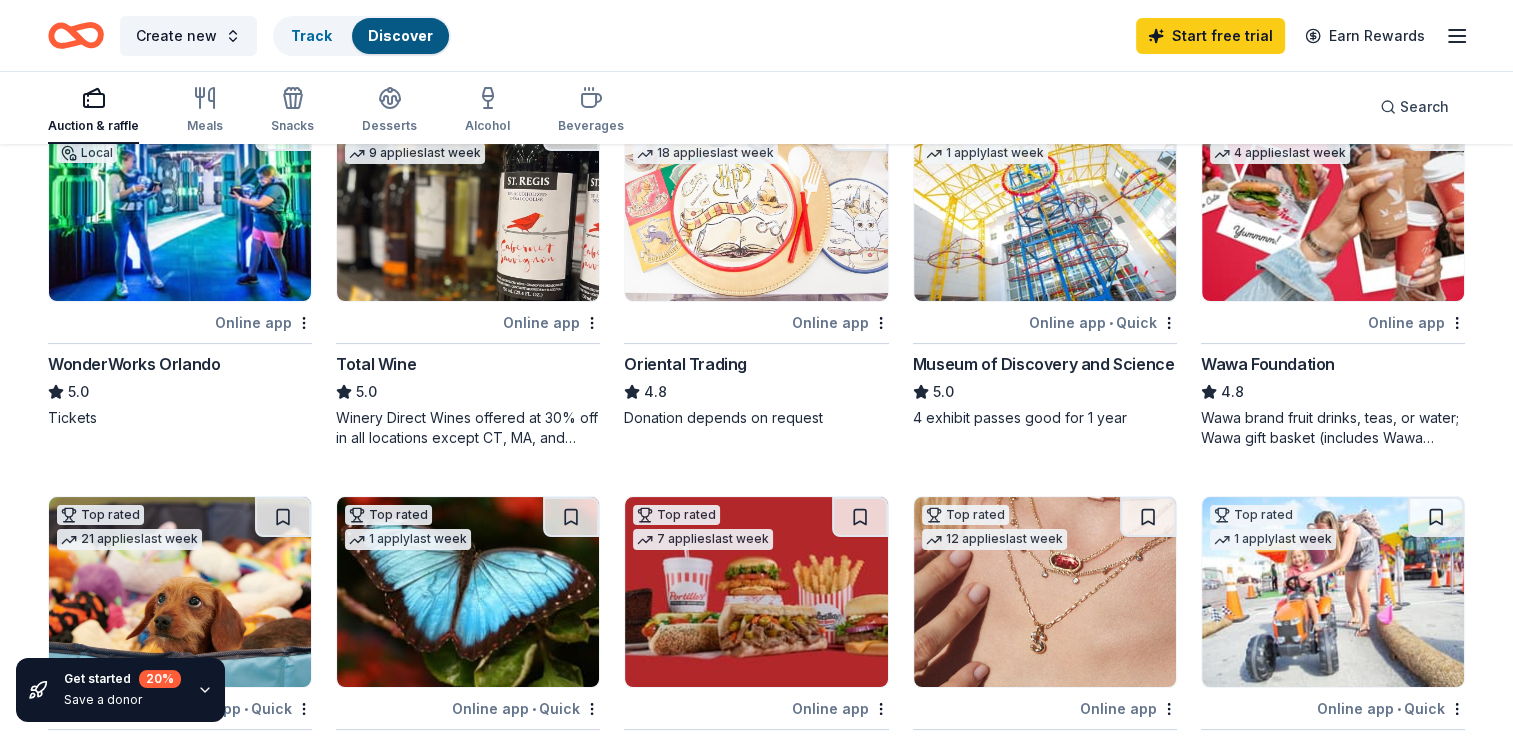 scroll, scrollTop: 0, scrollLeft: 0, axis: both 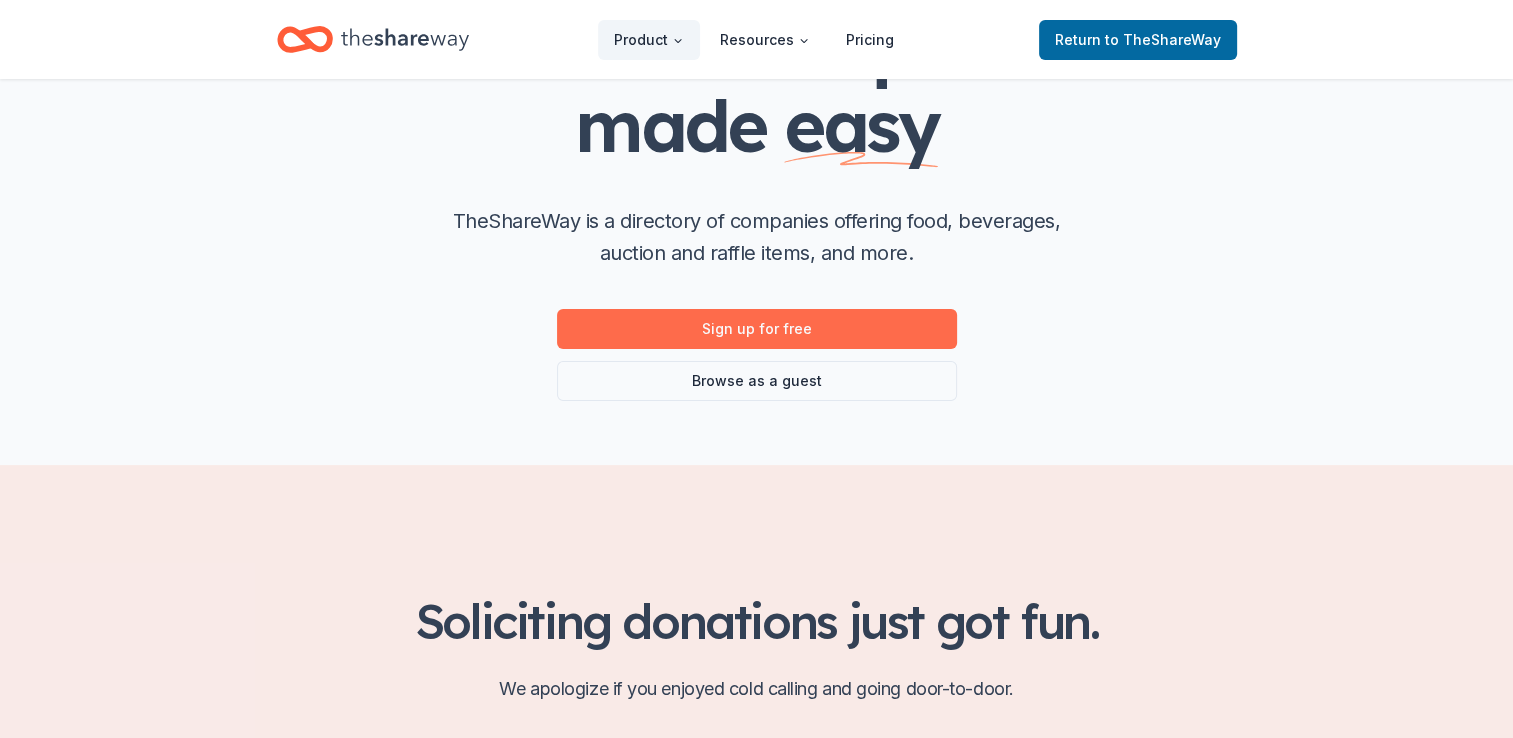 click on "Sign up for free" at bounding box center [757, 329] 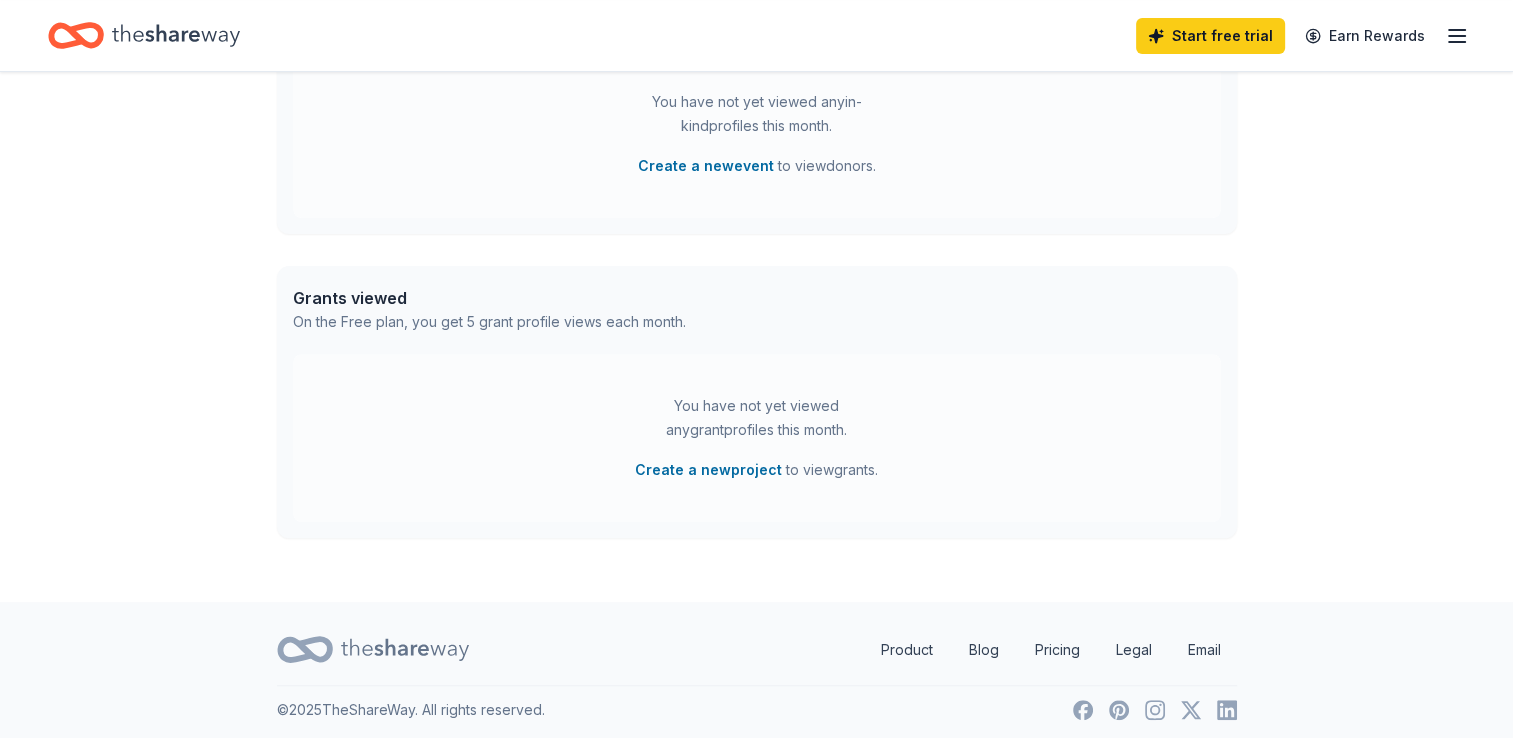 scroll, scrollTop: 645, scrollLeft: 0, axis: vertical 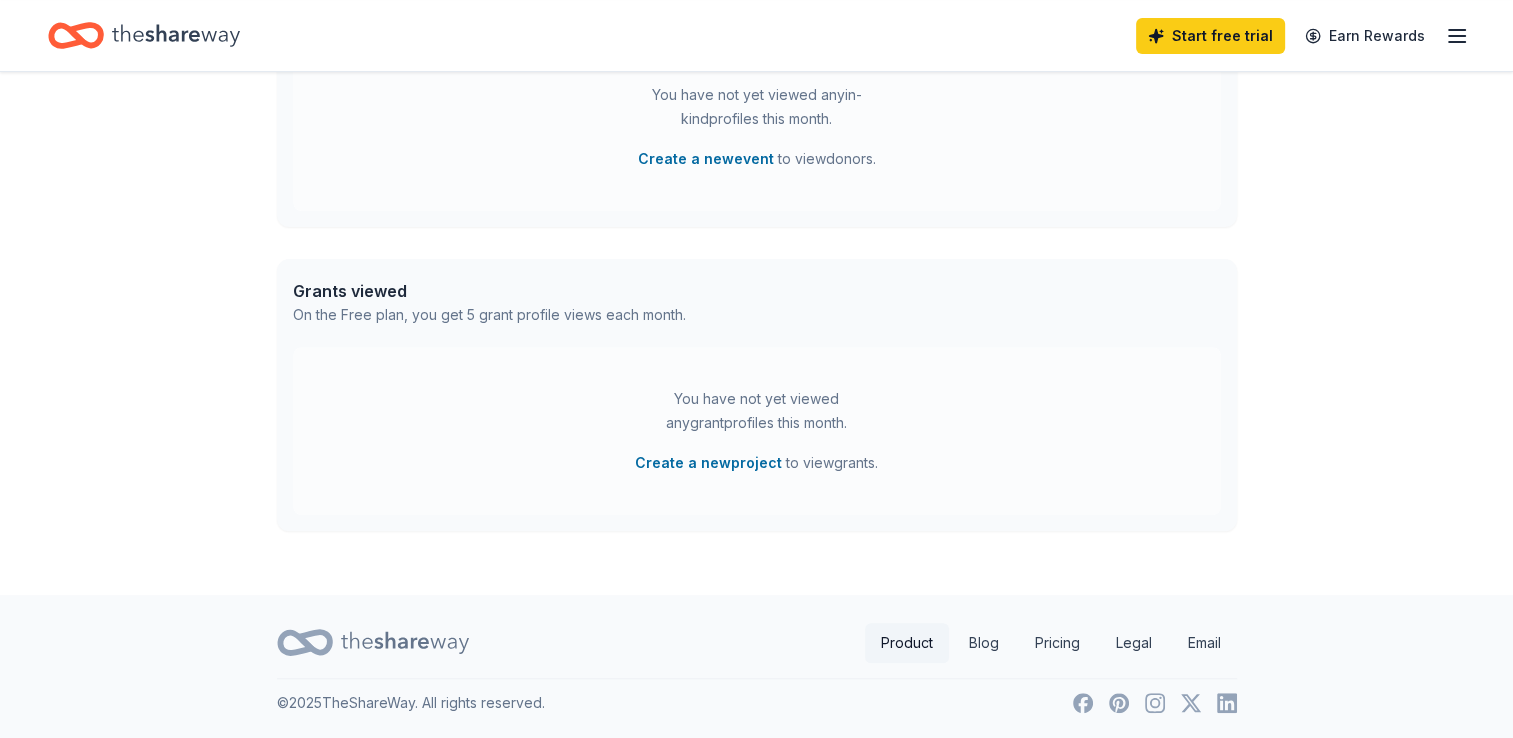click on "Product" at bounding box center [907, 643] 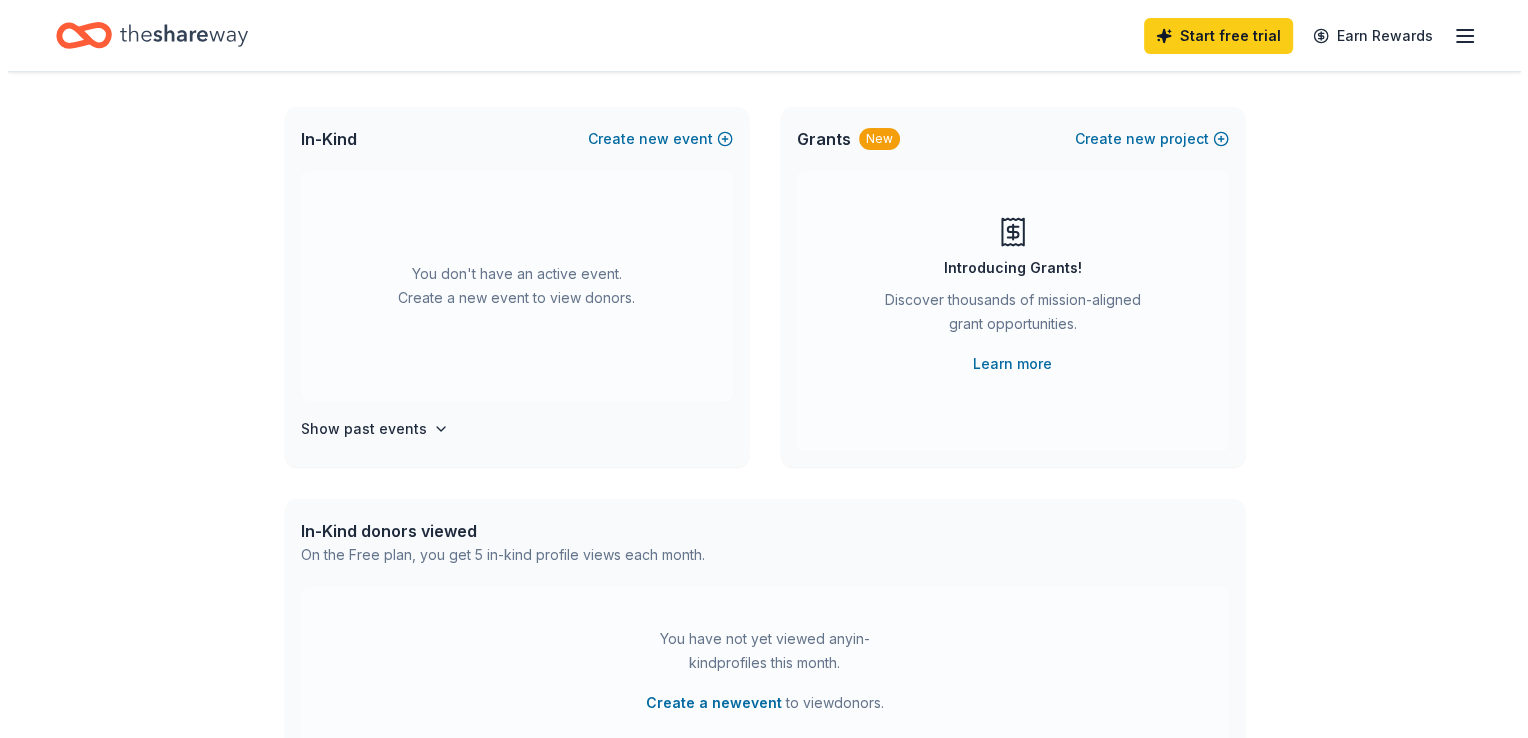 scroll, scrollTop: 0, scrollLeft: 0, axis: both 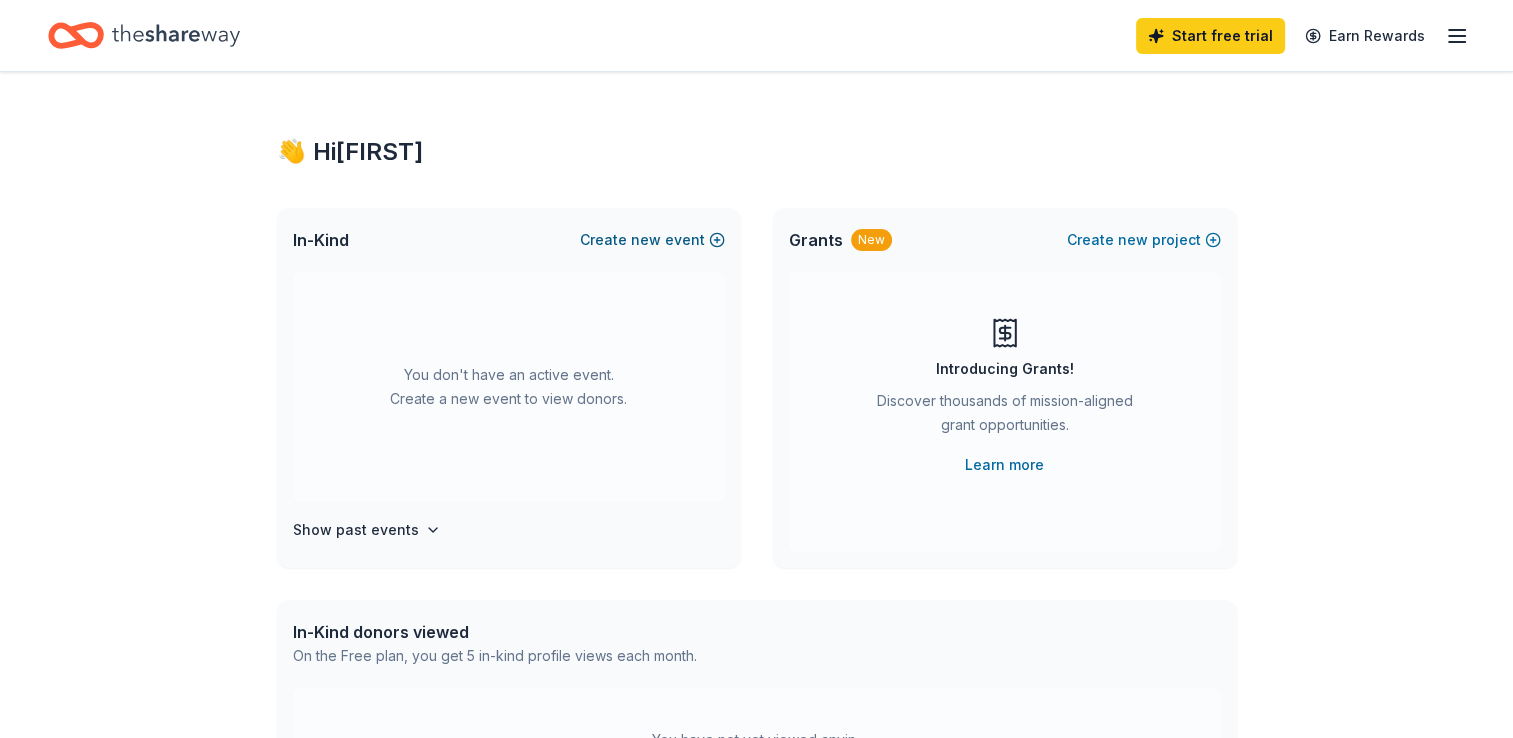 click on "Create  new  event" at bounding box center (652, 240) 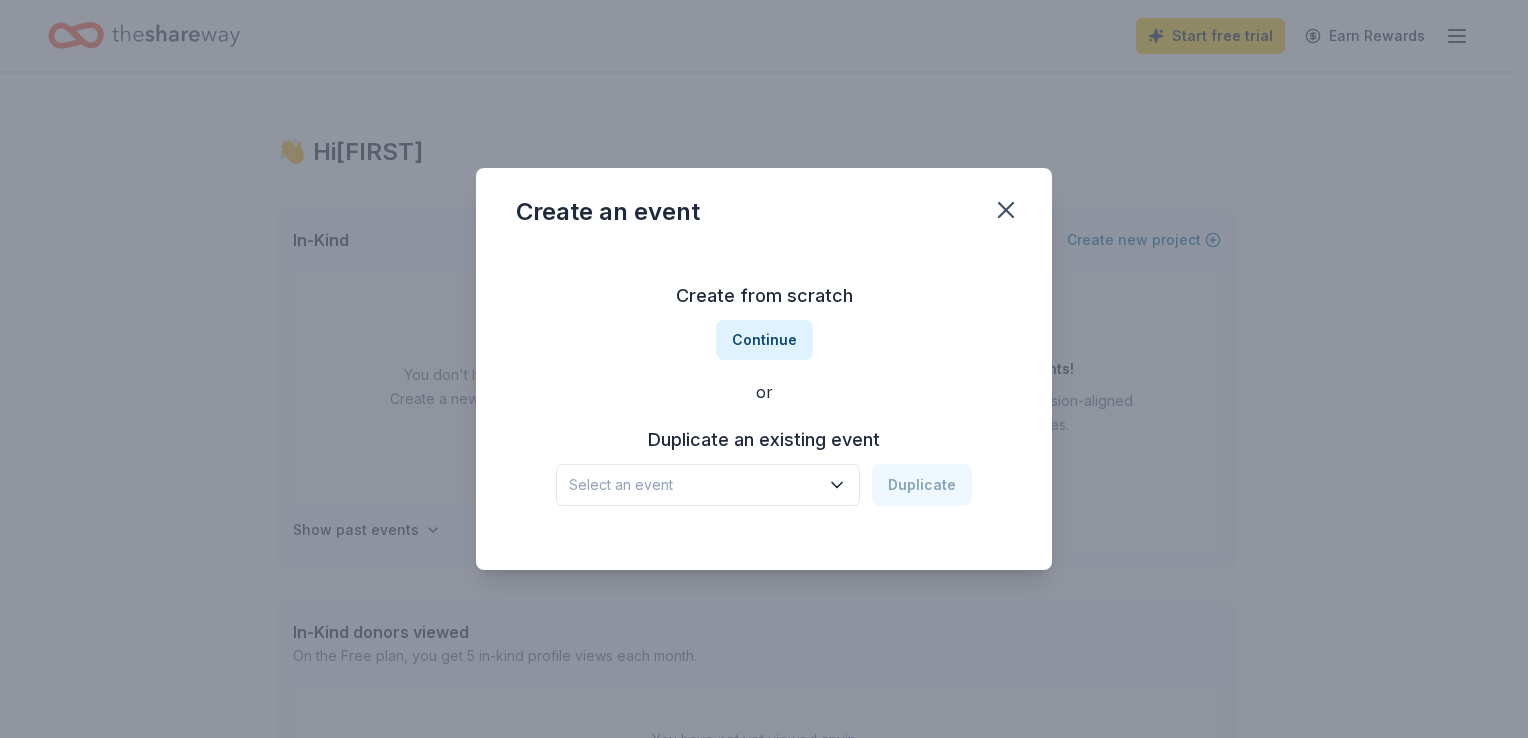 click 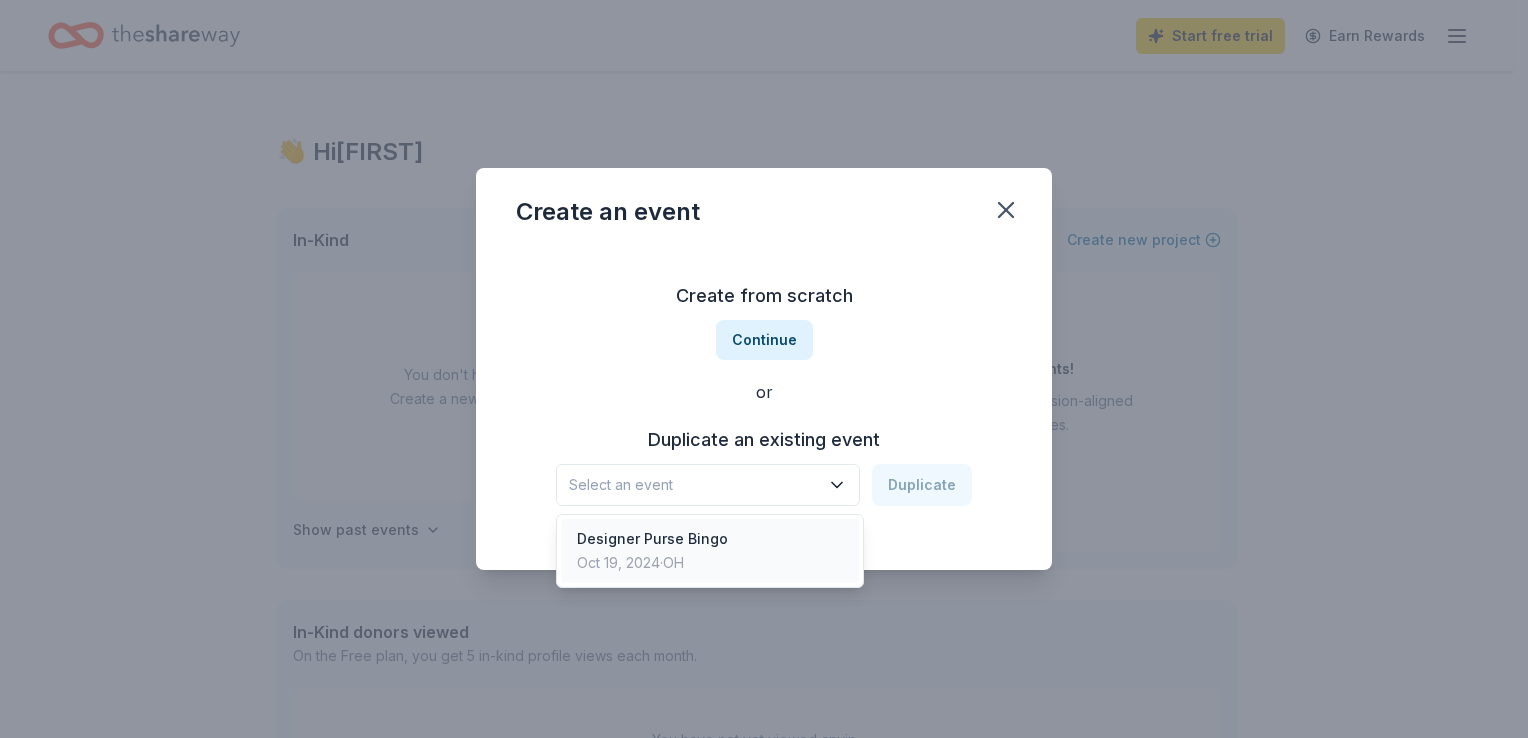 click on "Designer Purse Bingo" at bounding box center [652, 539] 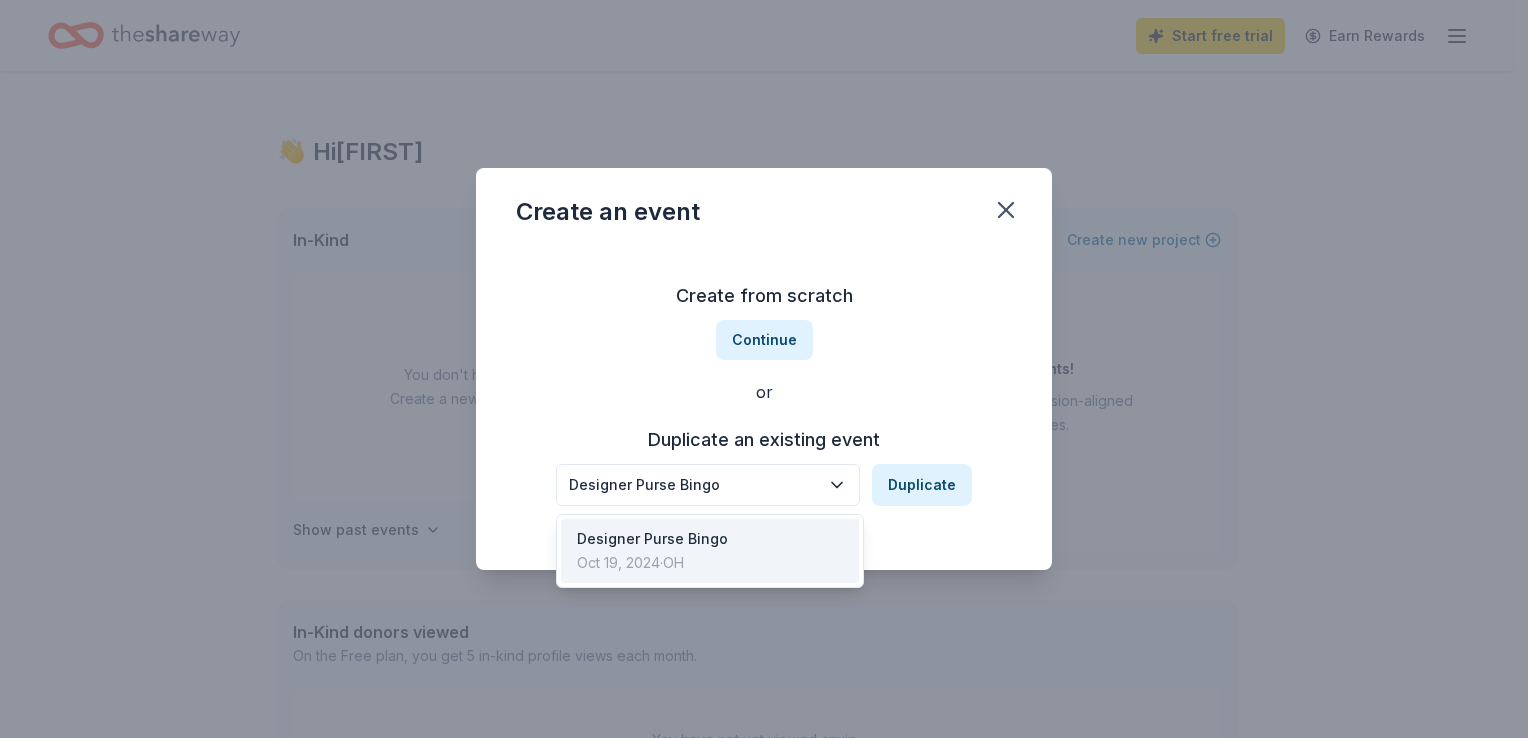 click 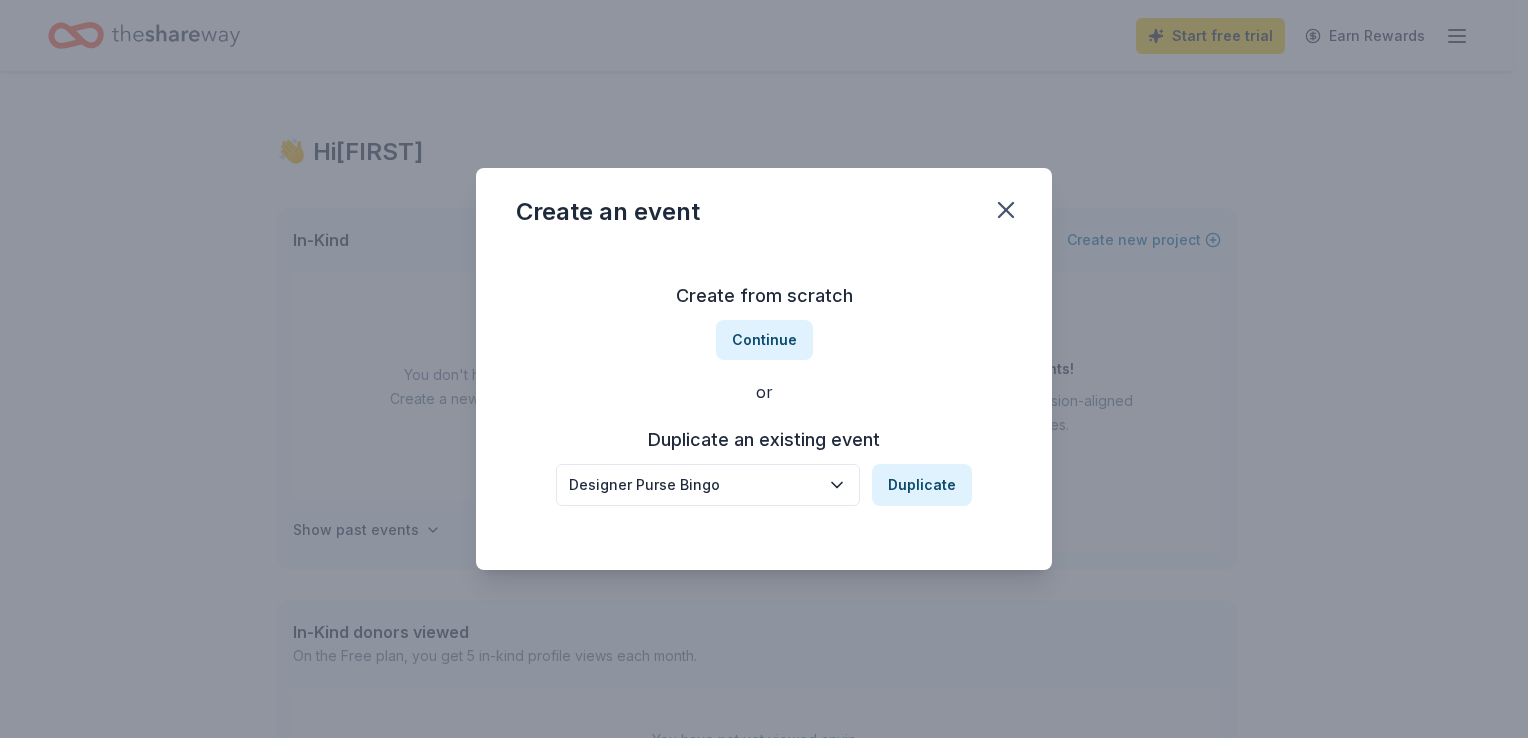 click on "Designer Purse Bingo" at bounding box center (708, 485) 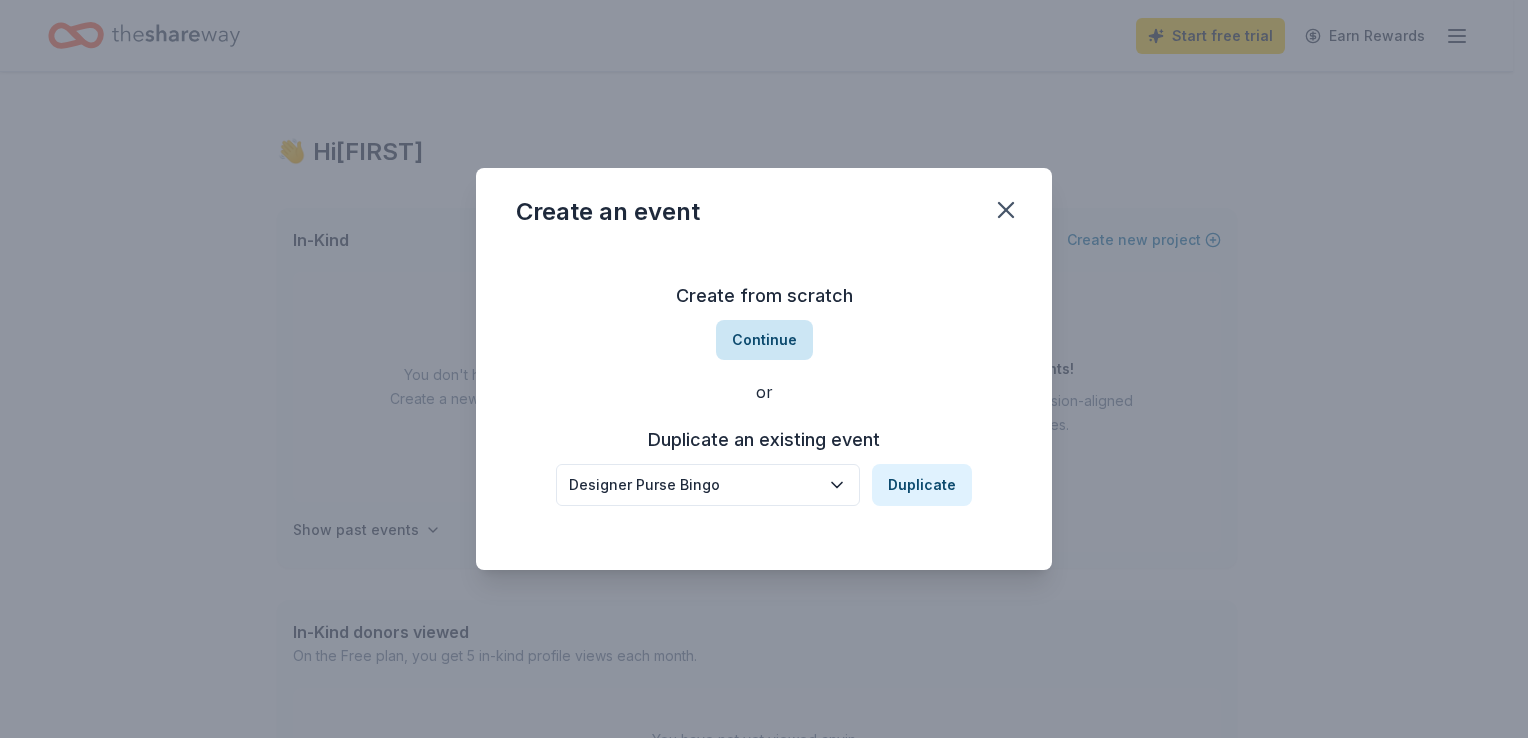 click on "Continue" at bounding box center (764, 340) 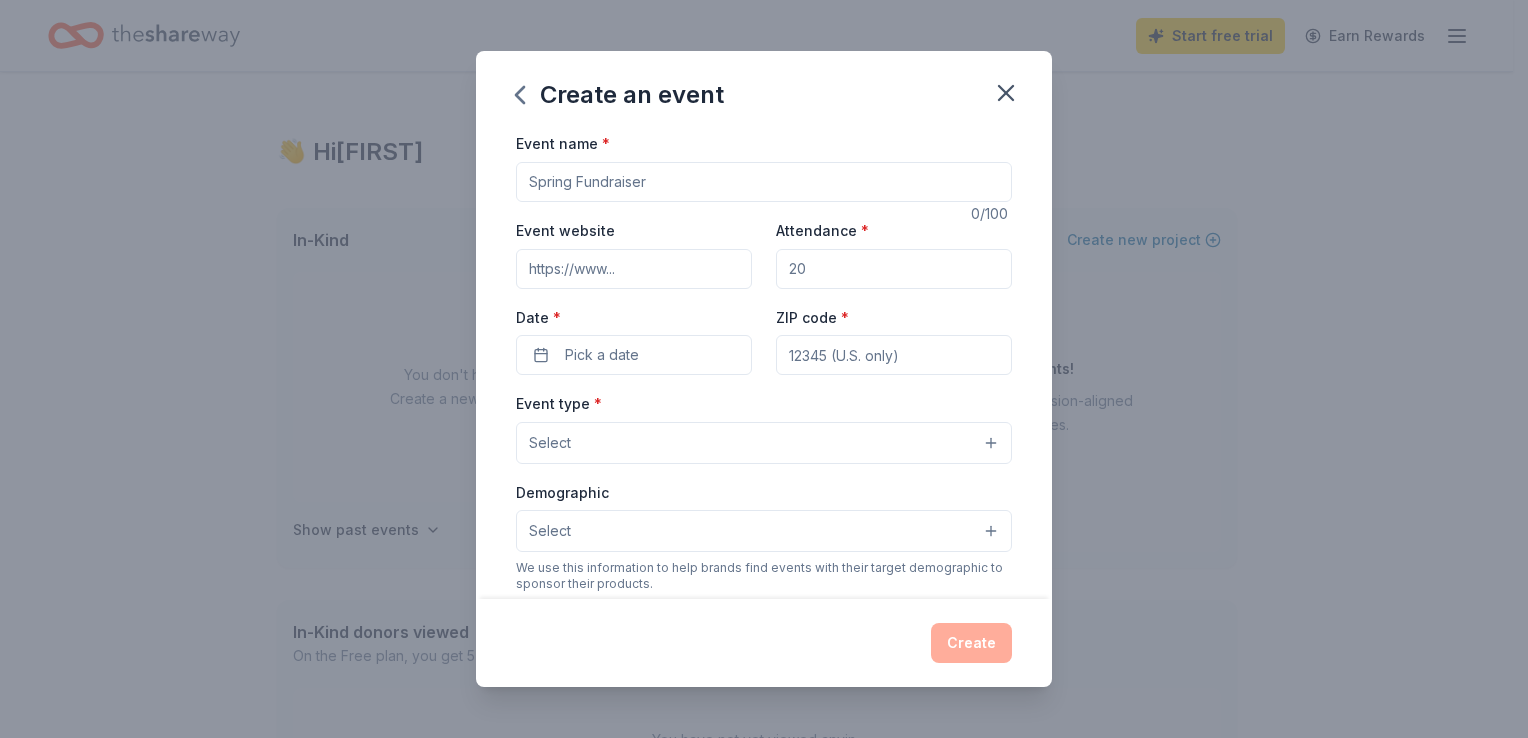 drag, startPoint x: 672, startPoint y: 185, endPoint x: 514, endPoint y: 173, distance: 158.45505 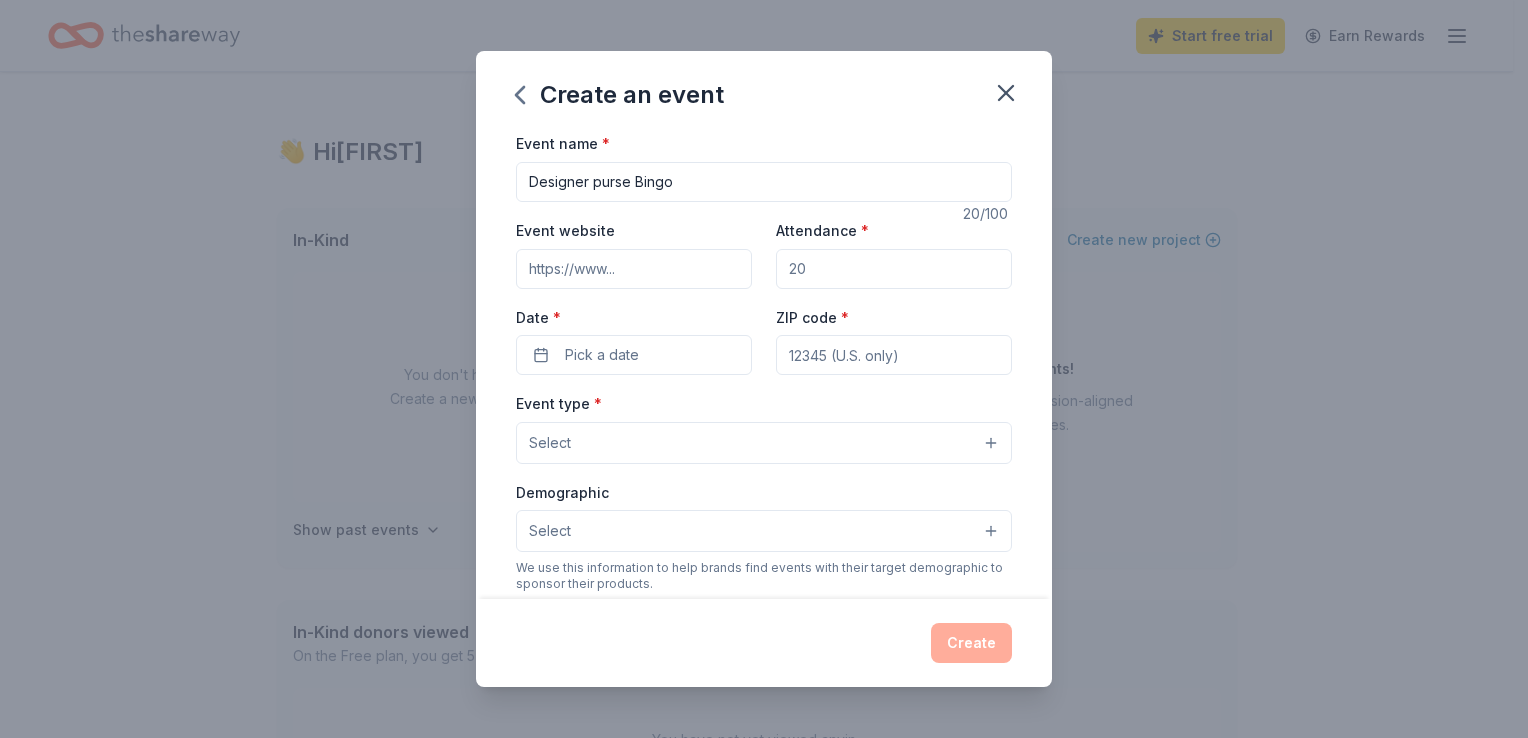 type on "Designer purse Bingo" 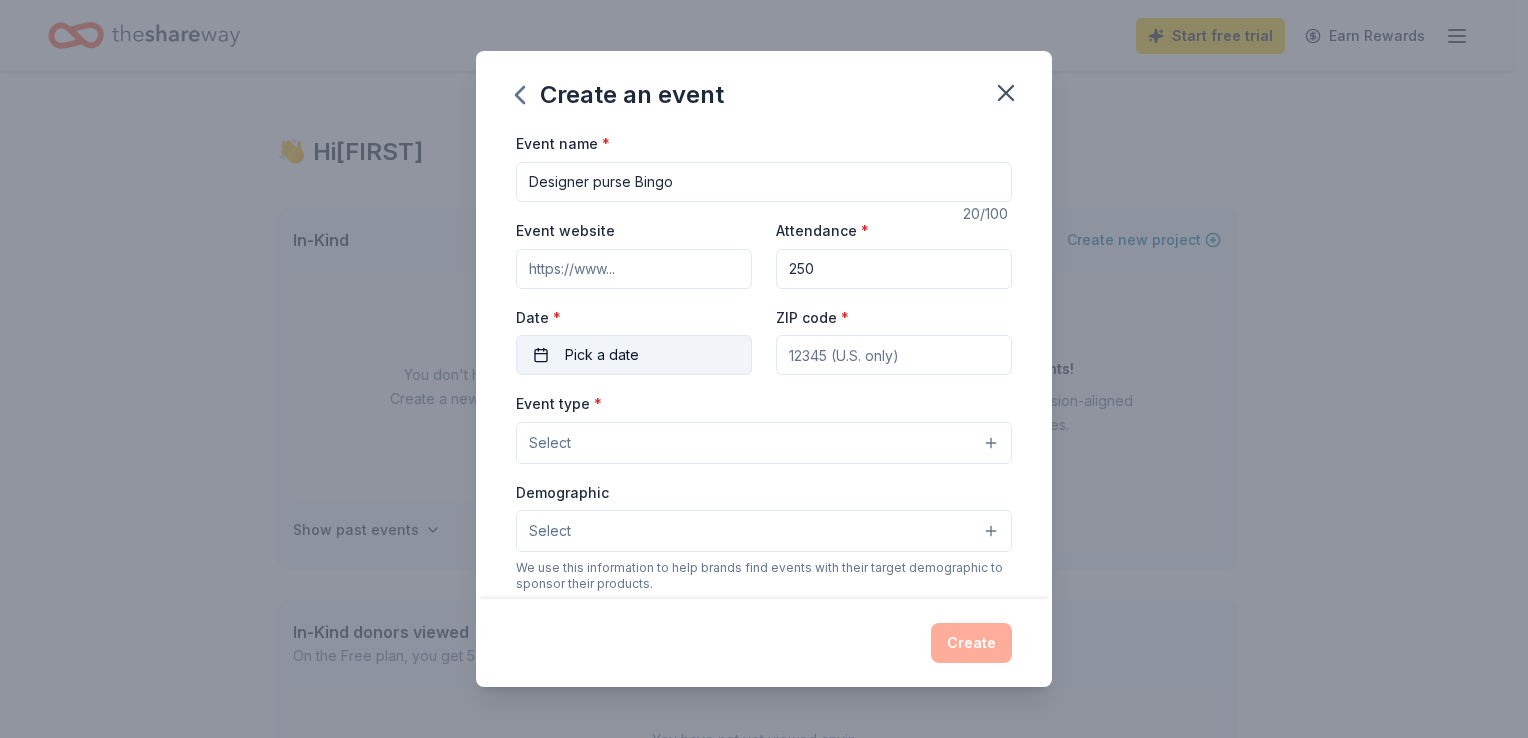 type on "250" 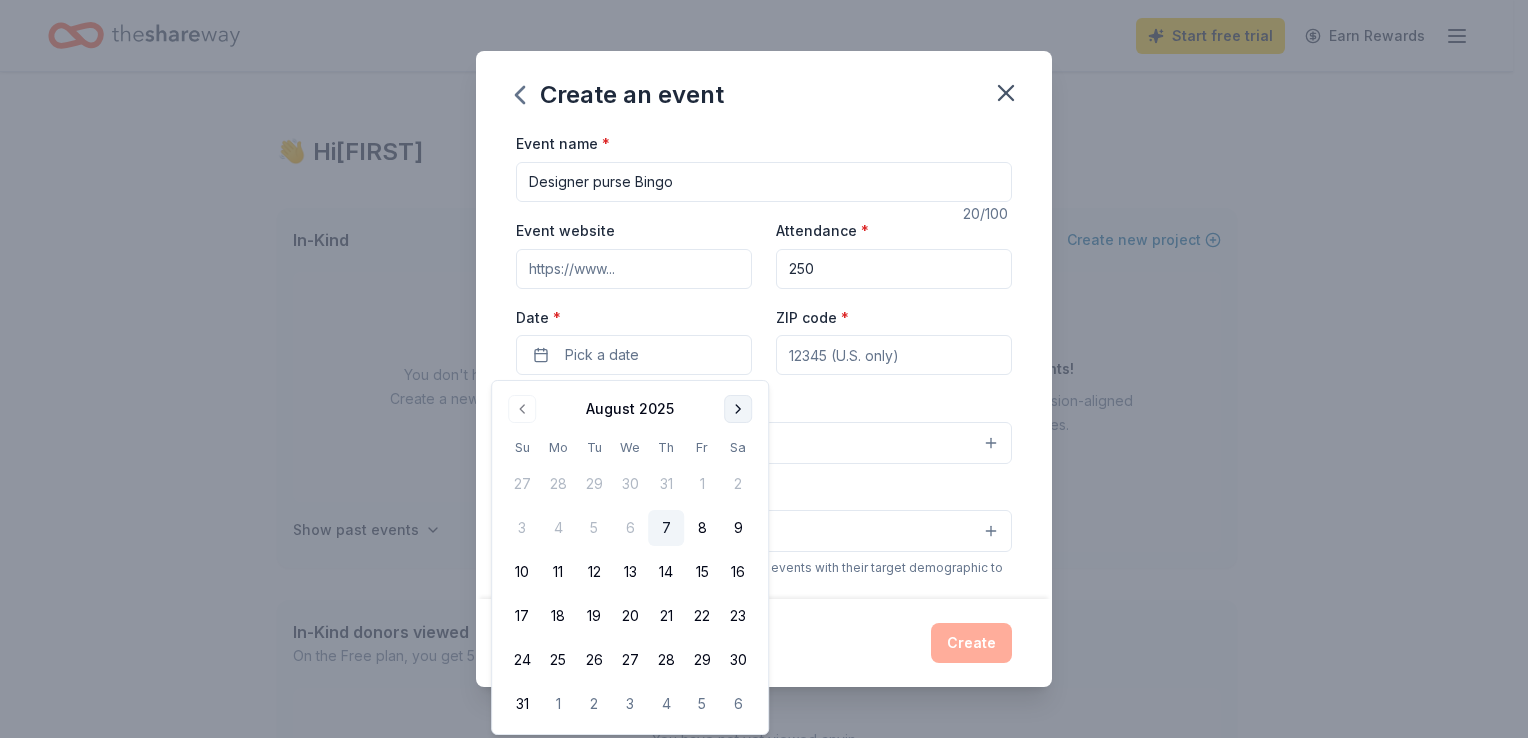 click at bounding box center (738, 409) 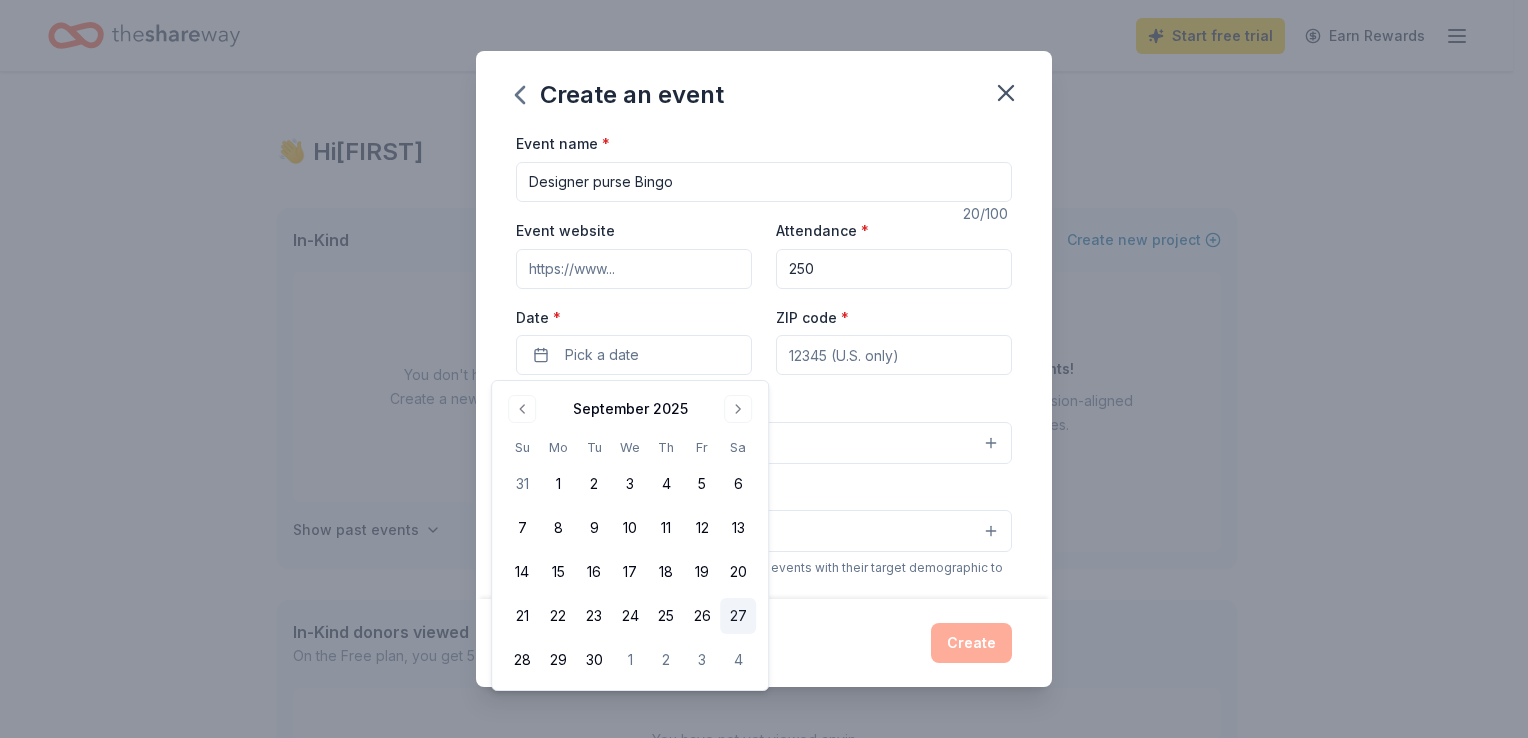click on "27" at bounding box center [738, 616] 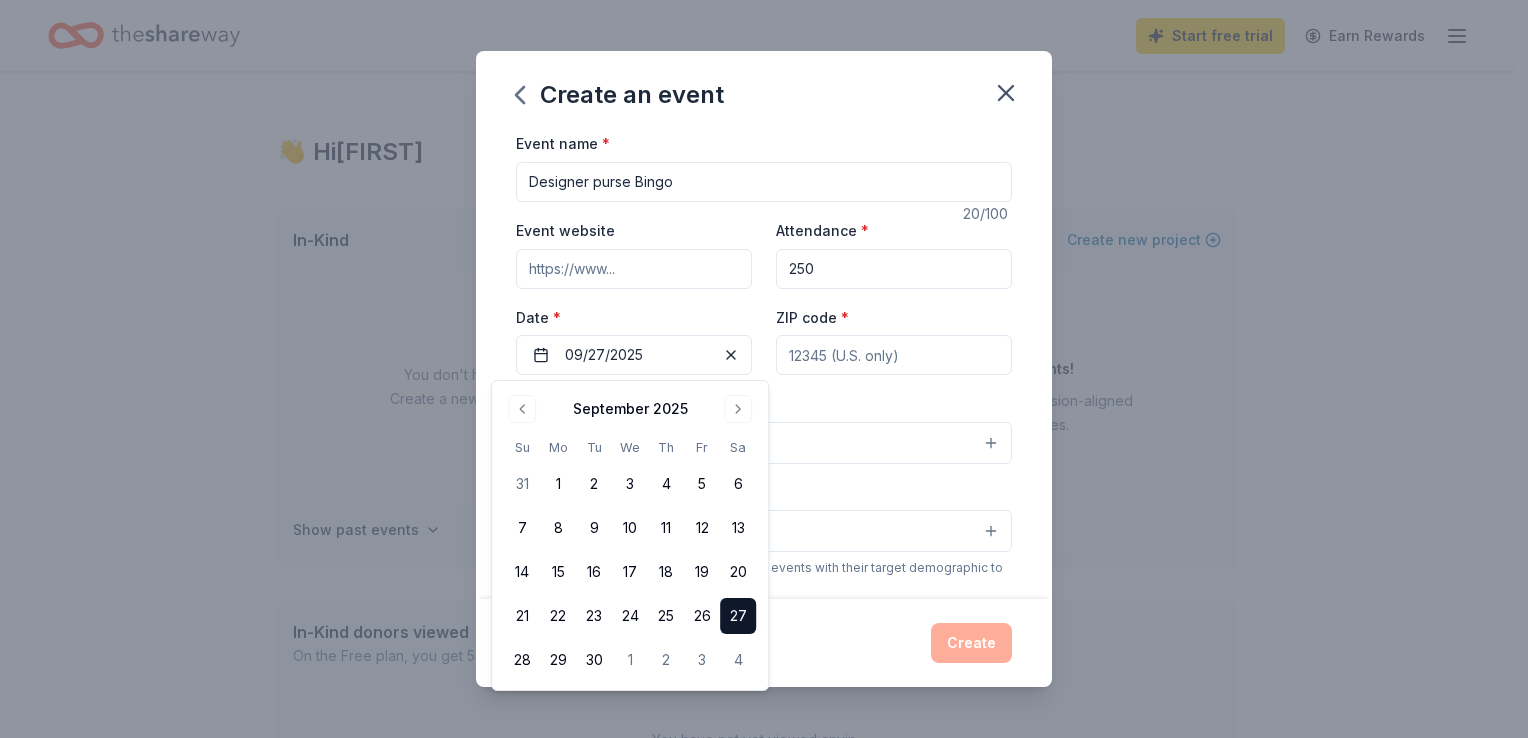 click on "Event type * Select" at bounding box center [764, 427] 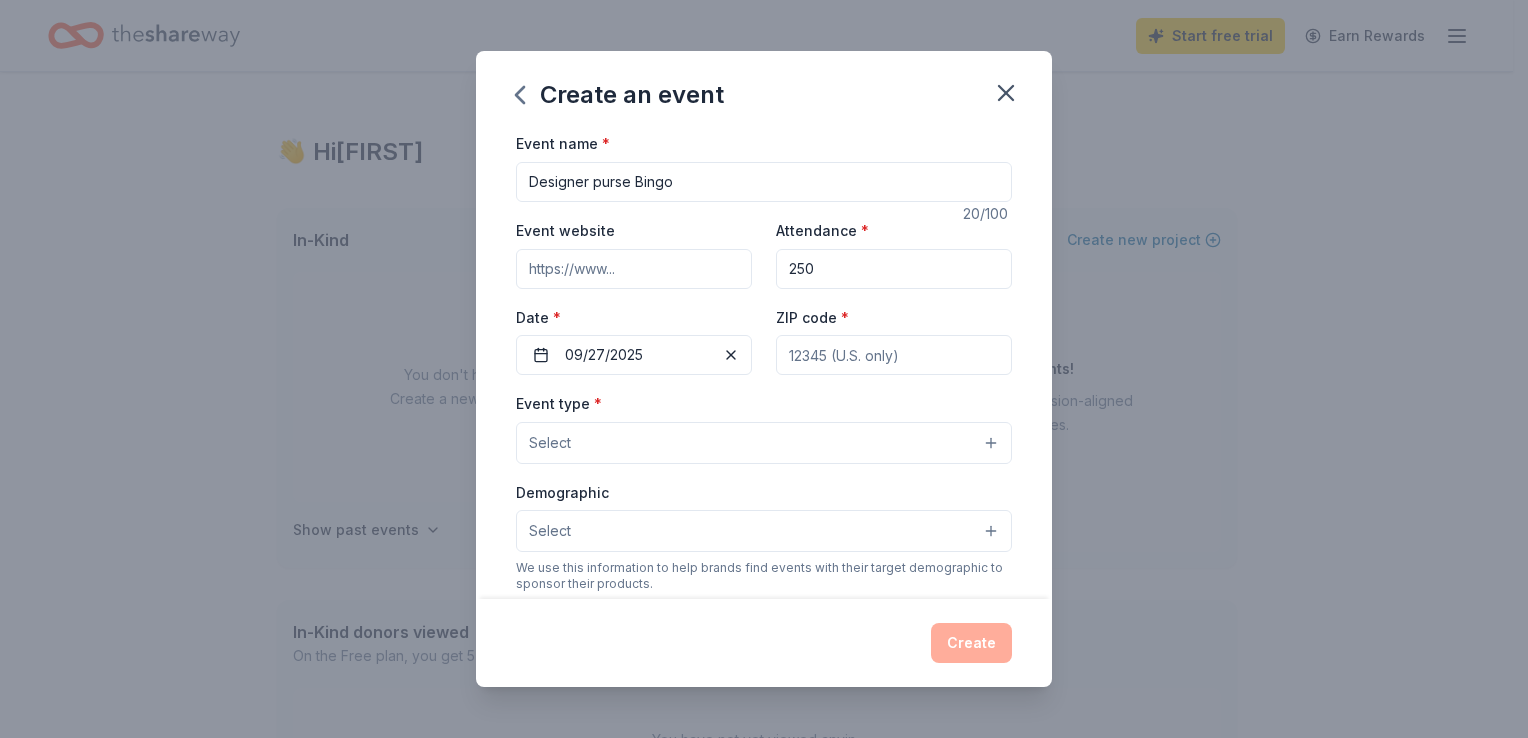 click on "ZIP code *" at bounding box center (894, 355) 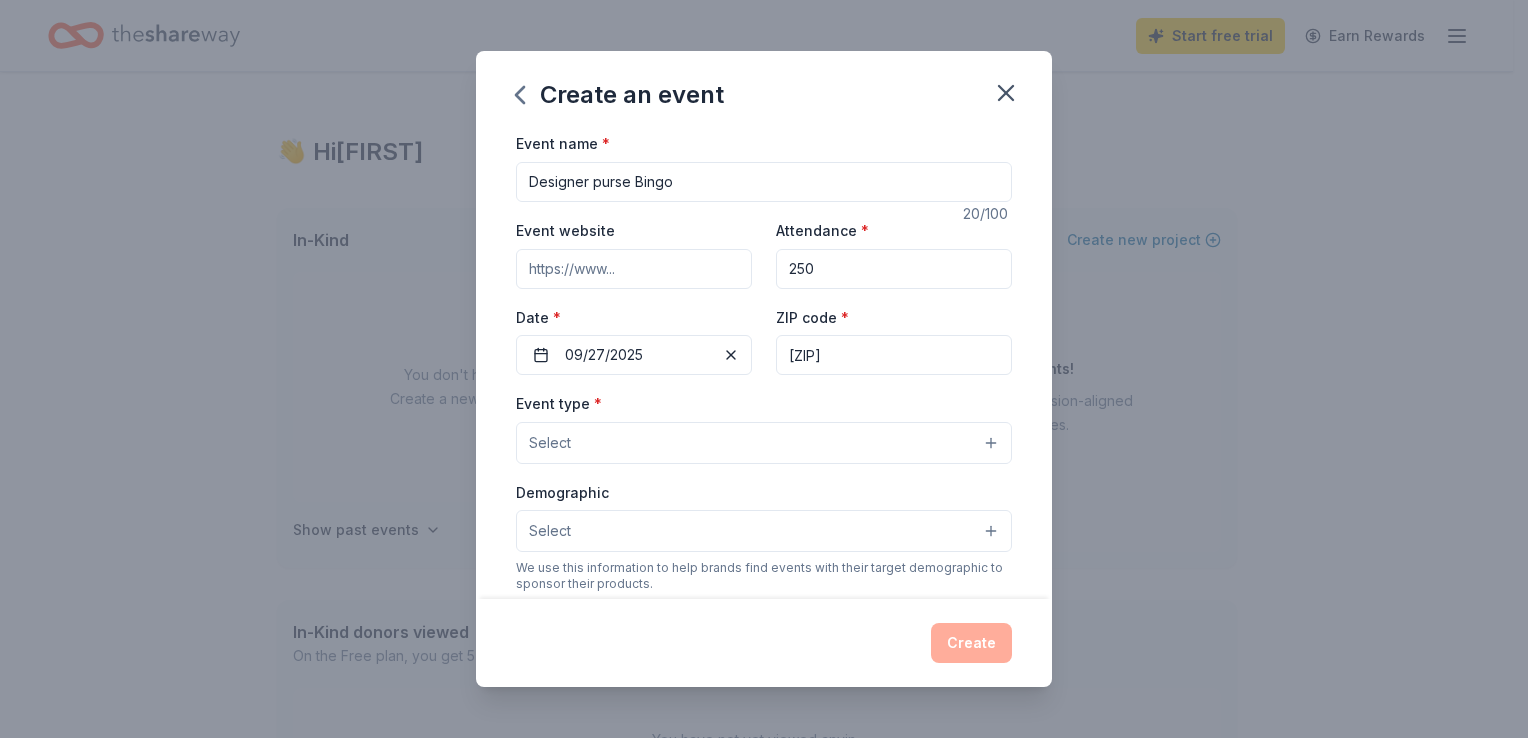 type on "45373" 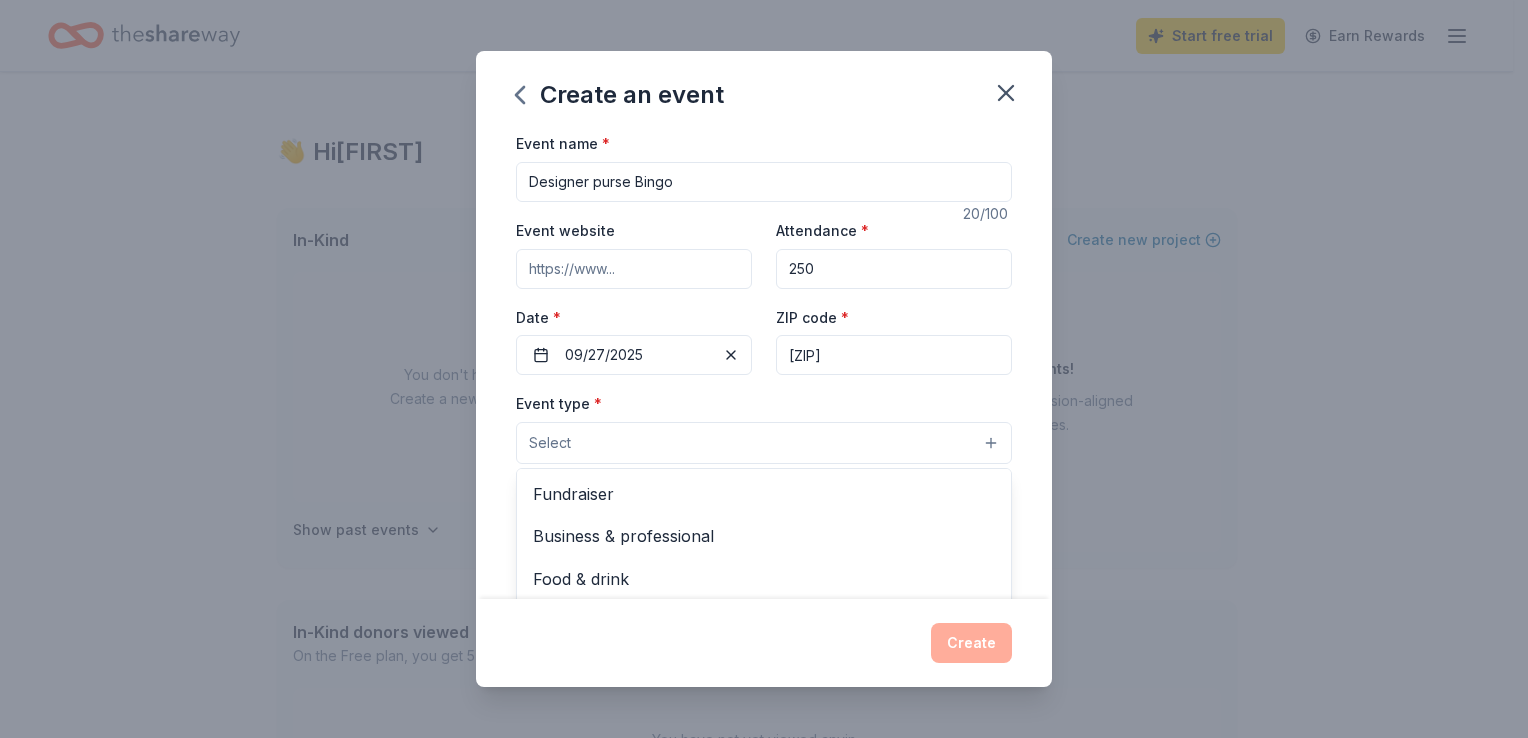 click on "Select" at bounding box center (764, 443) 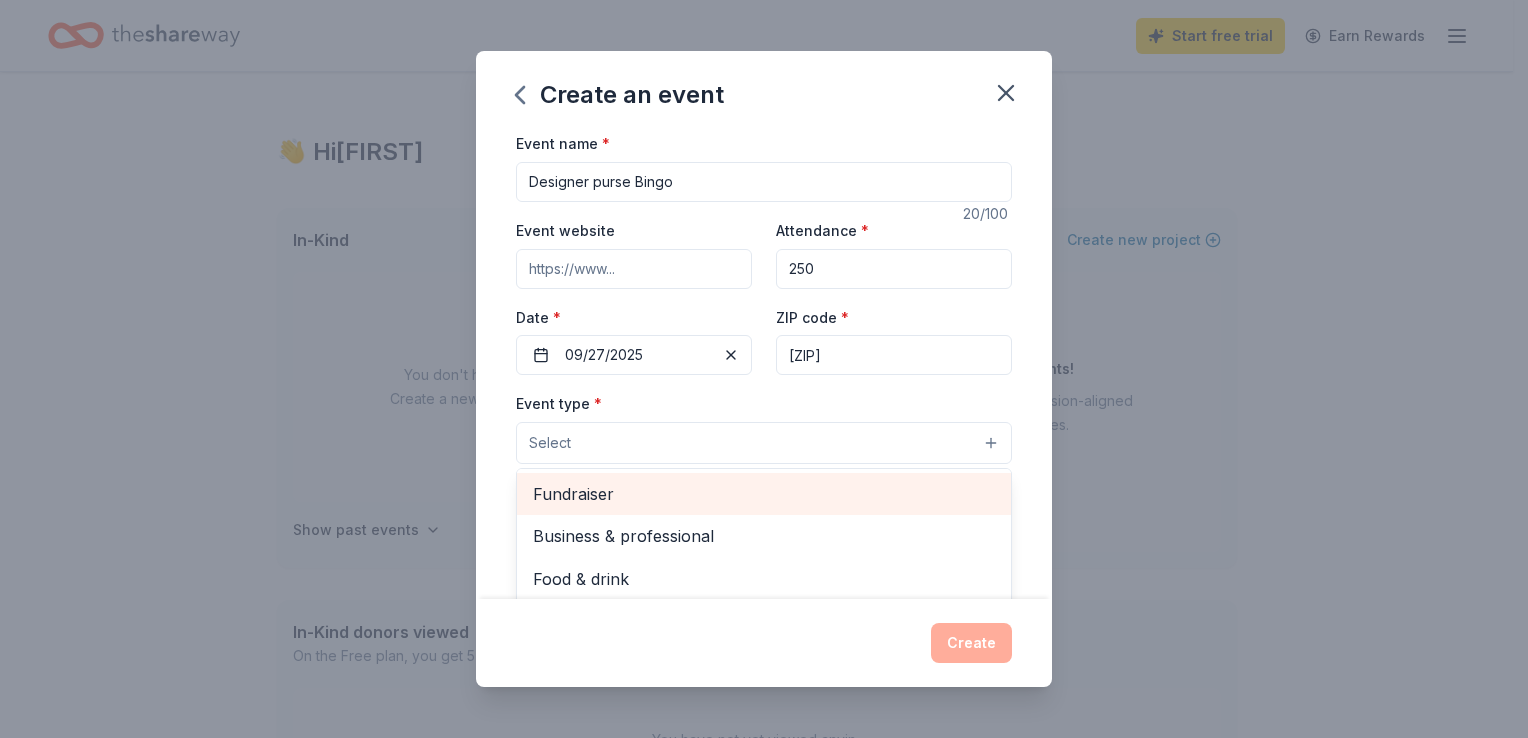 click on "Fundraiser" at bounding box center (764, 494) 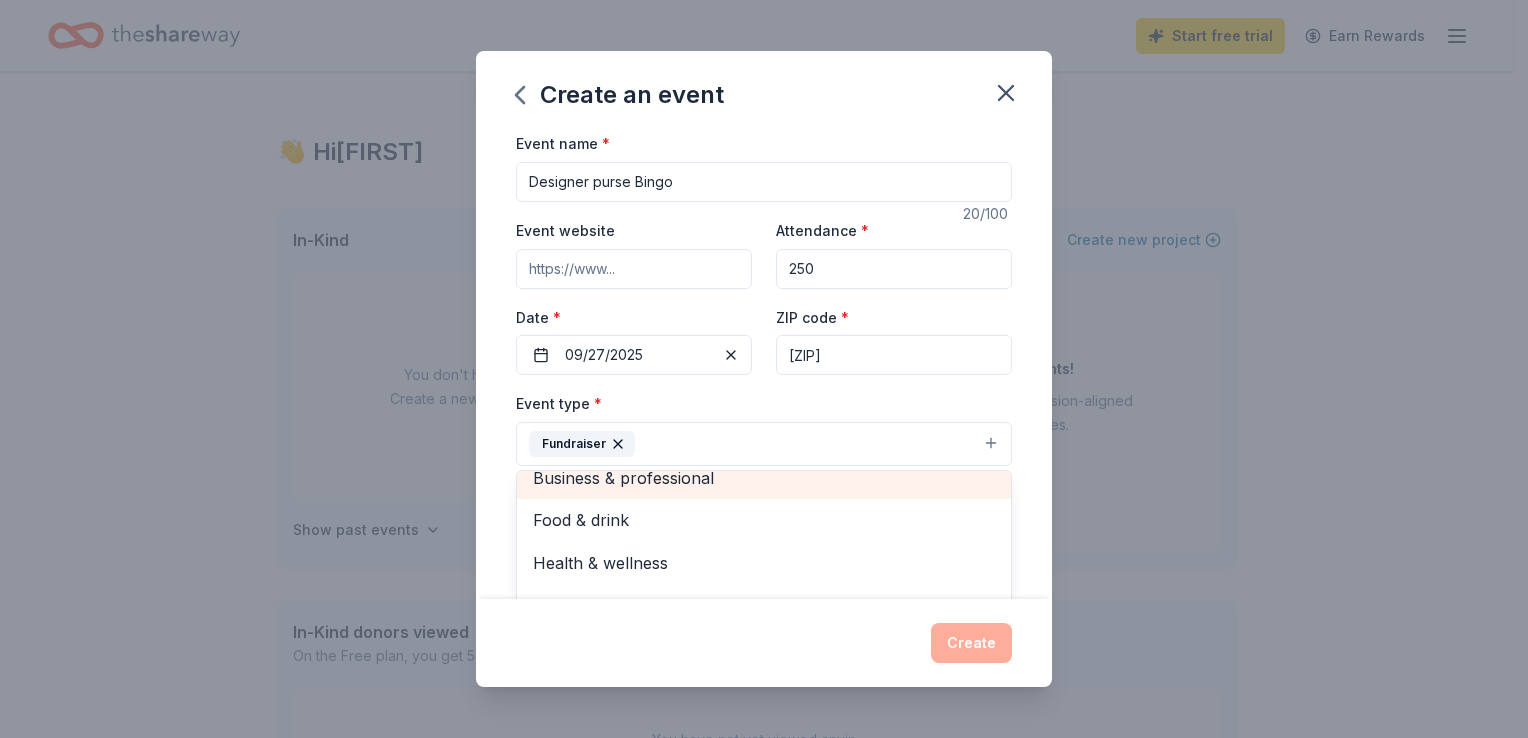scroll, scrollTop: 24, scrollLeft: 0, axis: vertical 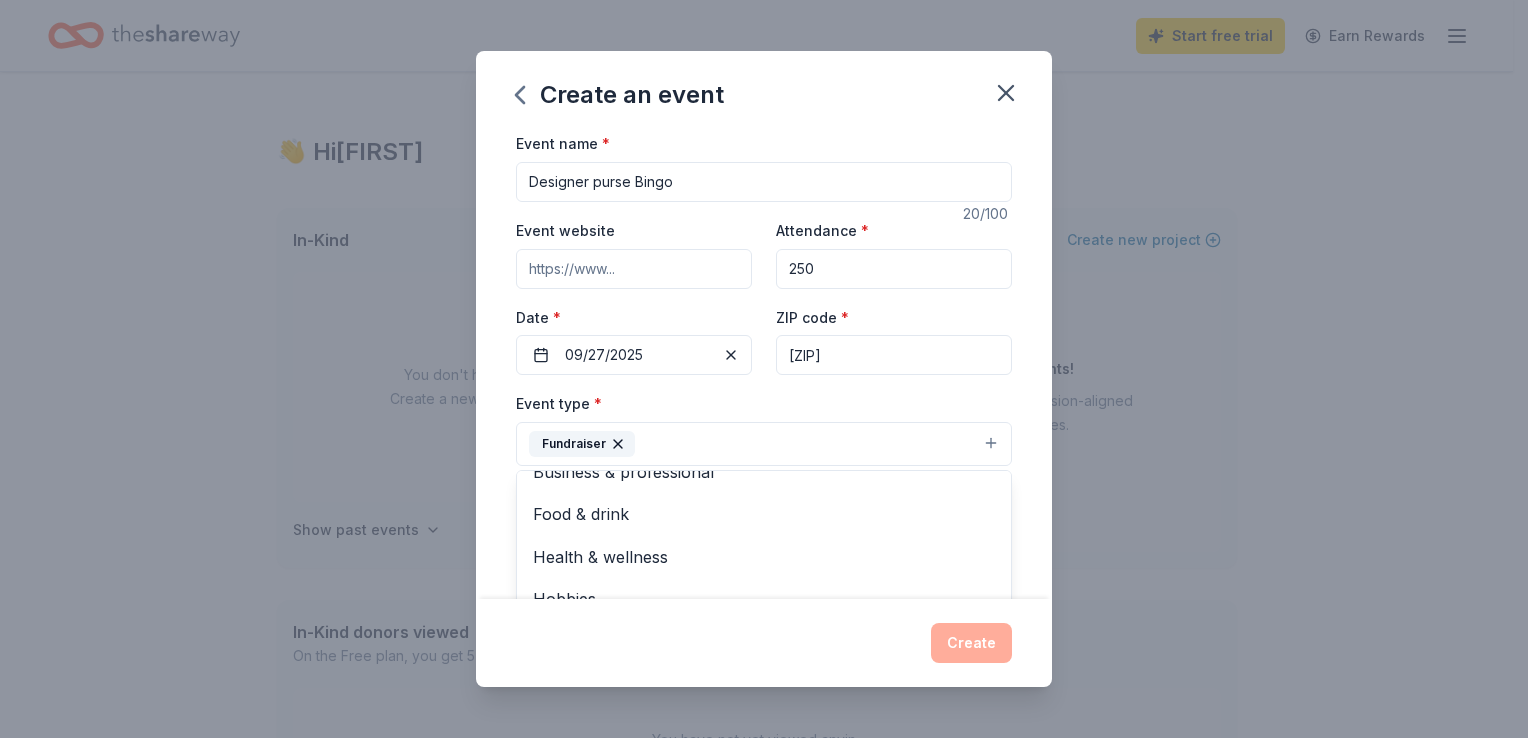 click on "Event type * Fundraiser Business & professional Food & drink Health & wellness Hobbies Music Performing & visual arts" at bounding box center (764, 428) 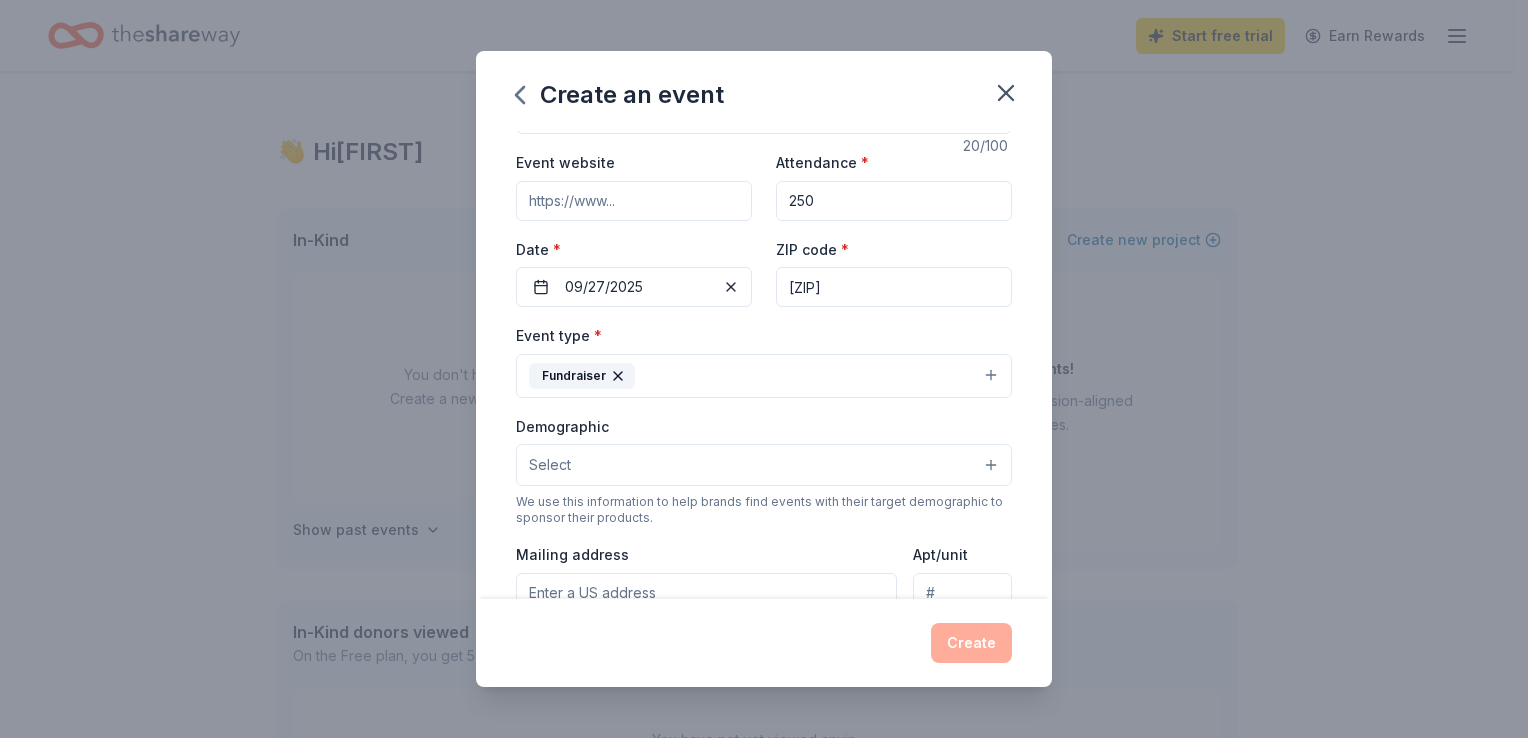 scroll, scrollTop: 100, scrollLeft: 0, axis: vertical 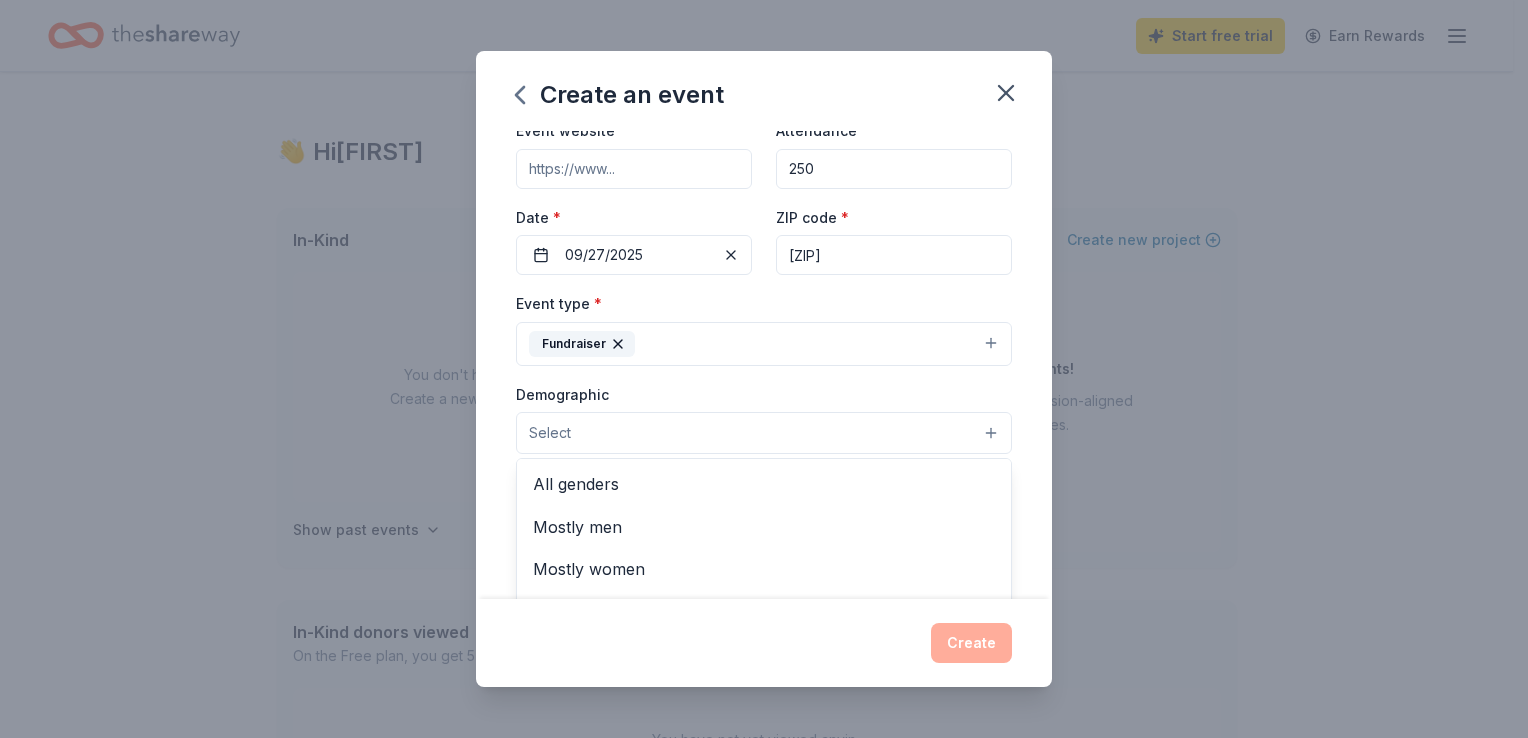 click on "Select" at bounding box center [764, 433] 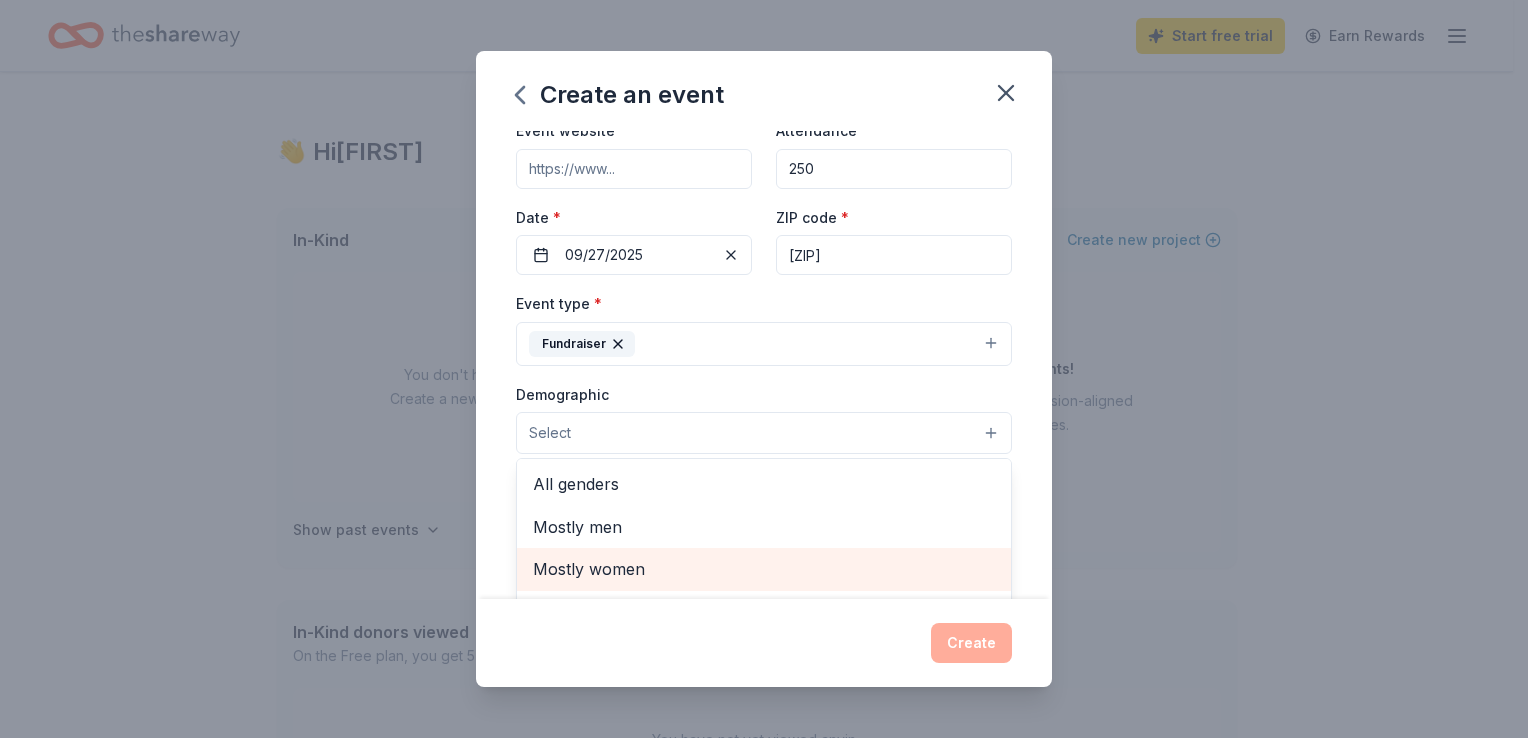 click on "Mostly women" at bounding box center (764, 569) 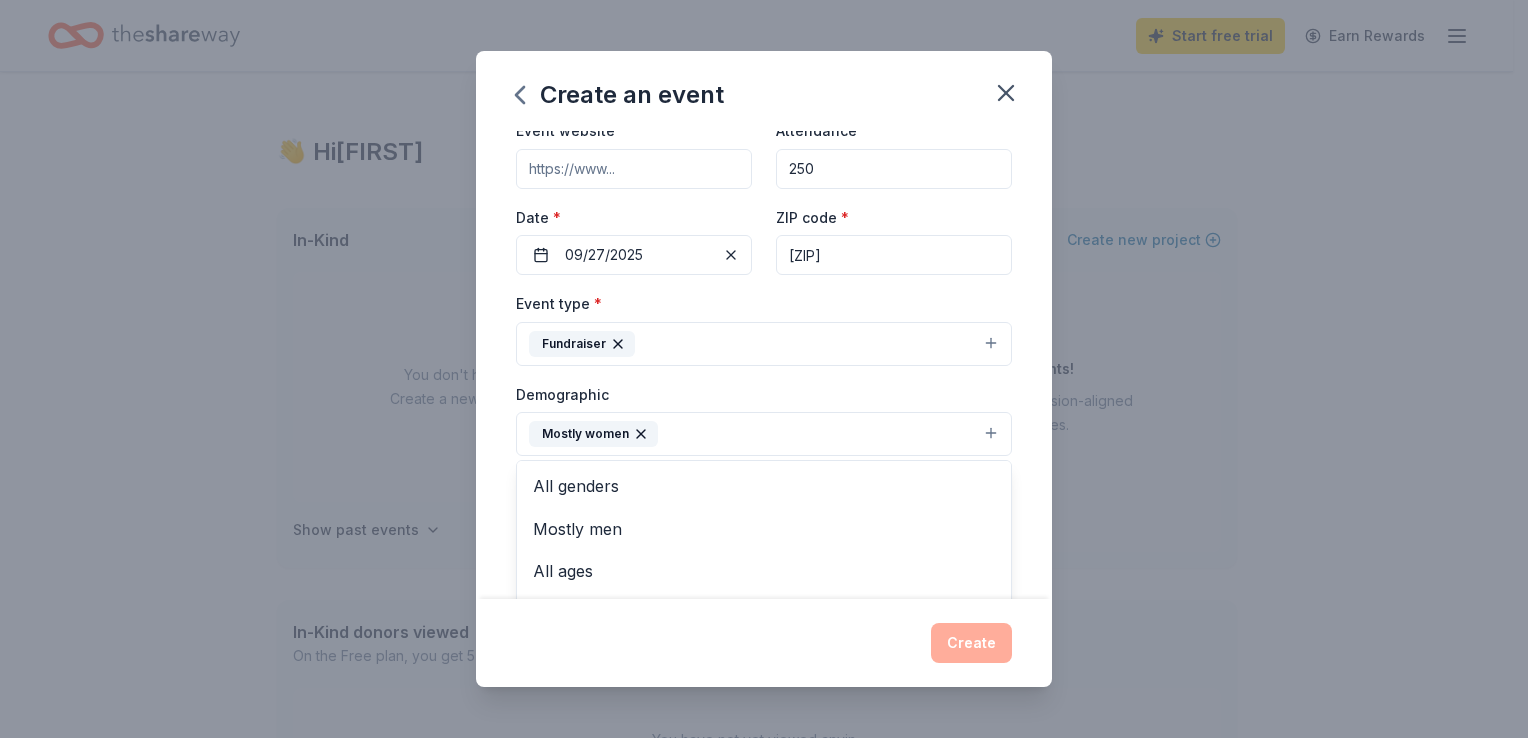 click on "Event type * Fundraiser Demographic Mostly women All genders Mostly men All ages 0-10 yrs 10-20 yrs 20-30 yrs 30-40 yrs 40-50 yrs 50-60 yrs 60-70 yrs 70-80 yrs 80+ yrs We use this information to help brands find events with their target demographic to sponsor their products. Mailing address Apt/unit Description" at bounding box center [764, 503] 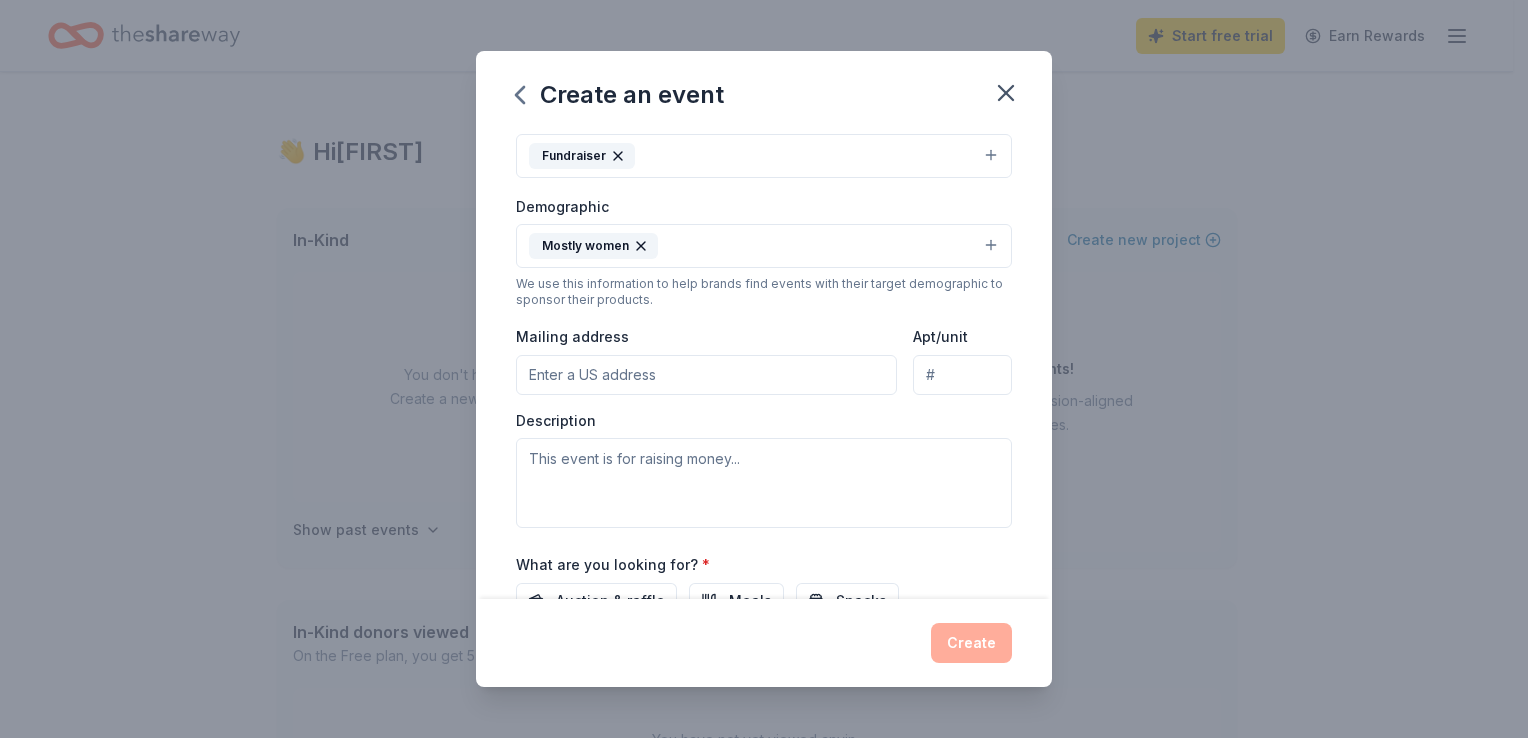 scroll, scrollTop: 300, scrollLeft: 0, axis: vertical 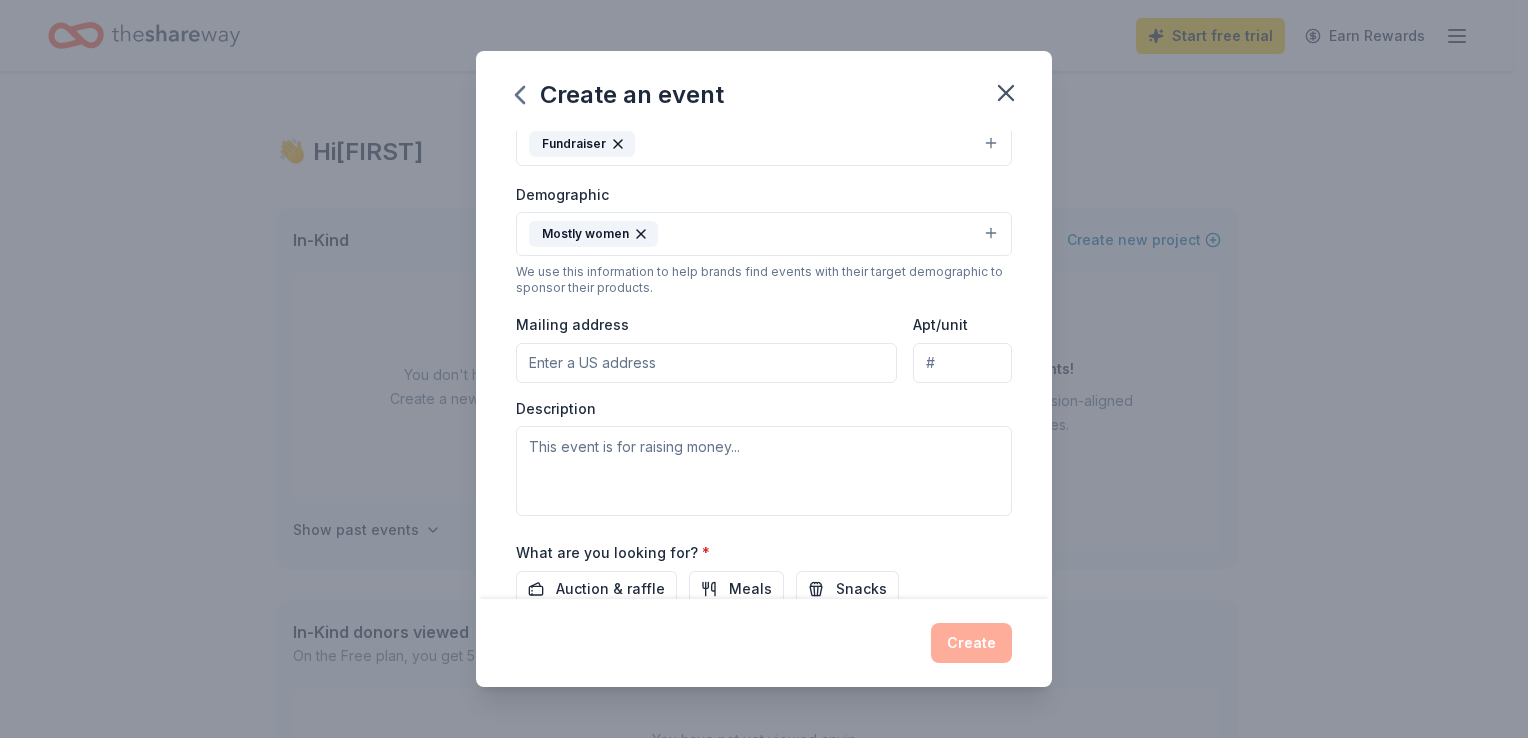 click on "Mailing address" at bounding box center [706, 363] 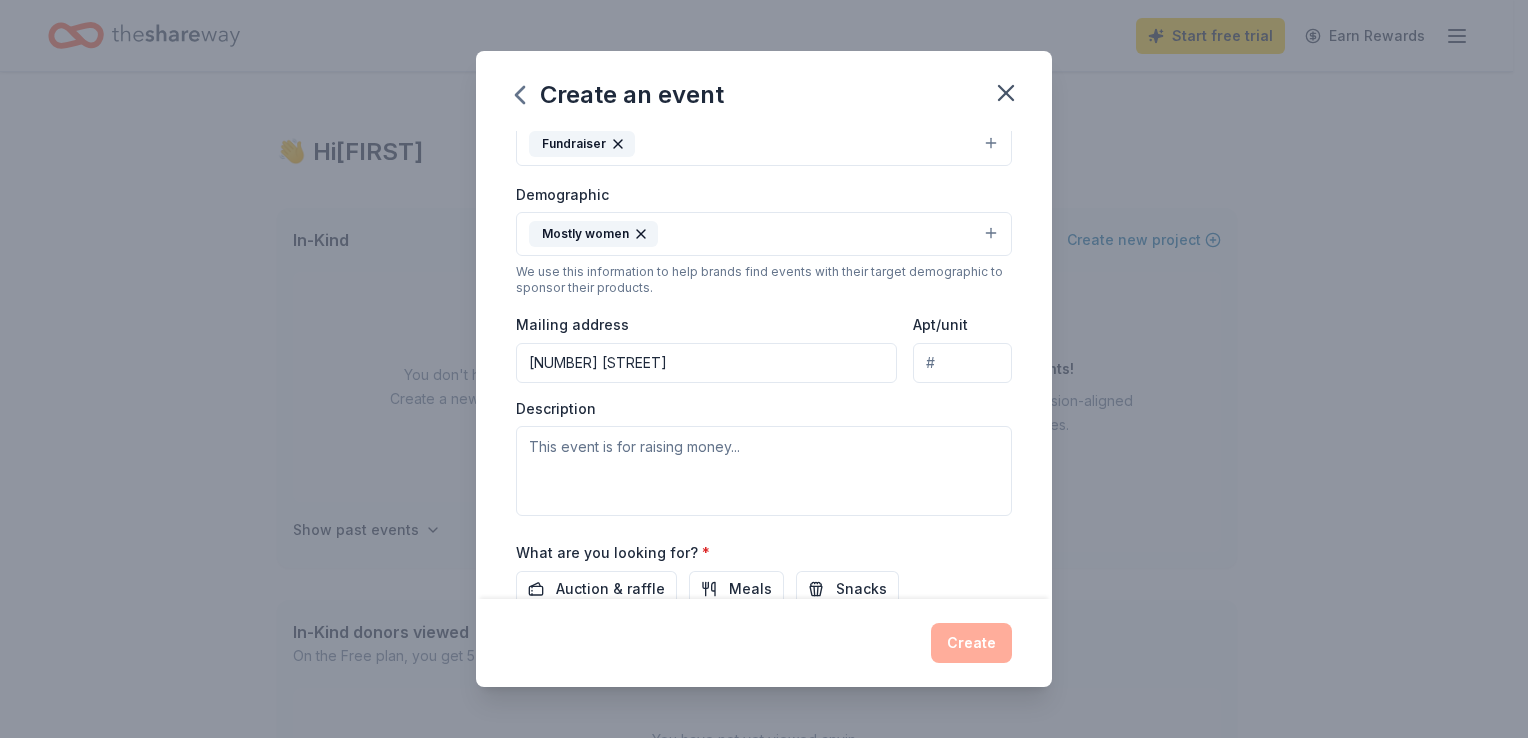 click on "Event type * Fundraiser Demographic Mostly women We use this information to help brands find events with their target demographic to sponsor their products. Mailing address 225 N  Elm St Apt/unit Description" at bounding box center (764, 303) 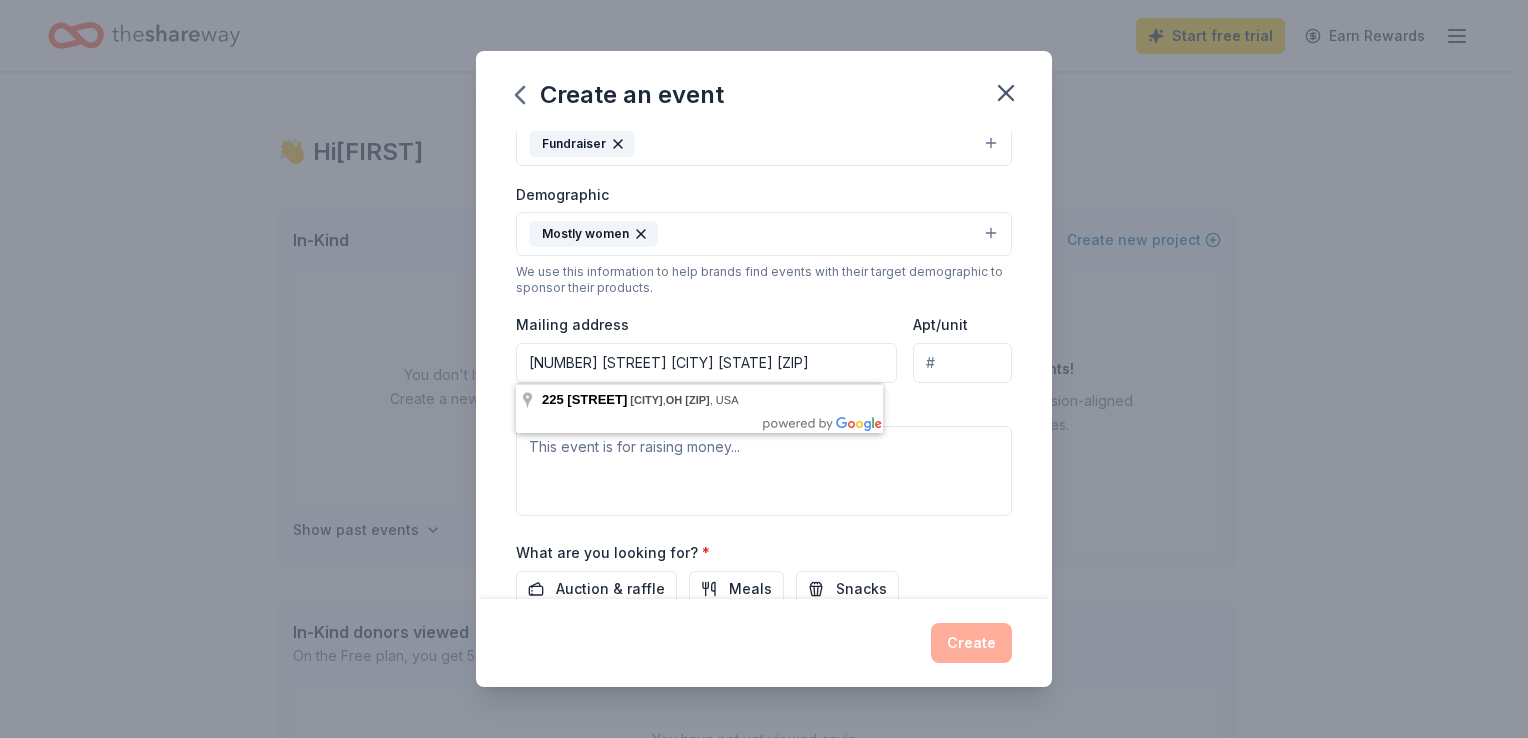 type on "225 N  Elm St Troy OH 45373" 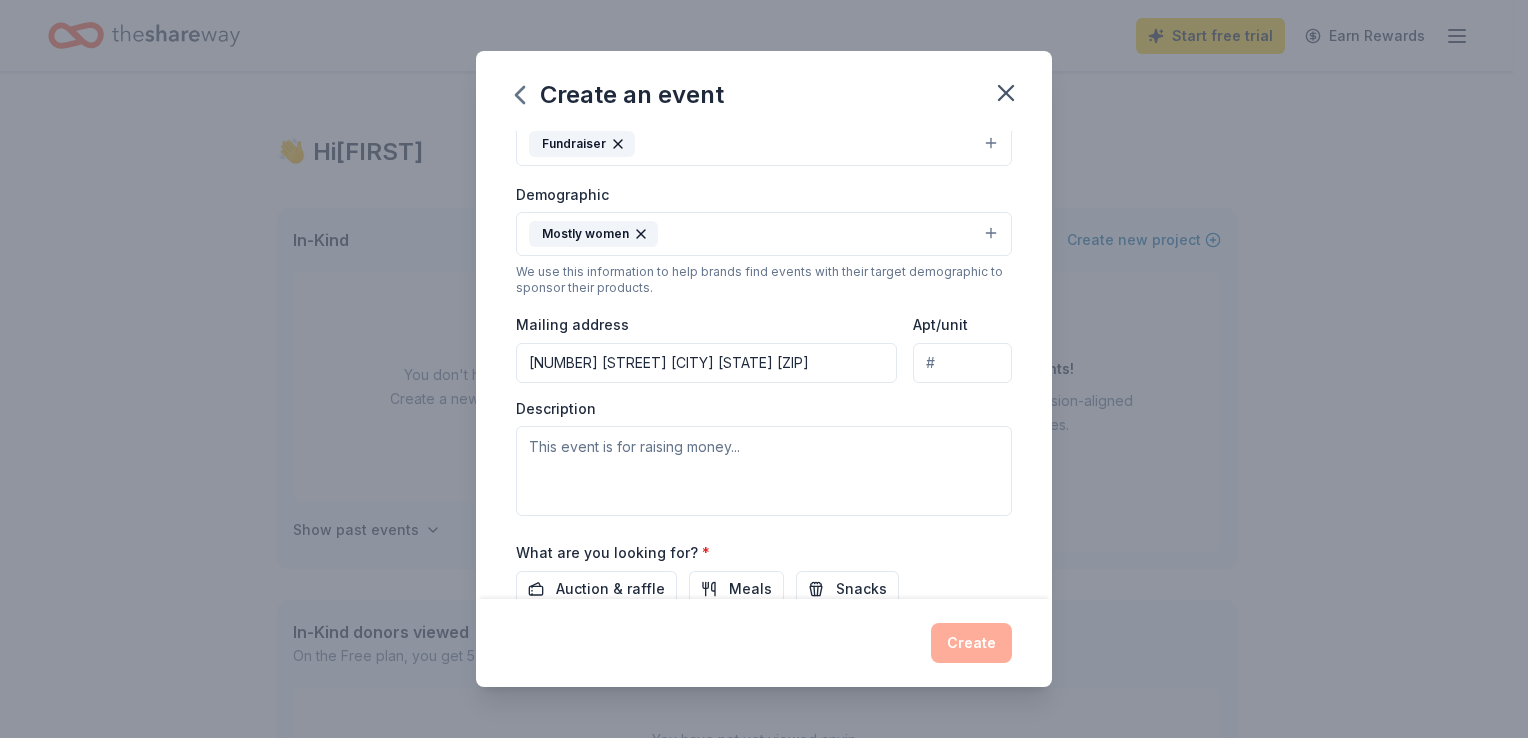 click on "Event name * Designer purse Bingo 20 /100 Event website Attendance * 250 Date * 09/27/2025 ZIP code * 45373 Event type * Fundraiser Demographic Mostly women We use this information to help brands find events with their target demographic to sponsor their products. Mailing address 225 N  Elm St Troy OH 45373 Apt/unit Description What are you looking for? * Auction & raffle Meals Snacks Desserts Alcohol Beverages Send me reminders Email me reminders of donor application deadlines Recurring event" at bounding box center [764, 364] 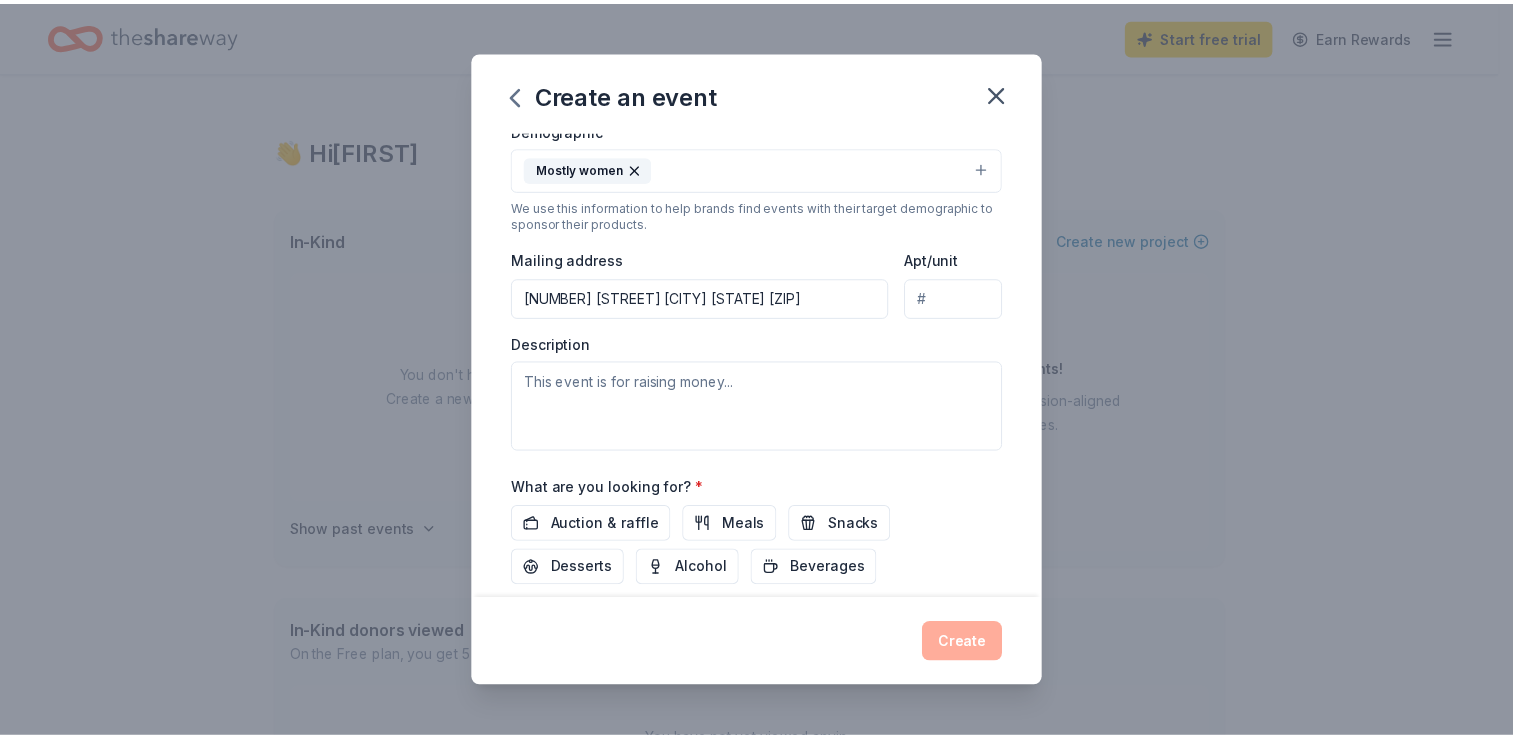 scroll, scrollTop: 400, scrollLeft: 0, axis: vertical 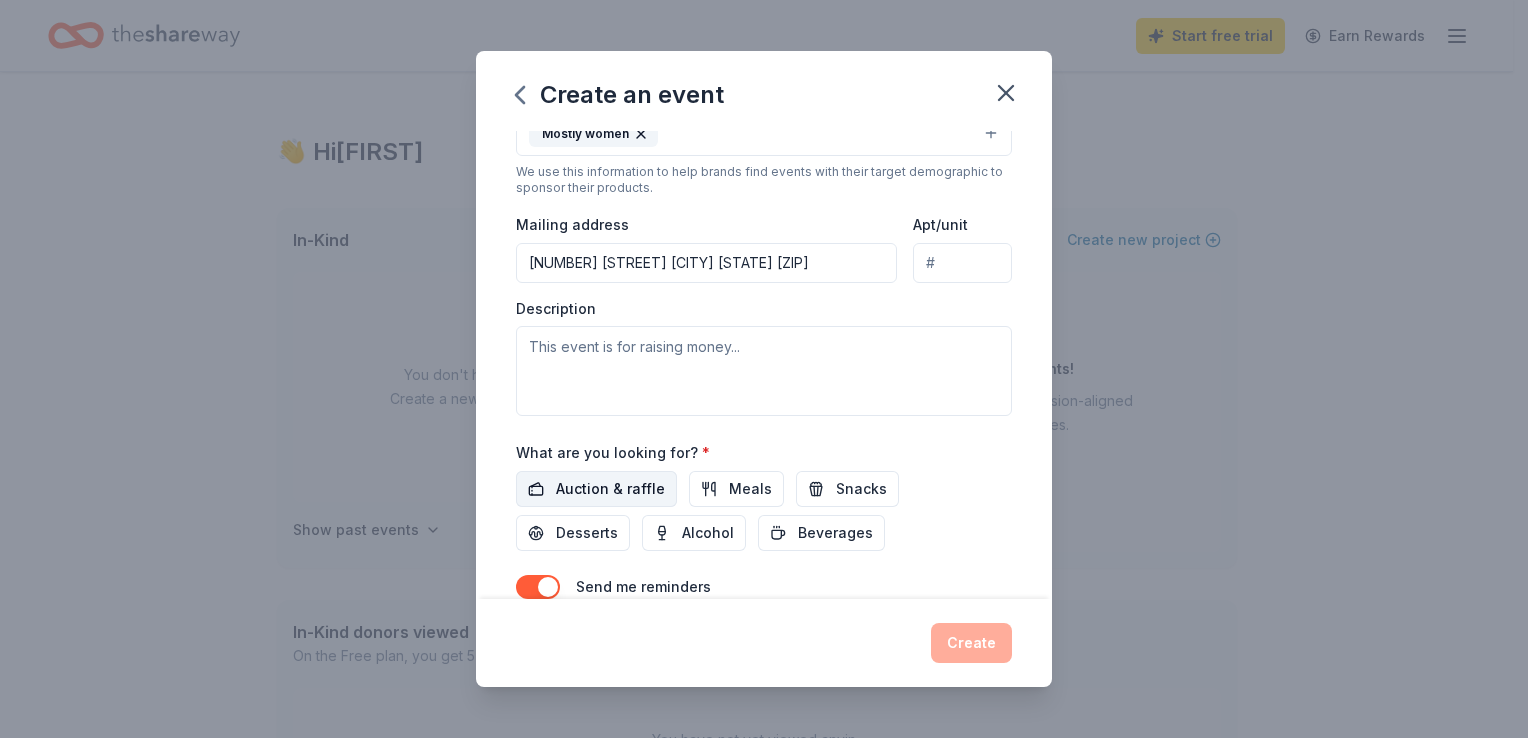 click on "Auction & raffle" at bounding box center (610, 489) 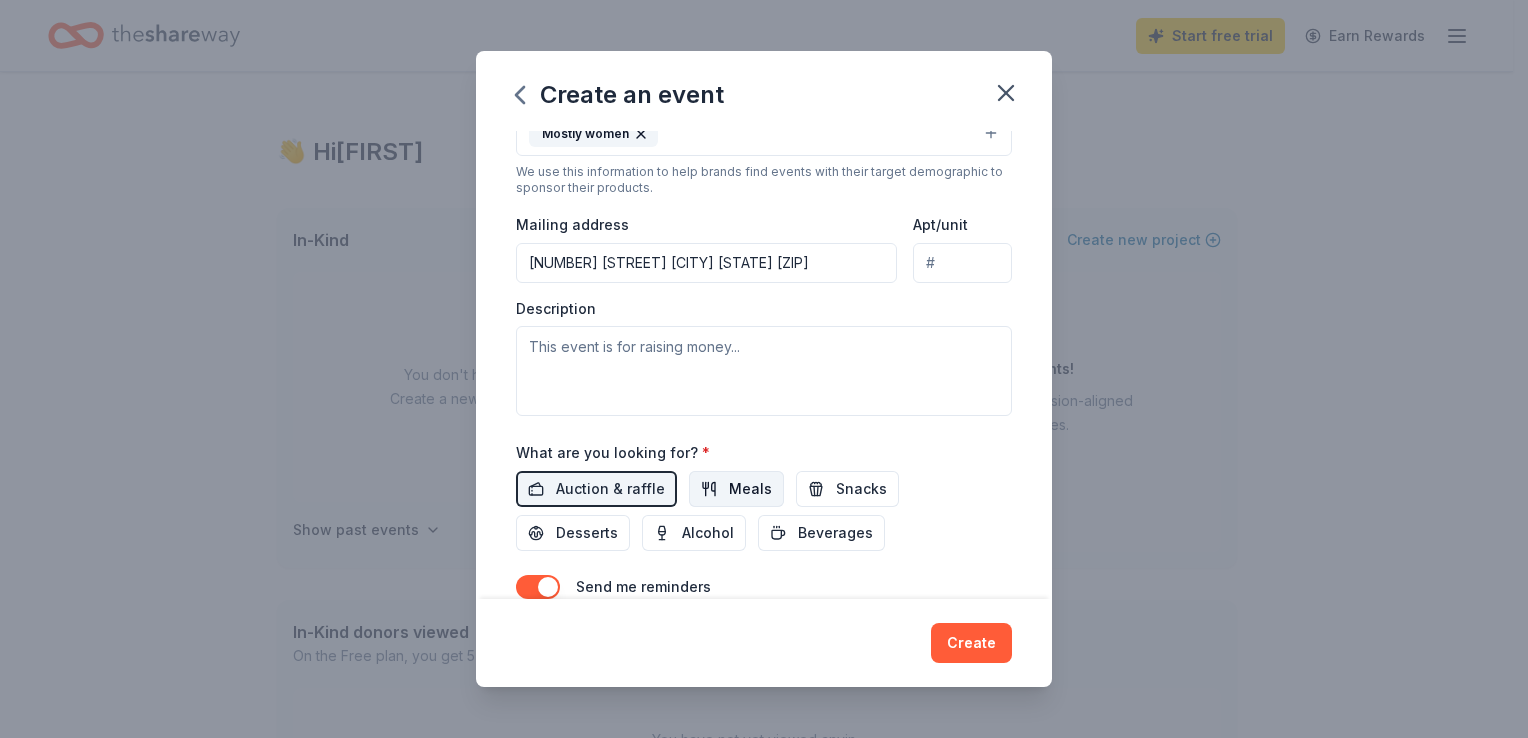 click on "Meals" at bounding box center (750, 489) 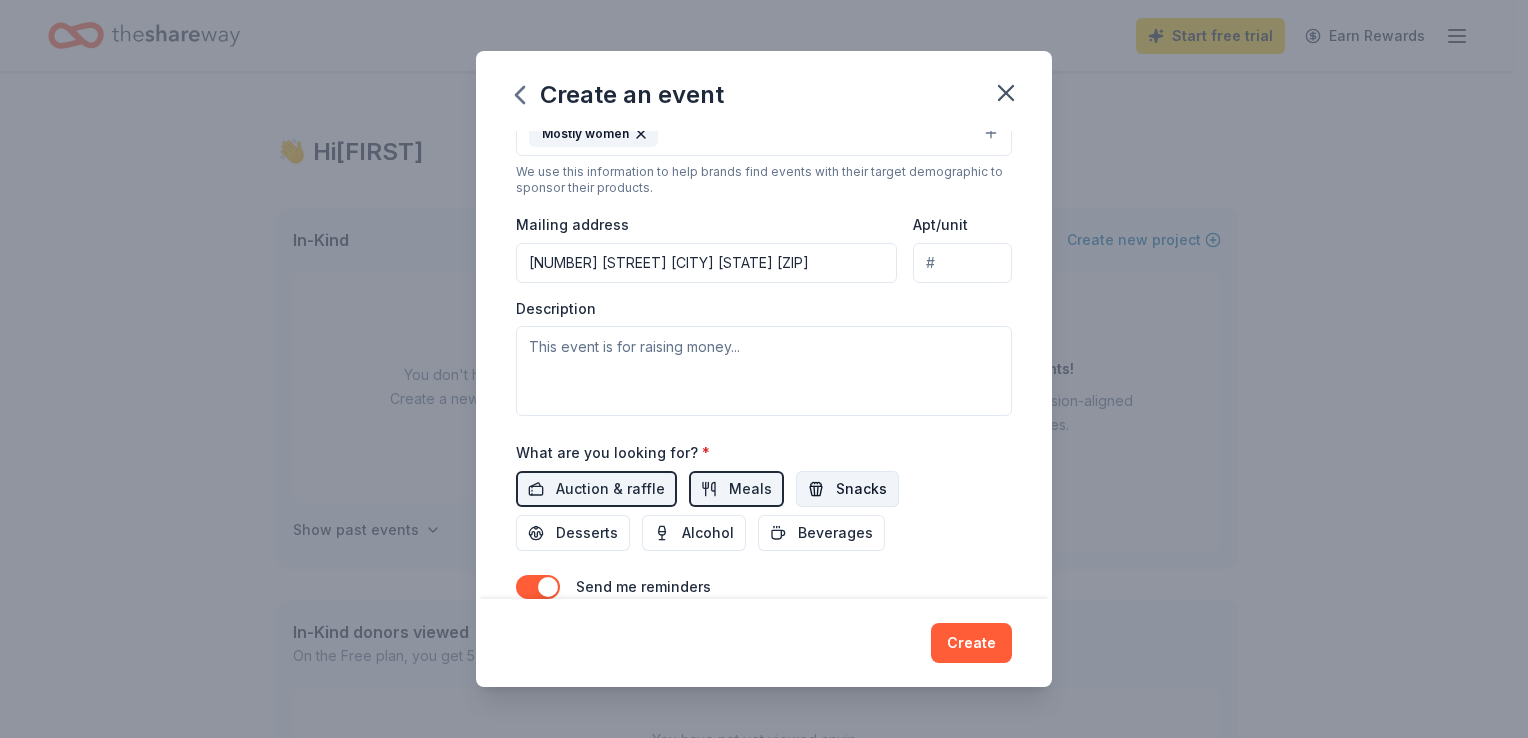 click on "Snacks" at bounding box center [861, 489] 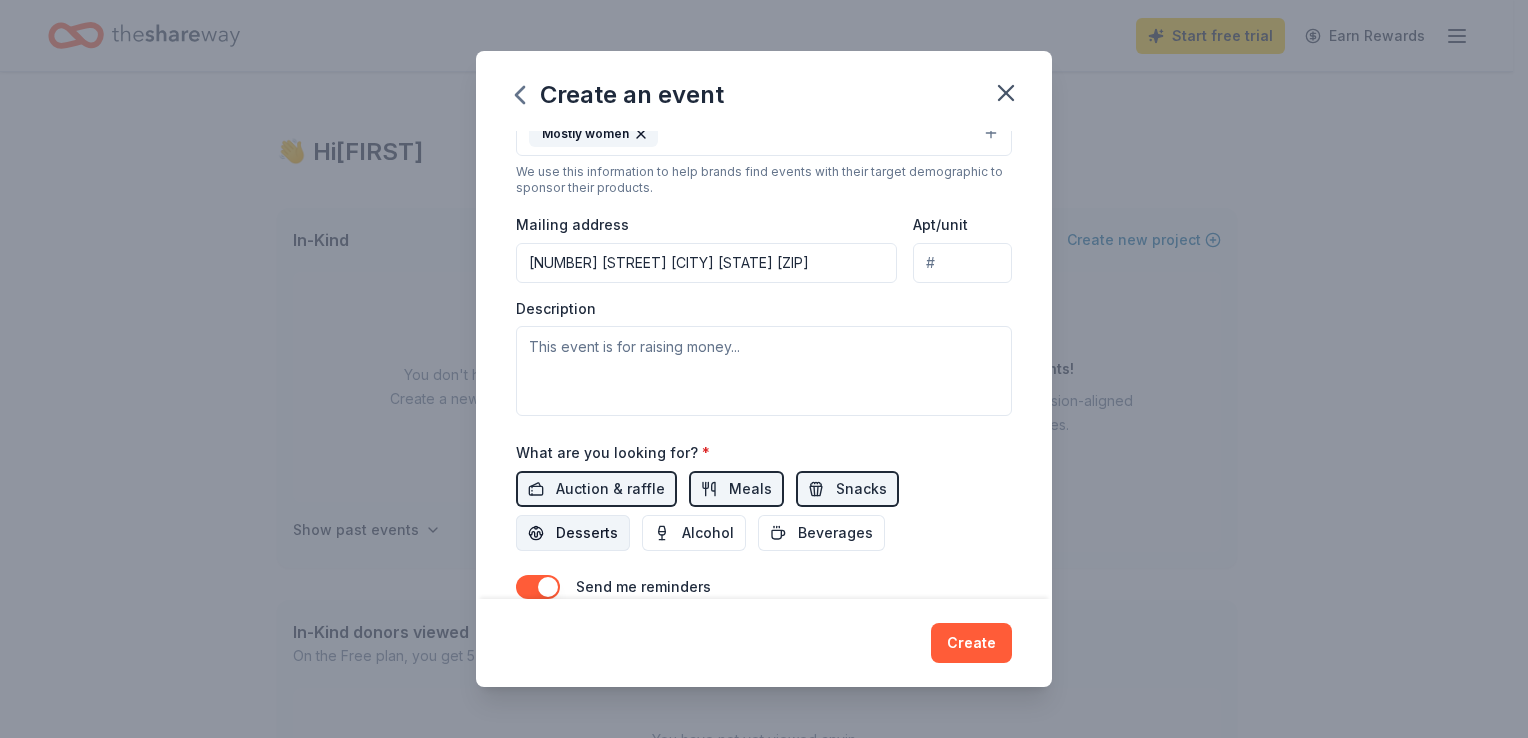 click on "Desserts" at bounding box center [573, 533] 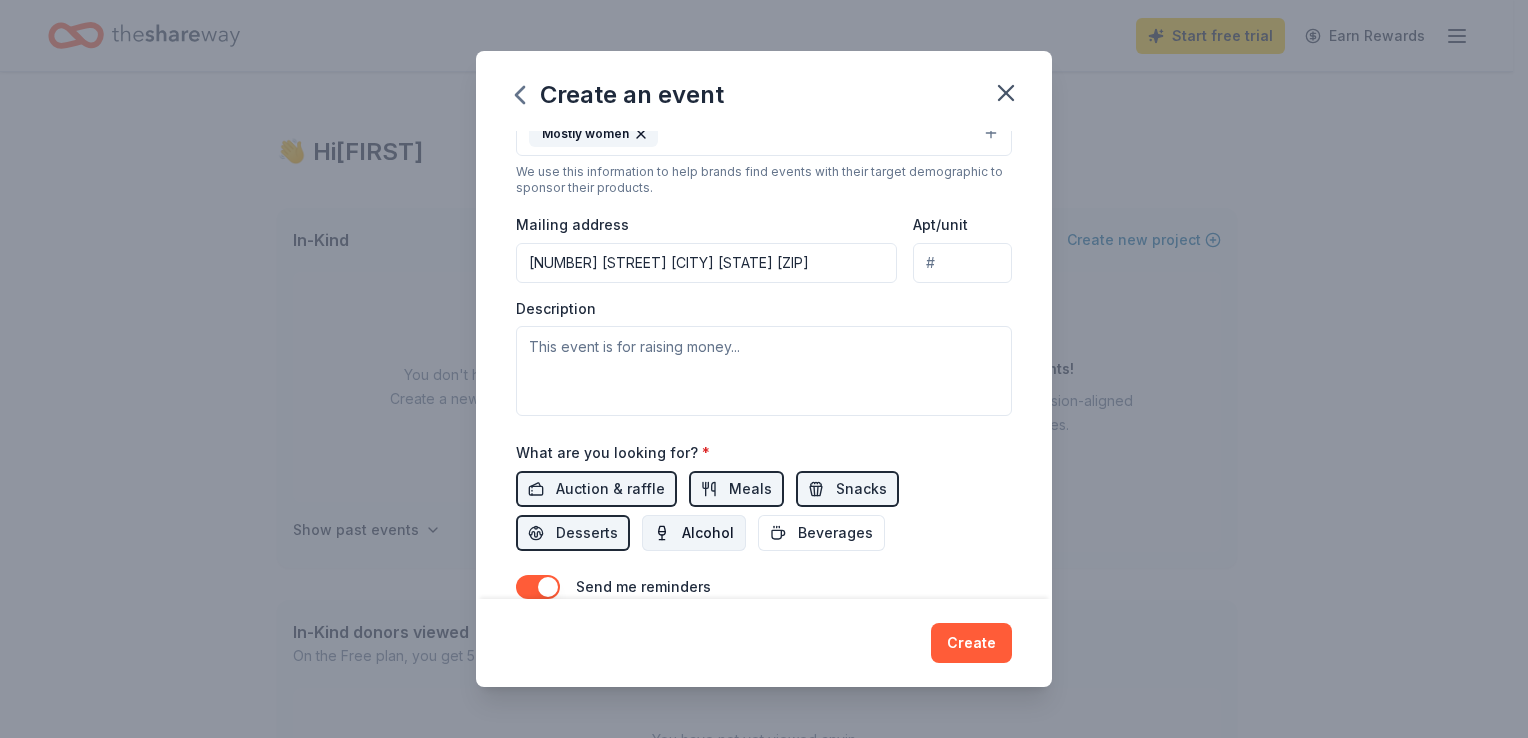 click on "Alcohol" at bounding box center (694, 533) 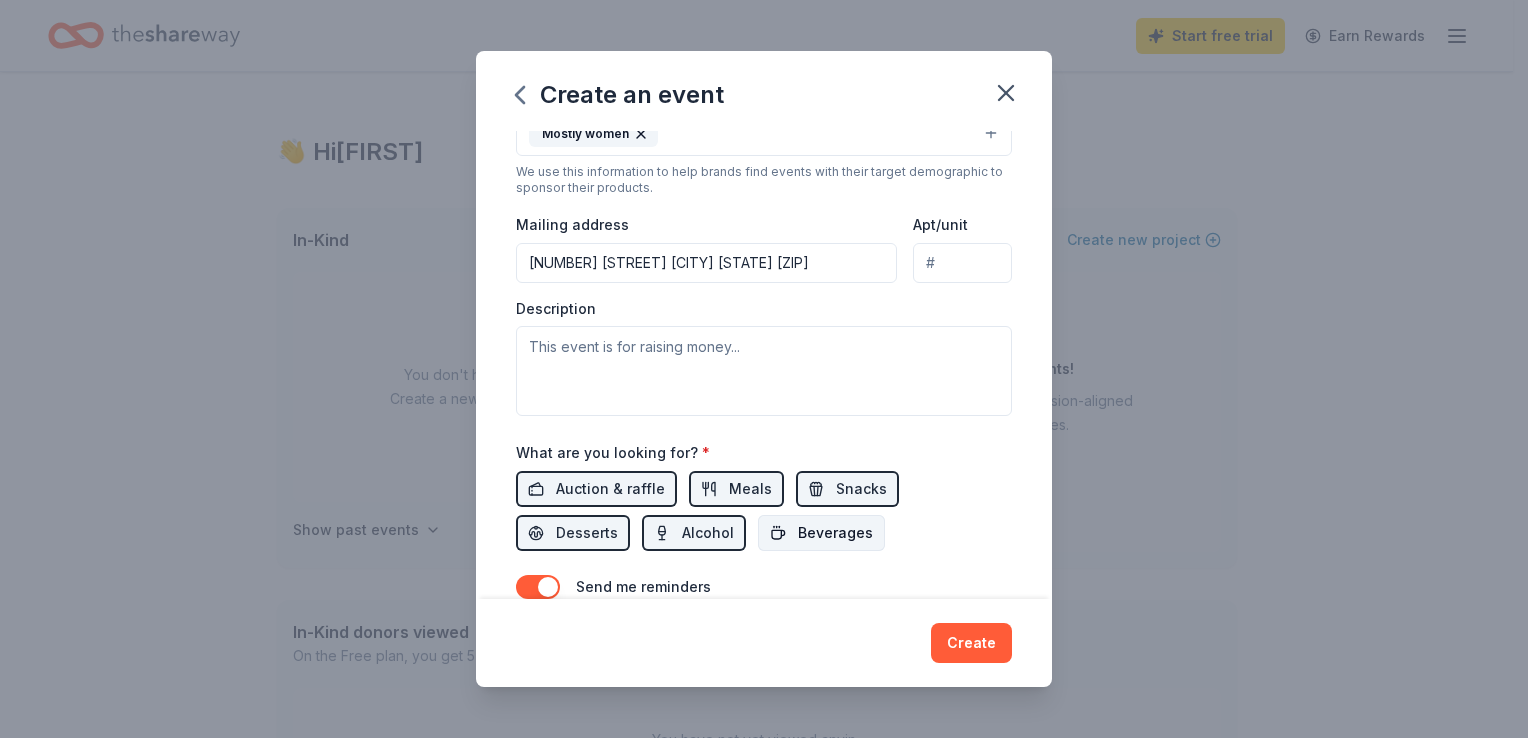 drag, startPoint x: 812, startPoint y: 542, endPoint x: 881, endPoint y: 599, distance: 89.498604 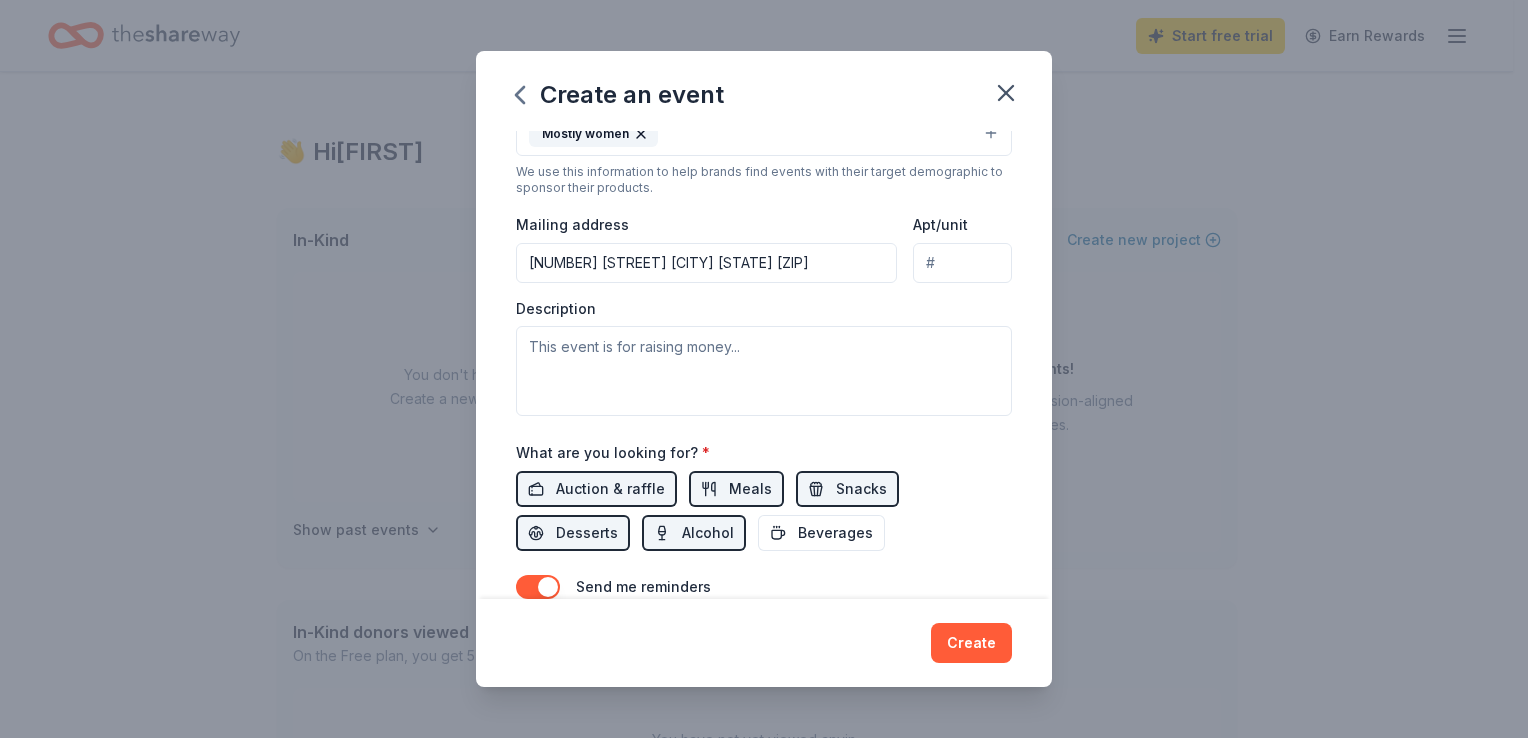 click on "Beverages" at bounding box center [835, 533] 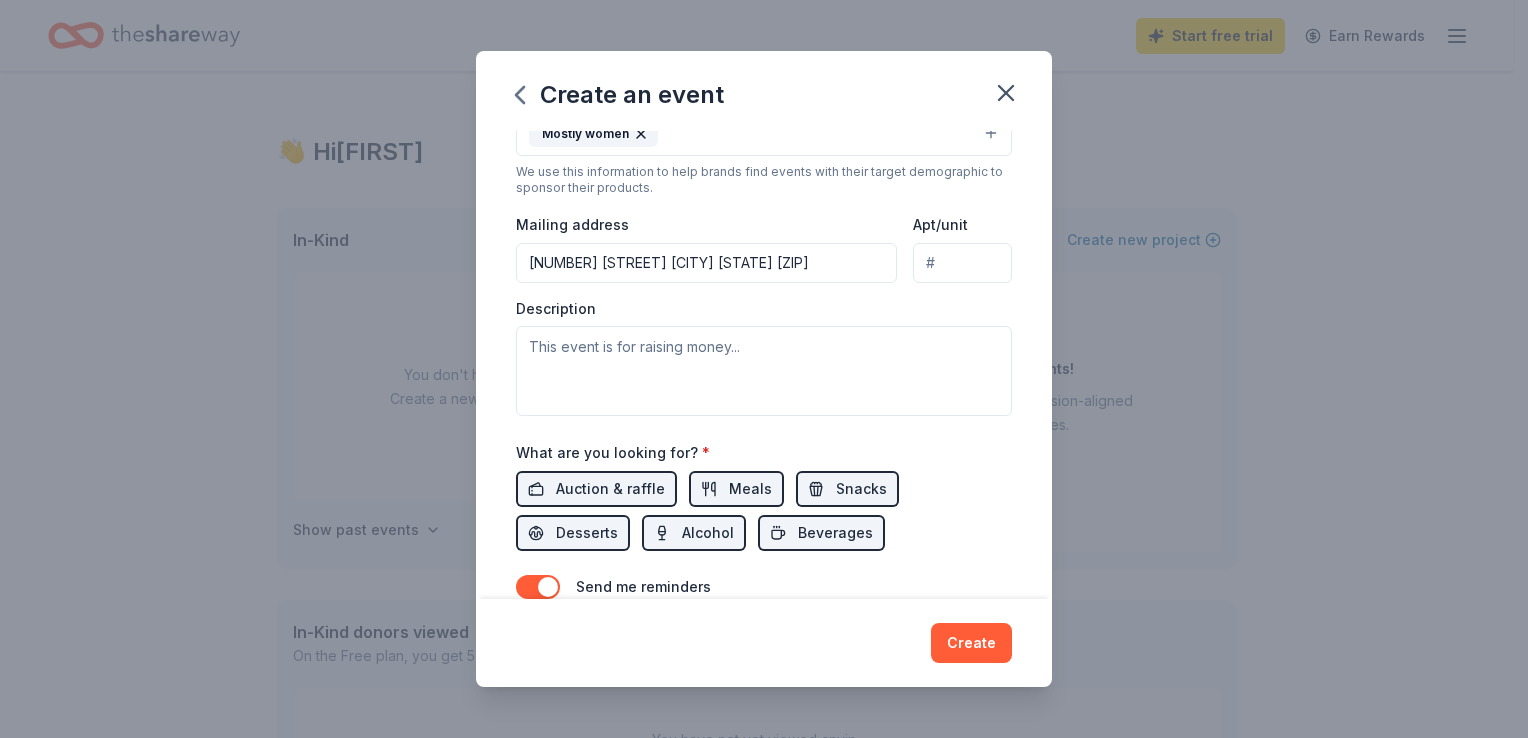 click on "Create" at bounding box center (971, 643) 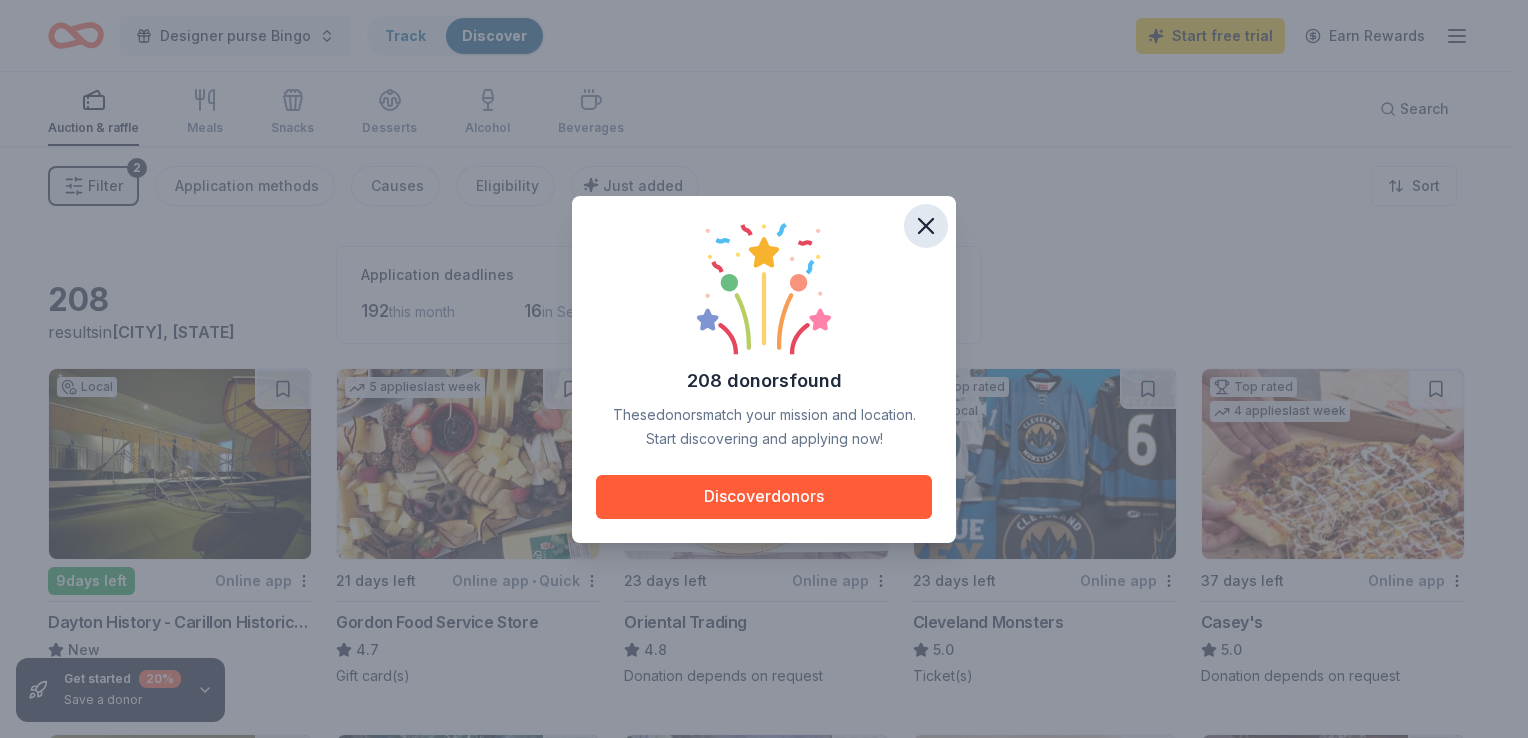 click 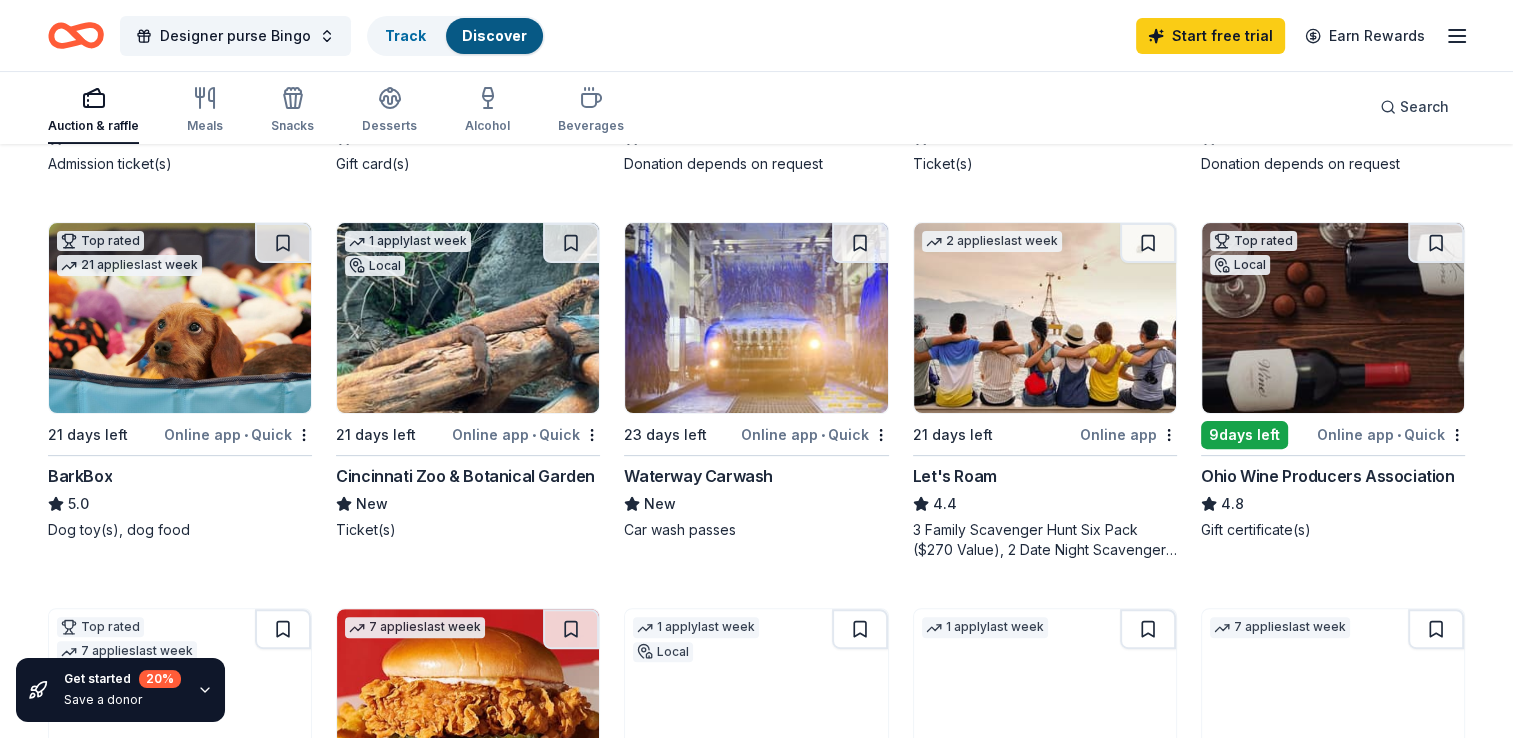 scroll, scrollTop: 500, scrollLeft: 0, axis: vertical 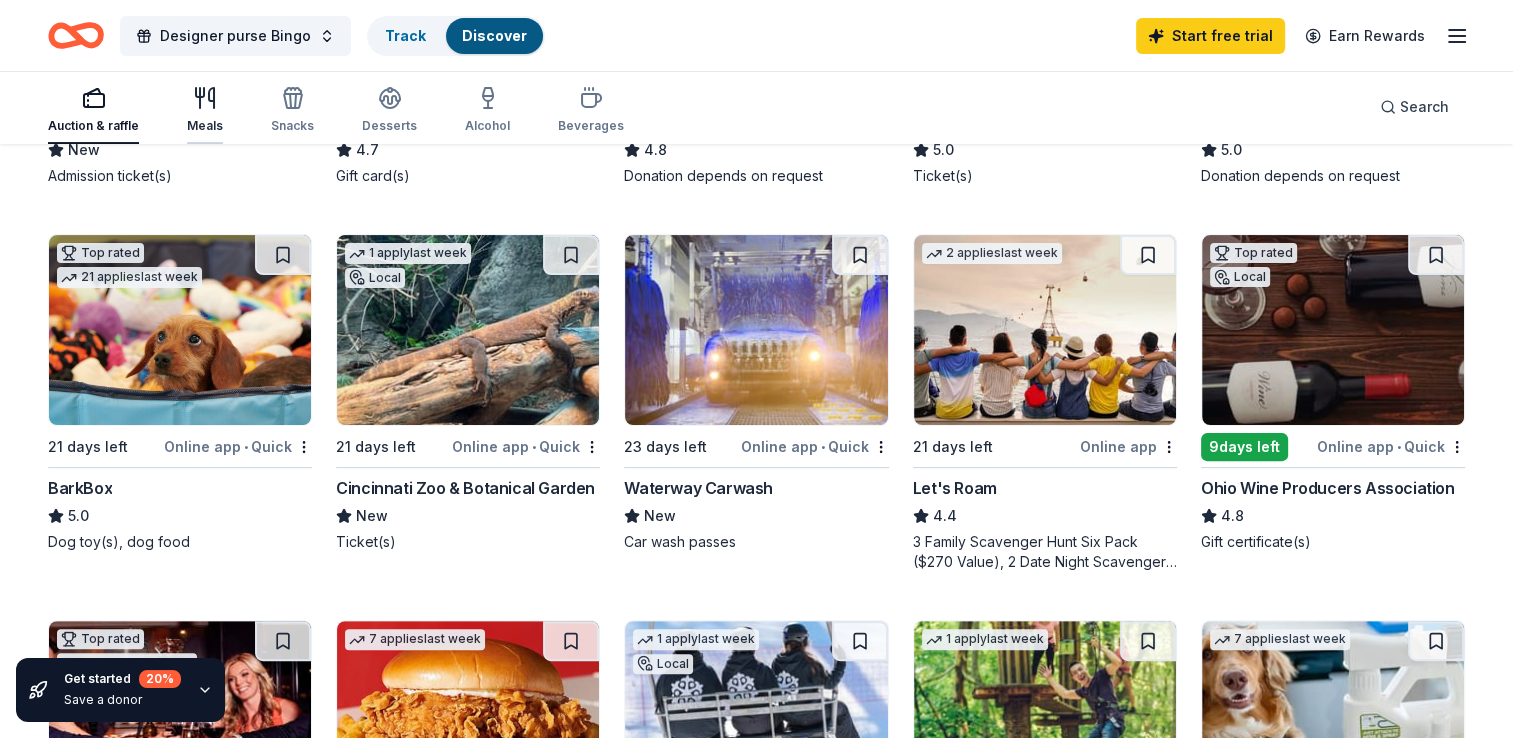 click on "Meals" at bounding box center [205, 110] 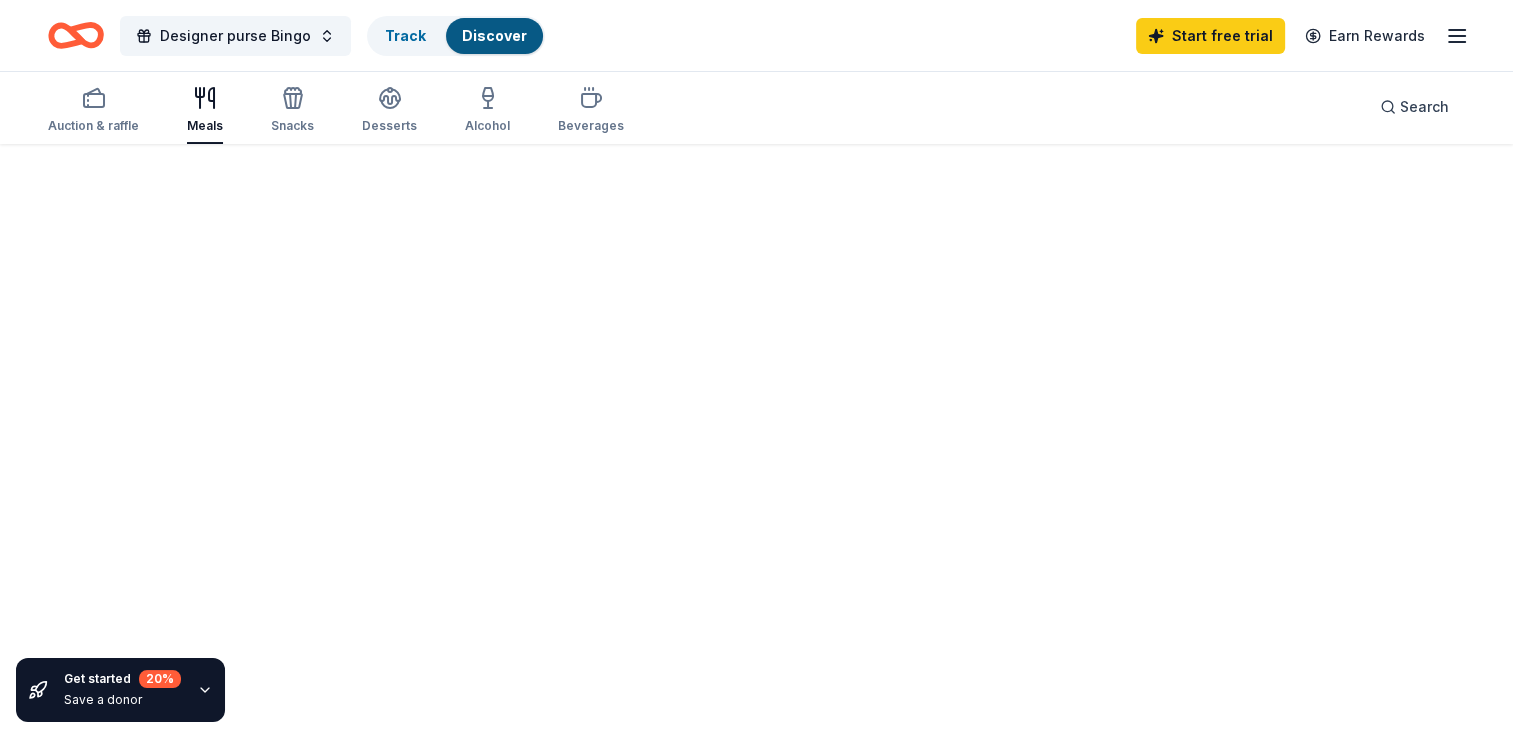 scroll, scrollTop: 0, scrollLeft: 0, axis: both 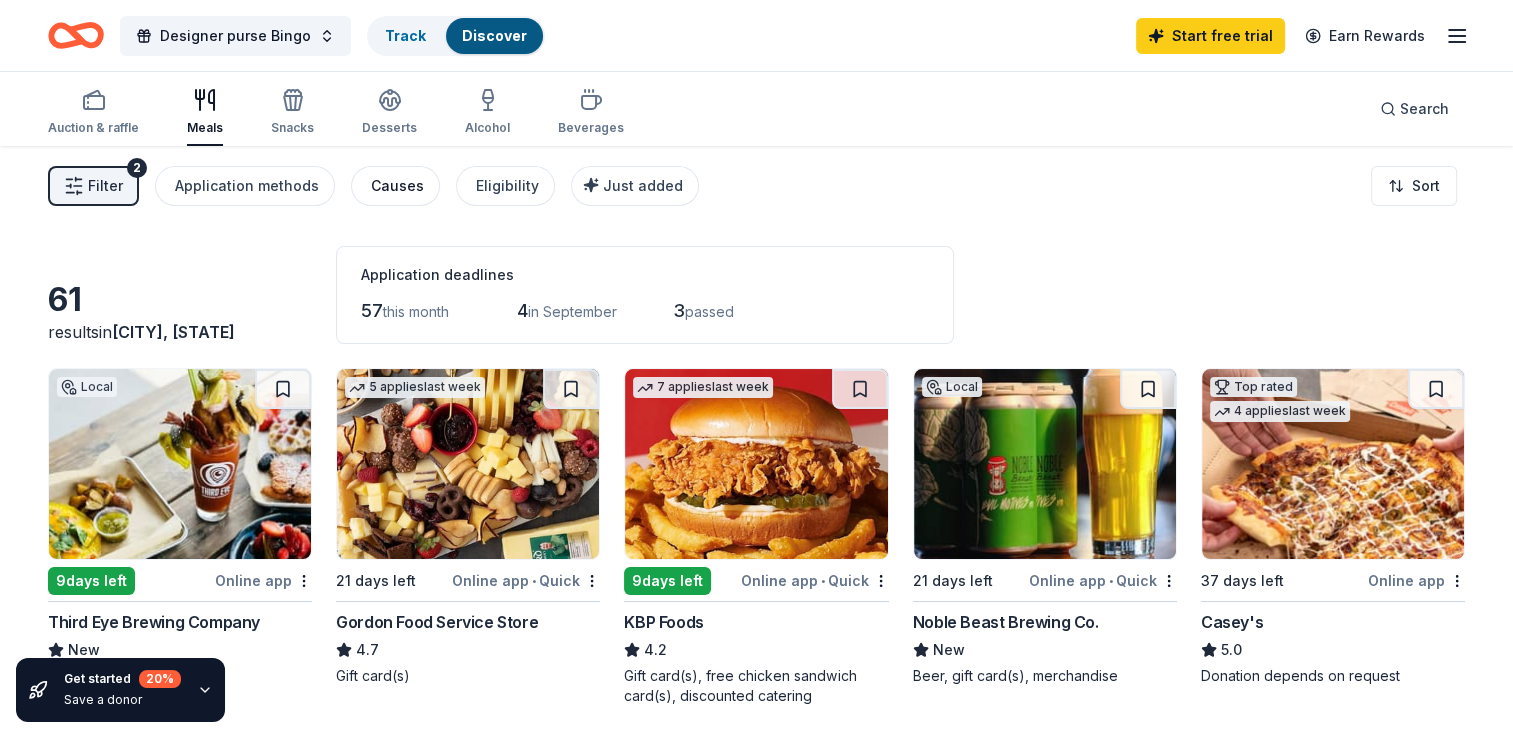 click on "Causes" at bounding box center [397, 186] 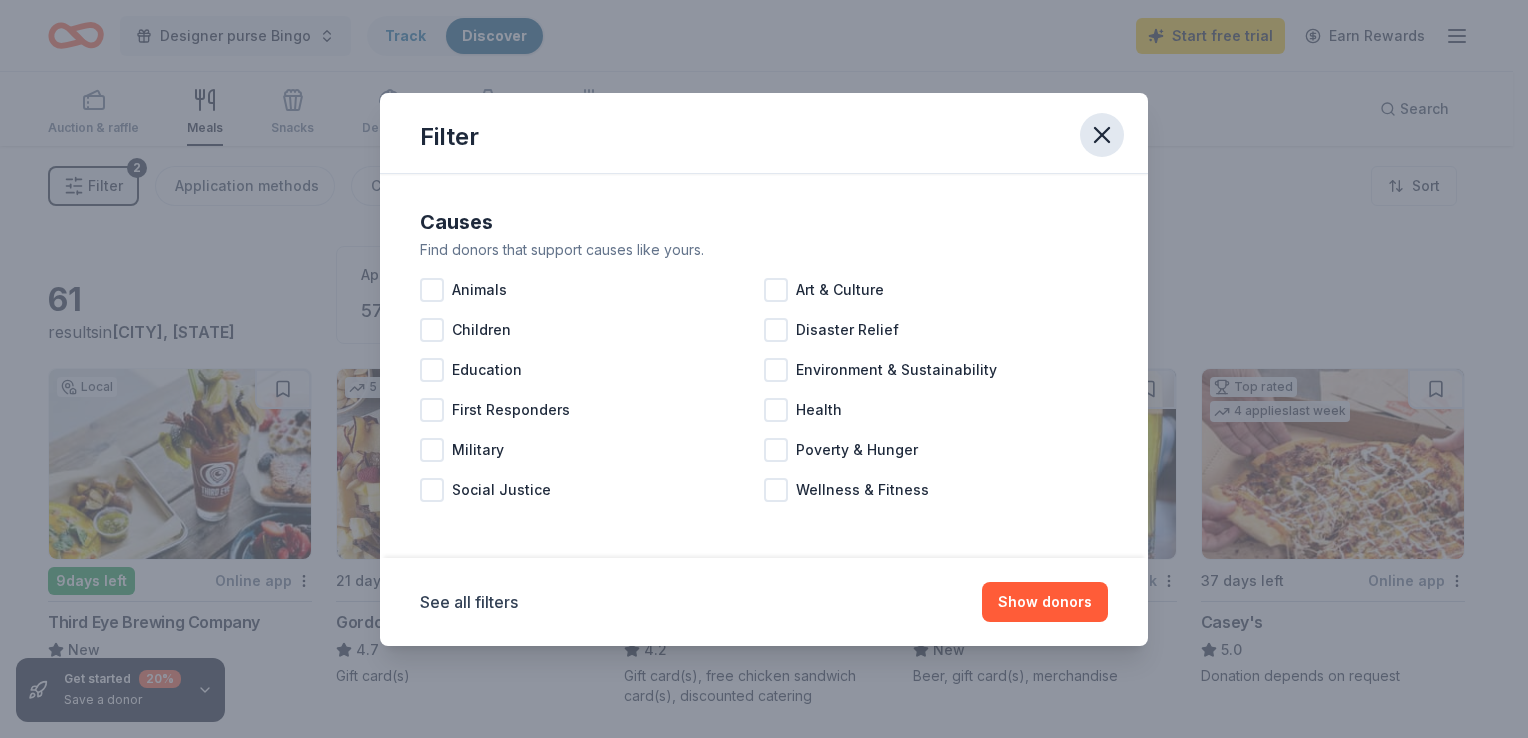 click 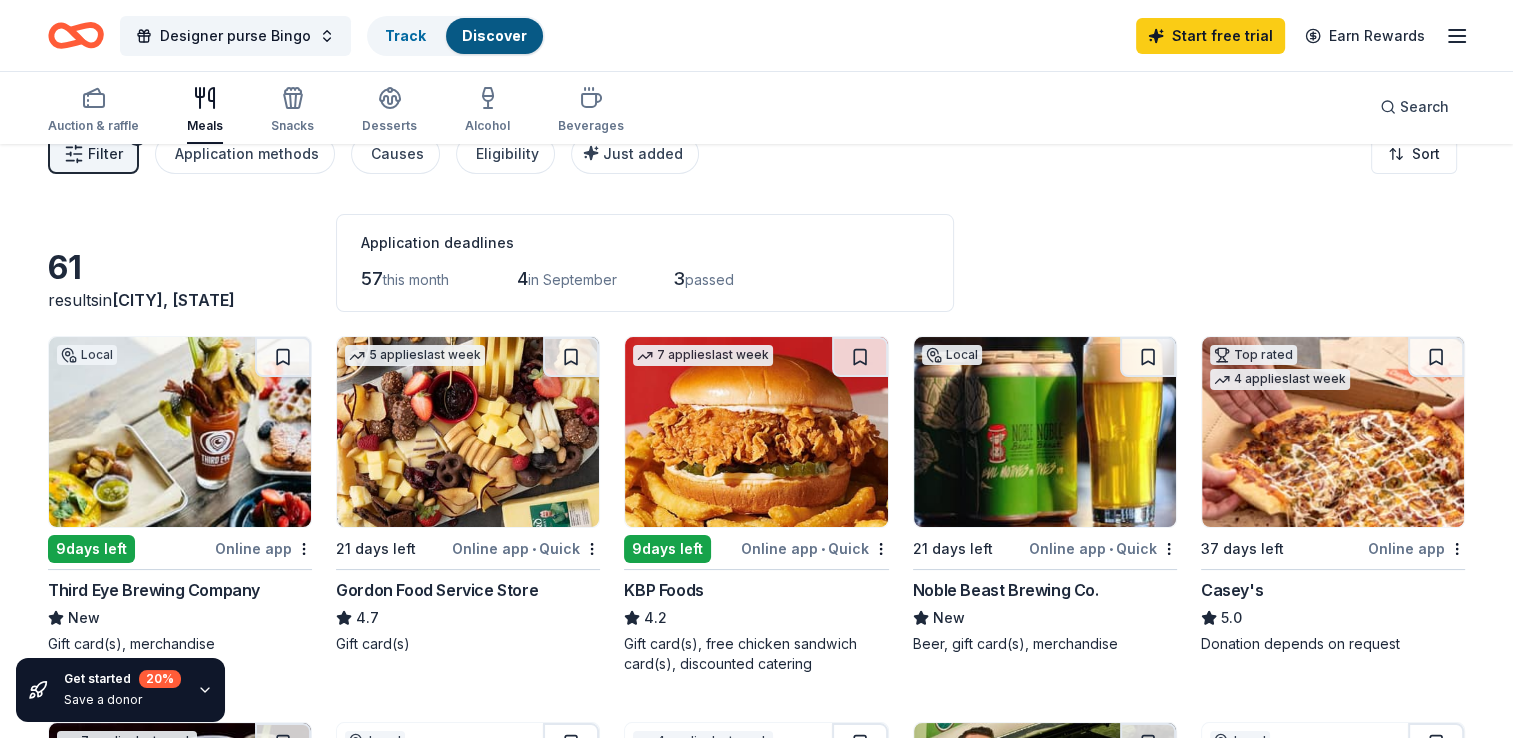 scroll, scrollTop: 0, scrollLeft: 0, axis: both 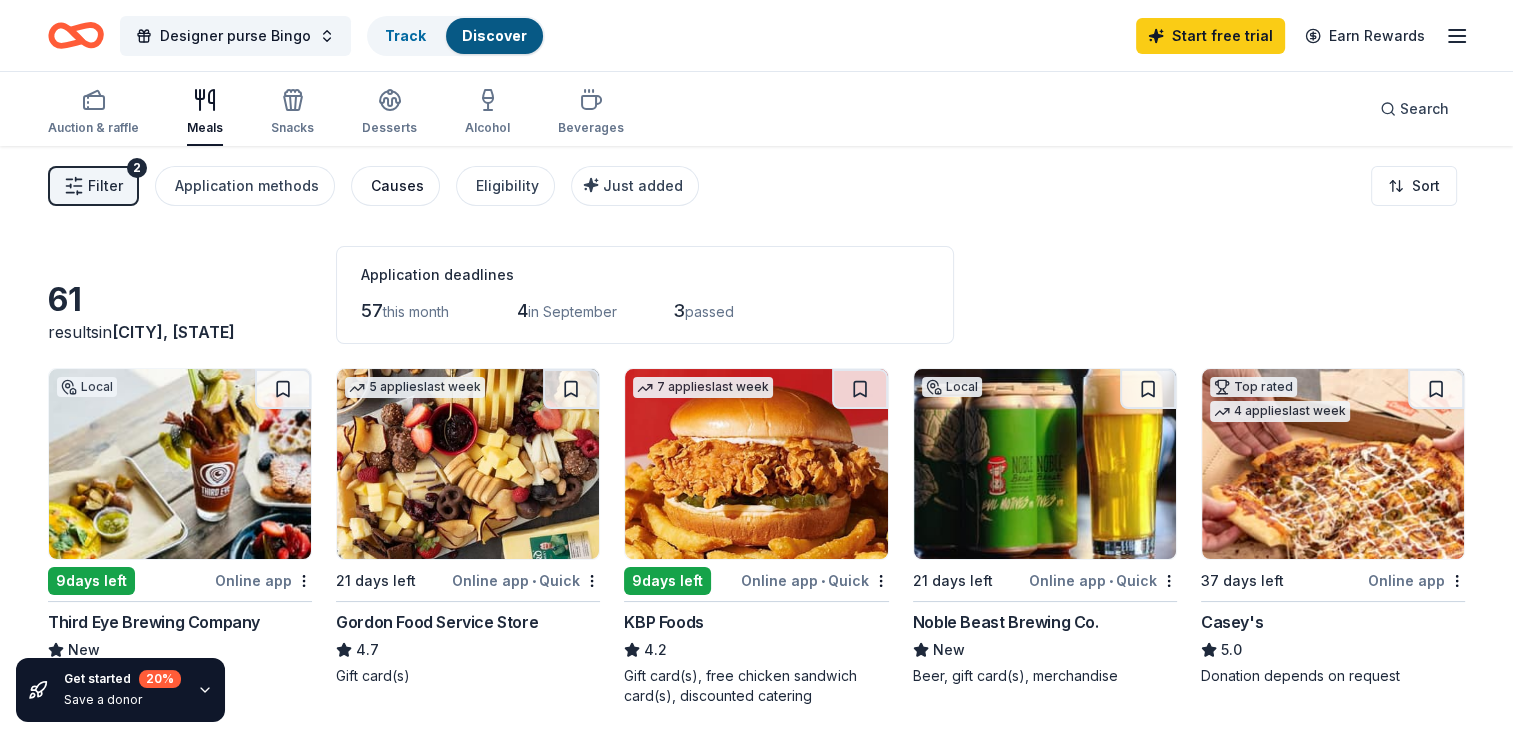 click on "Causes" at bounding box center [397, 186] 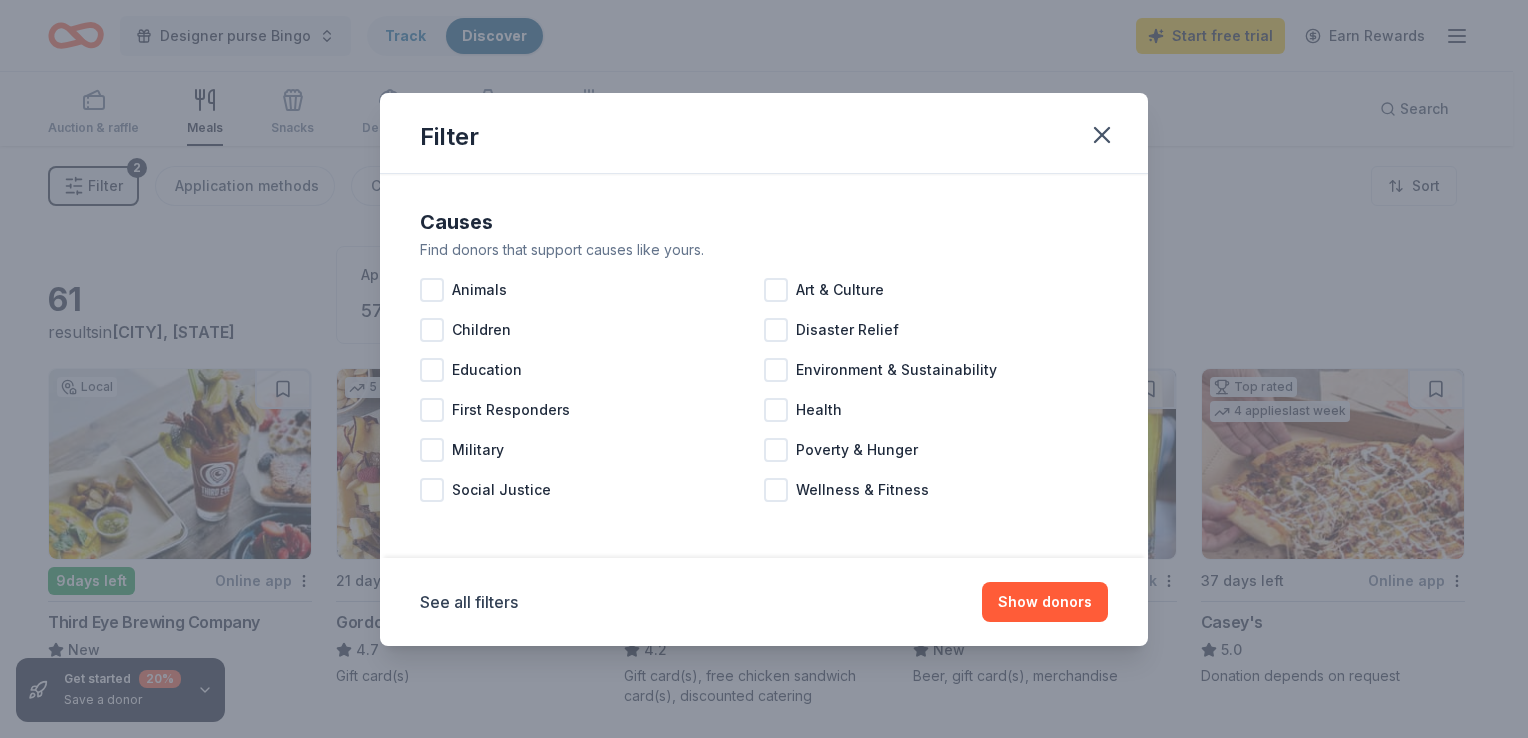 click on "Filter Causes Find donors that support causes like yours. Animals Art & Culture Children Disaster Relief Education Environment & Sustainability First Responders Health Military Poverty & Hunger Social Justice Wellness & Fitness See all filters Show    donors" at bounding box center (764, 369) 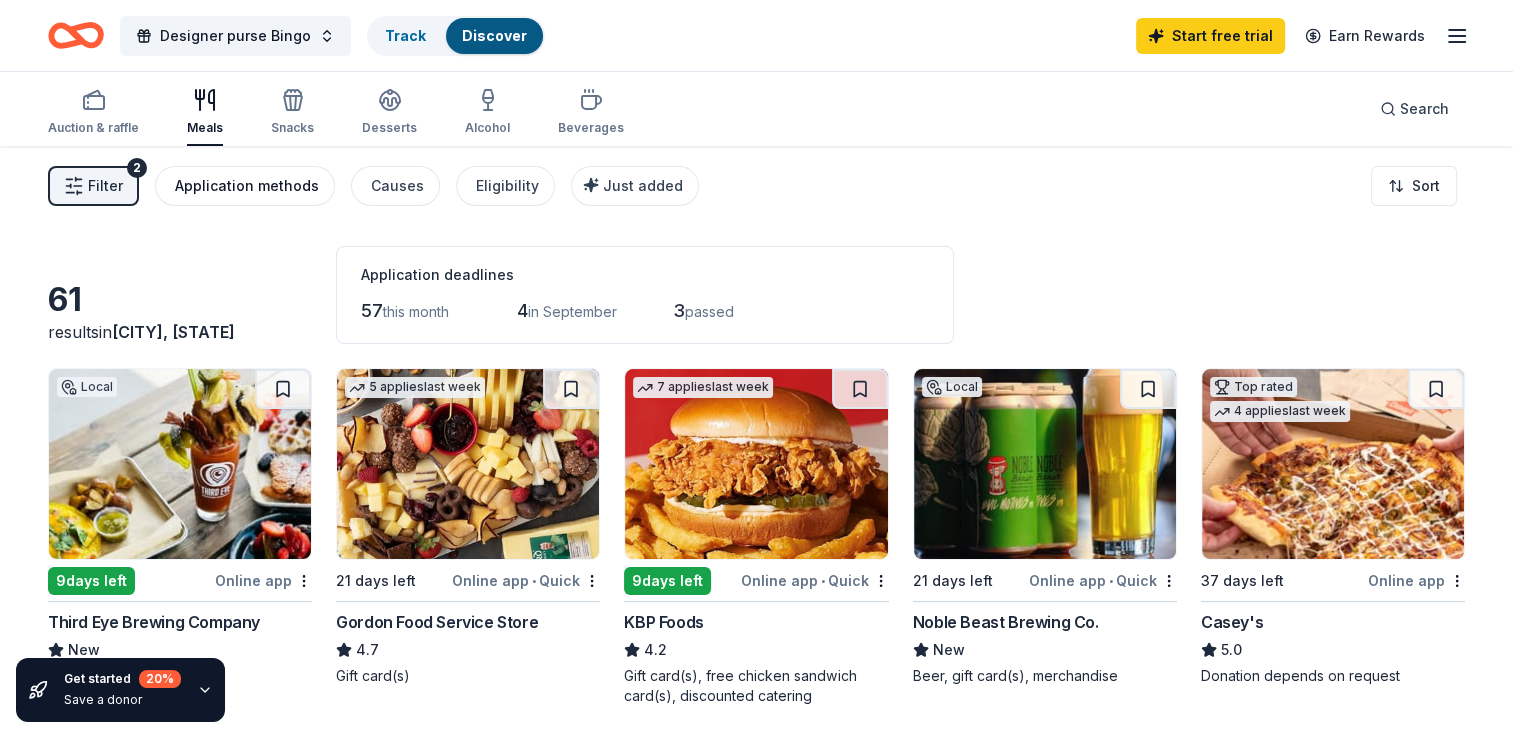click on "Application methods" at bounding box center [247, 186] 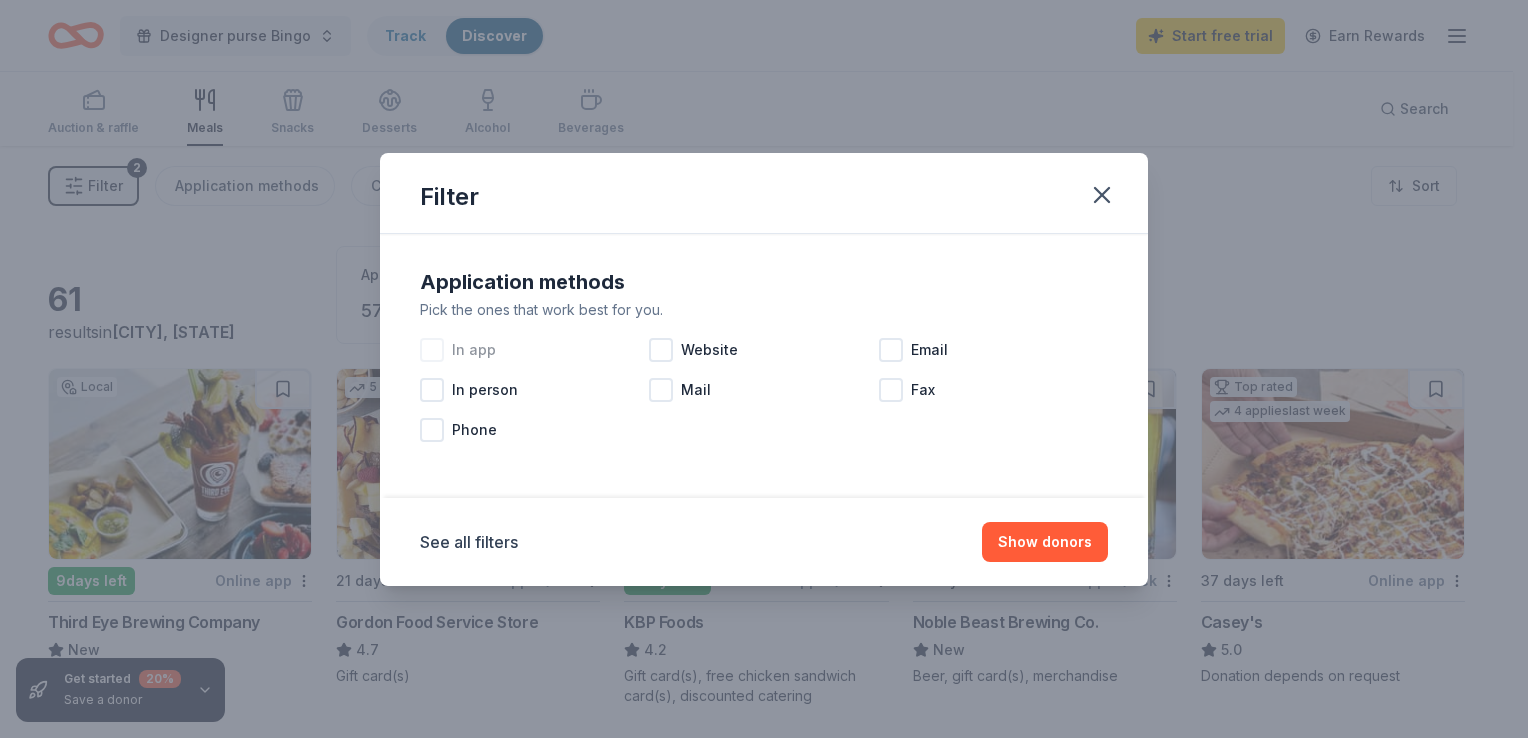 click at bounding box center (432, 350) 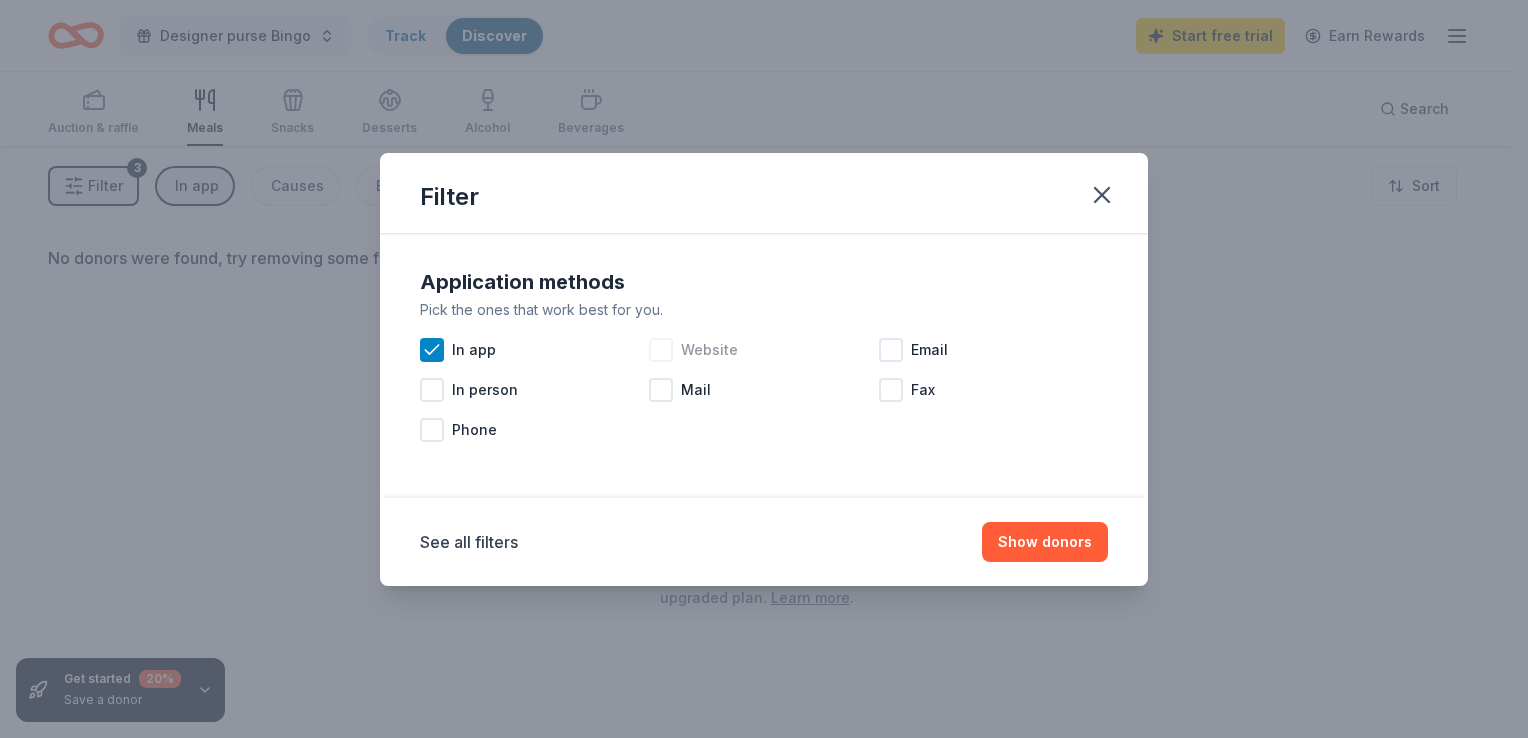 click on "Website" at bounding box center [763, 350] 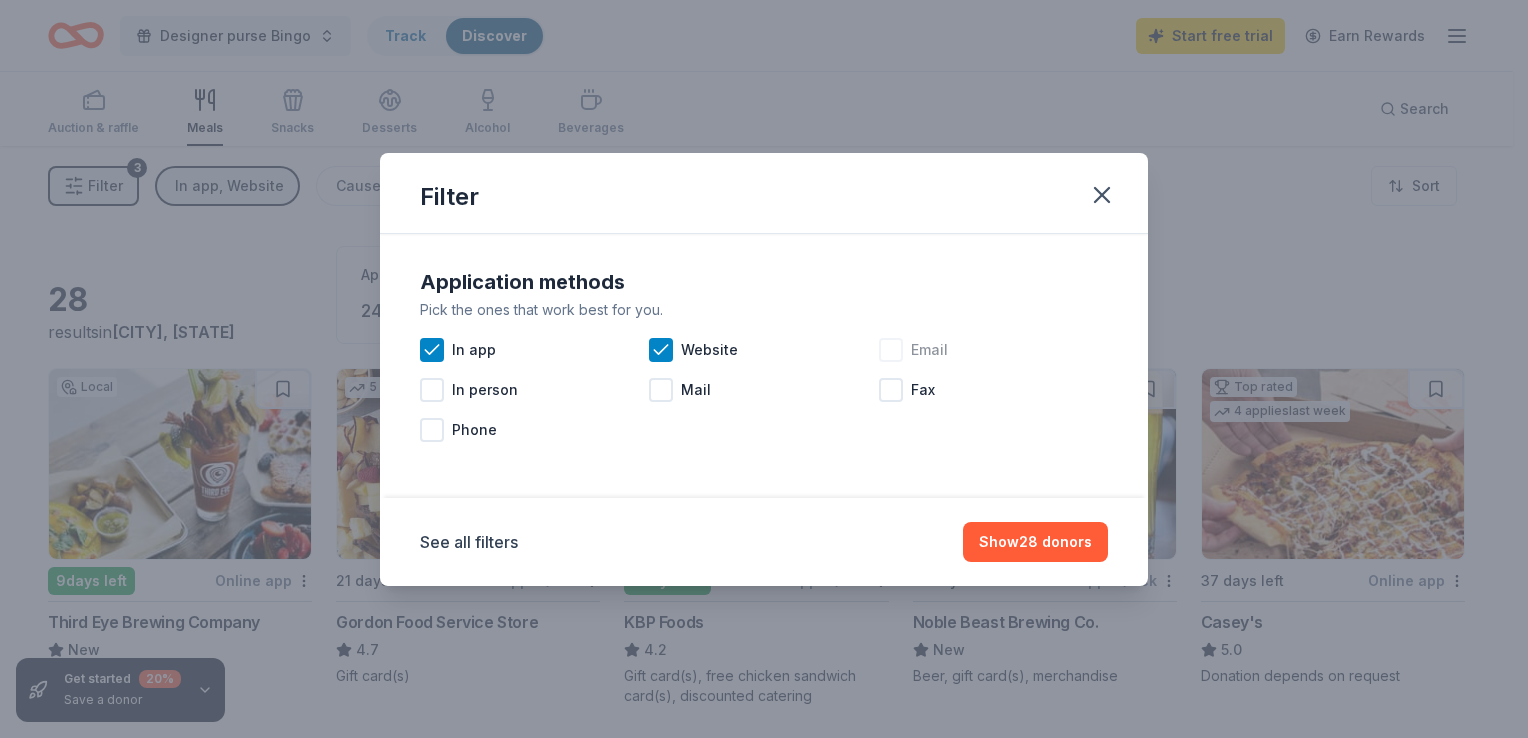 click at bounding box center (891, 350) 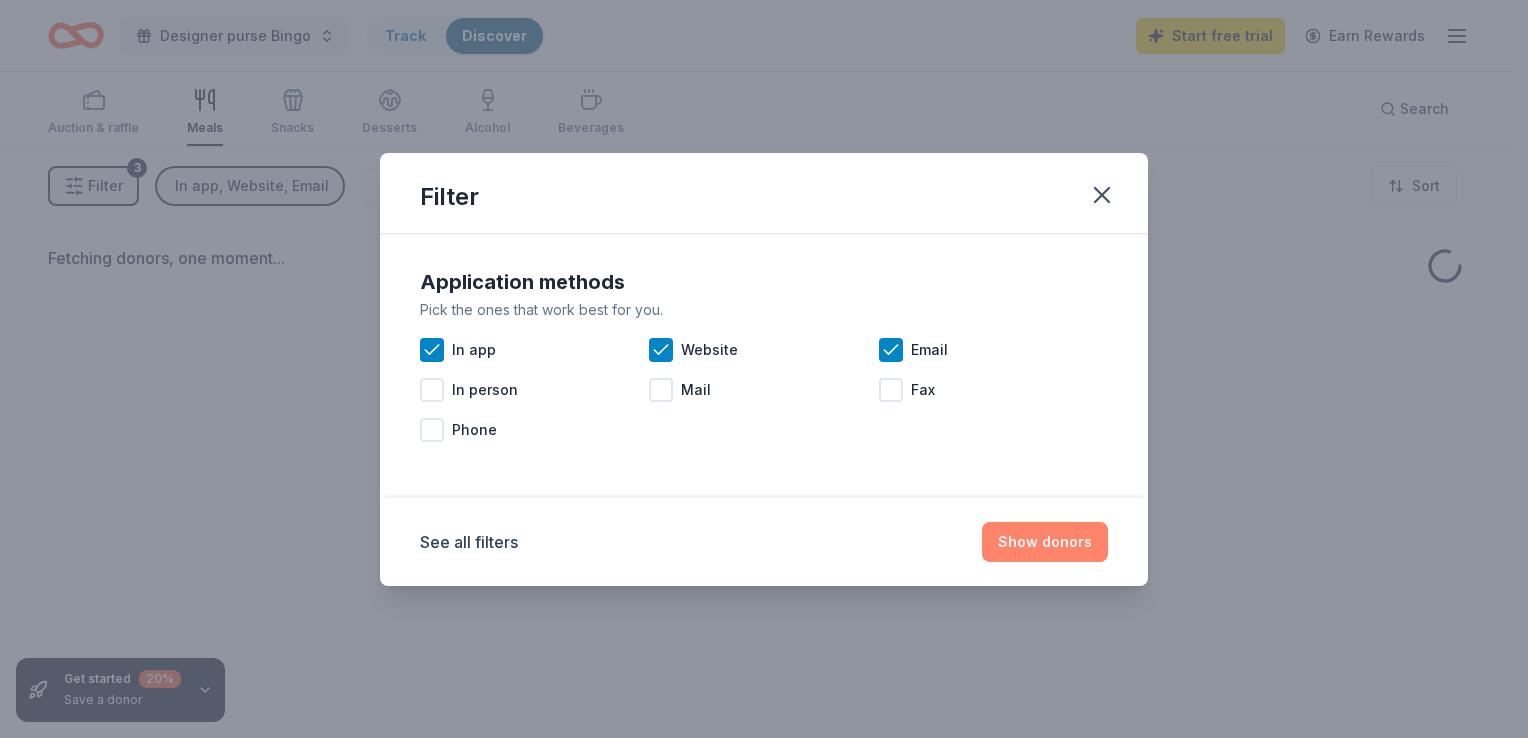 click on "Show    donors" at bounding box center [1045, 542] 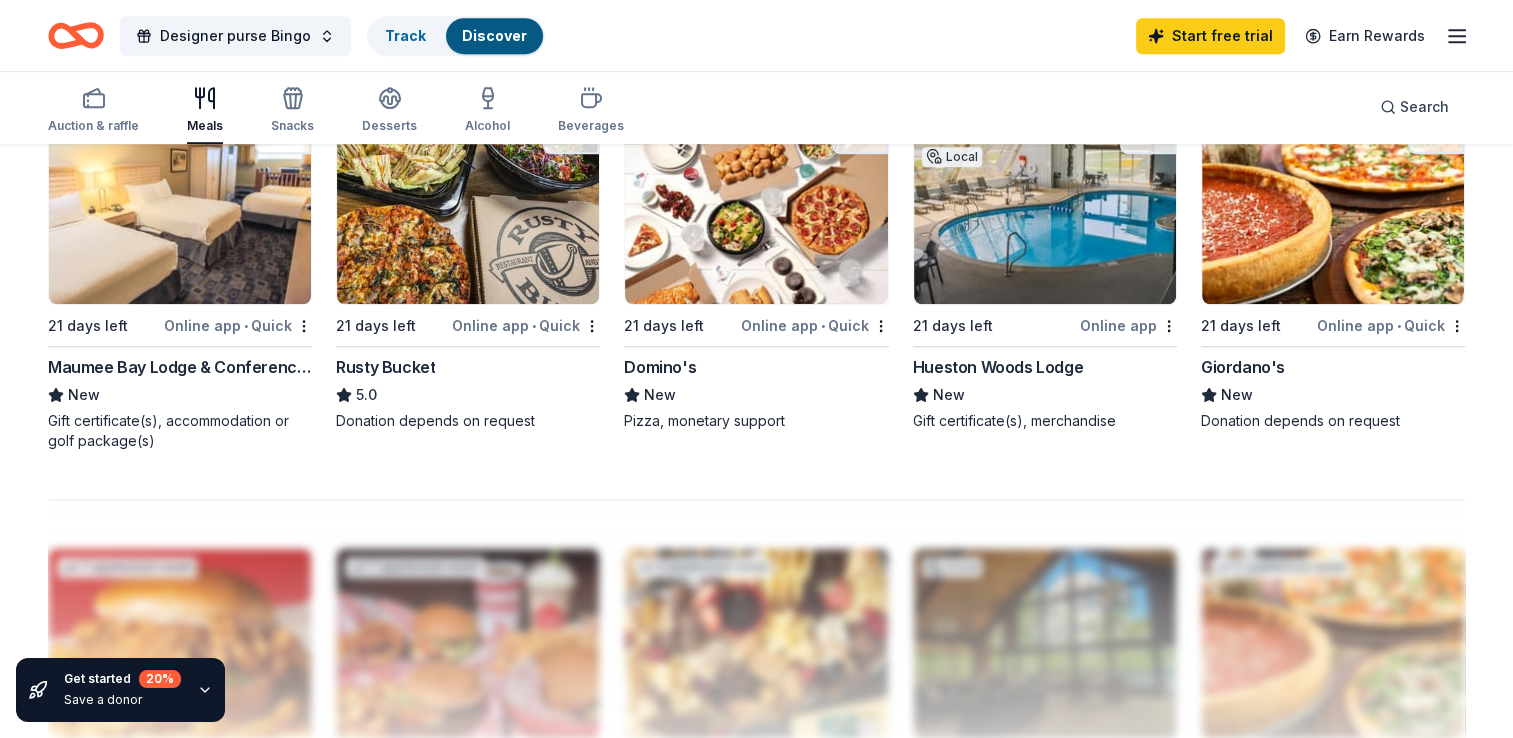 scroll, scrollTop: 1500, scrollLeft: 0, axis: vertical 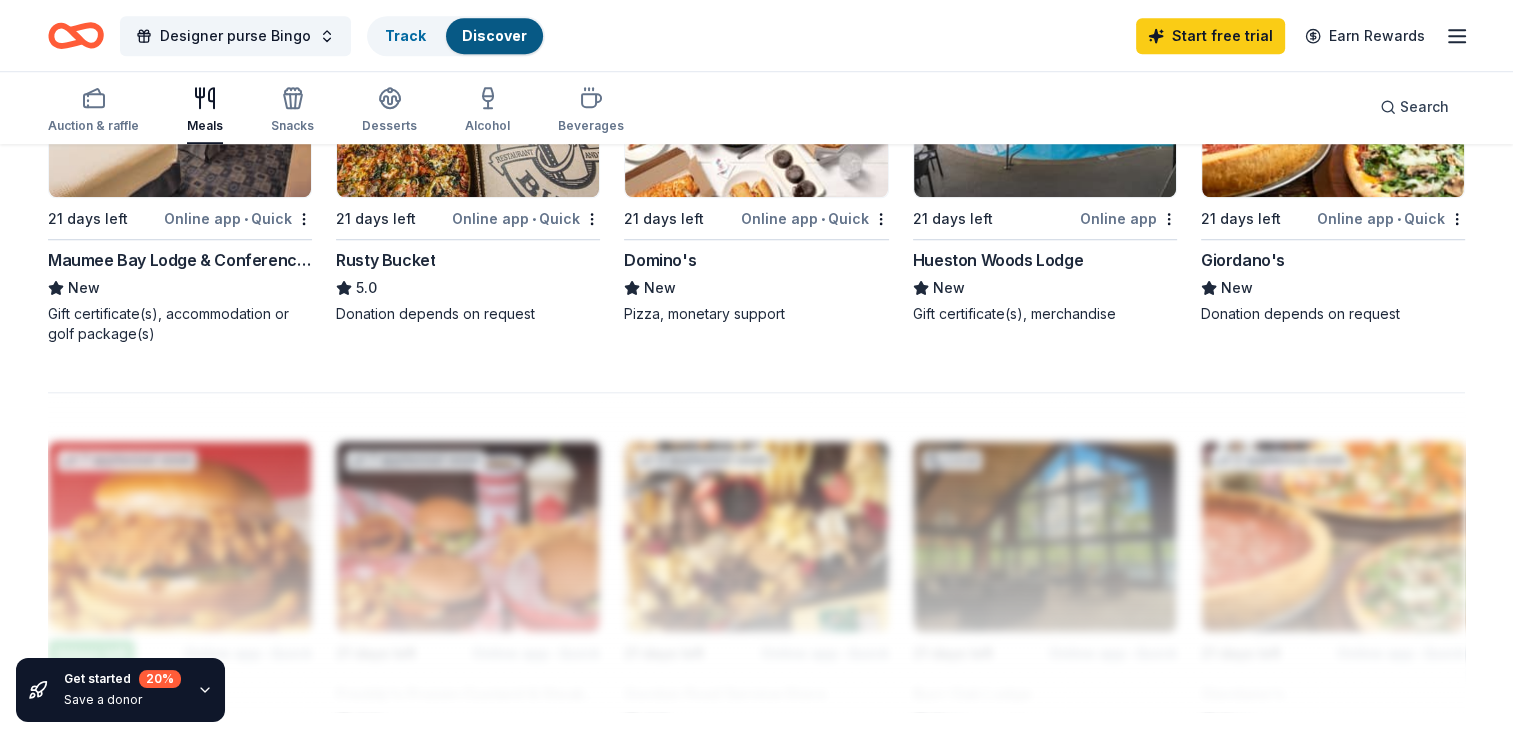 click on "Hueston Woods Lodge" at bounding box center (998, 260) 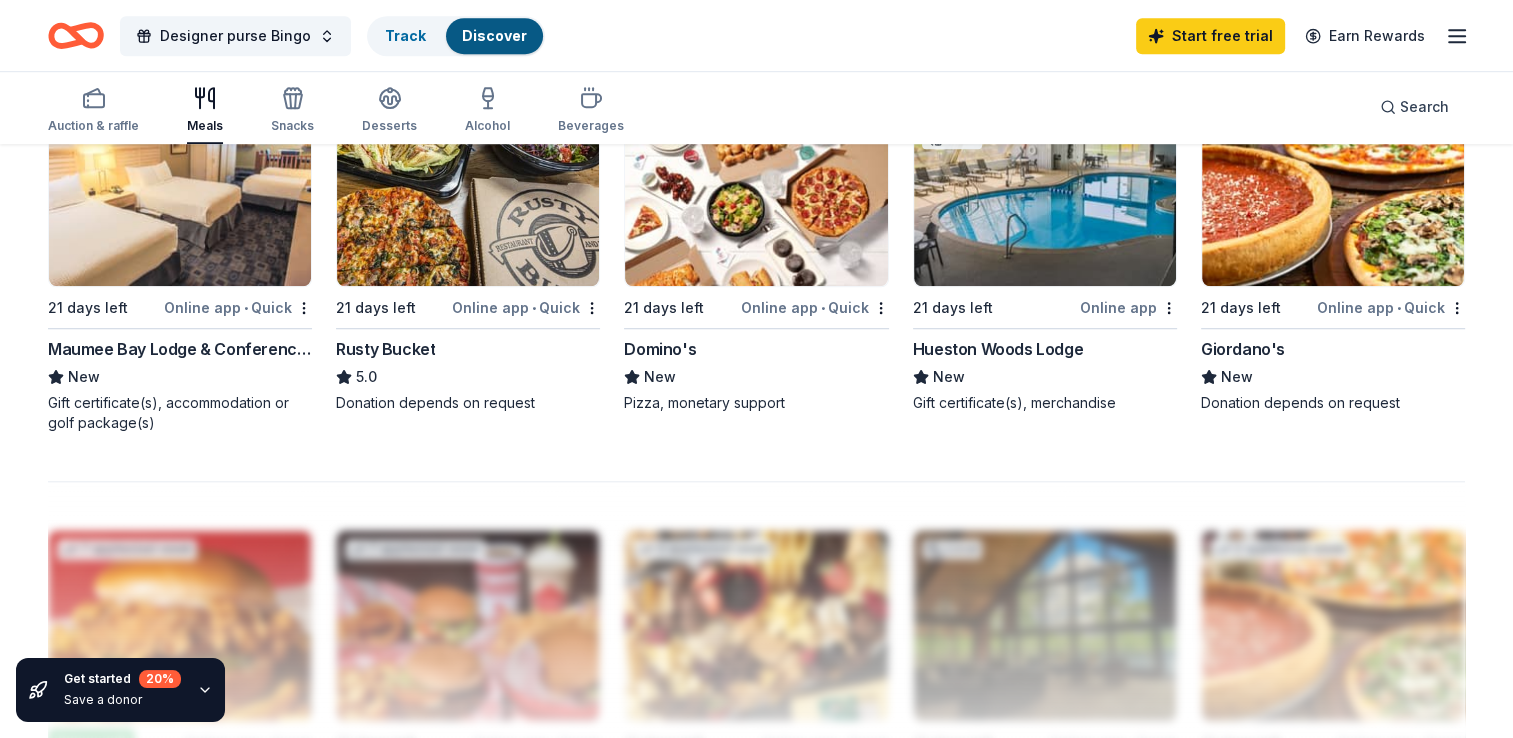 scroll, scrollTop: 1400, scrollLeft: 0, axis: vertical 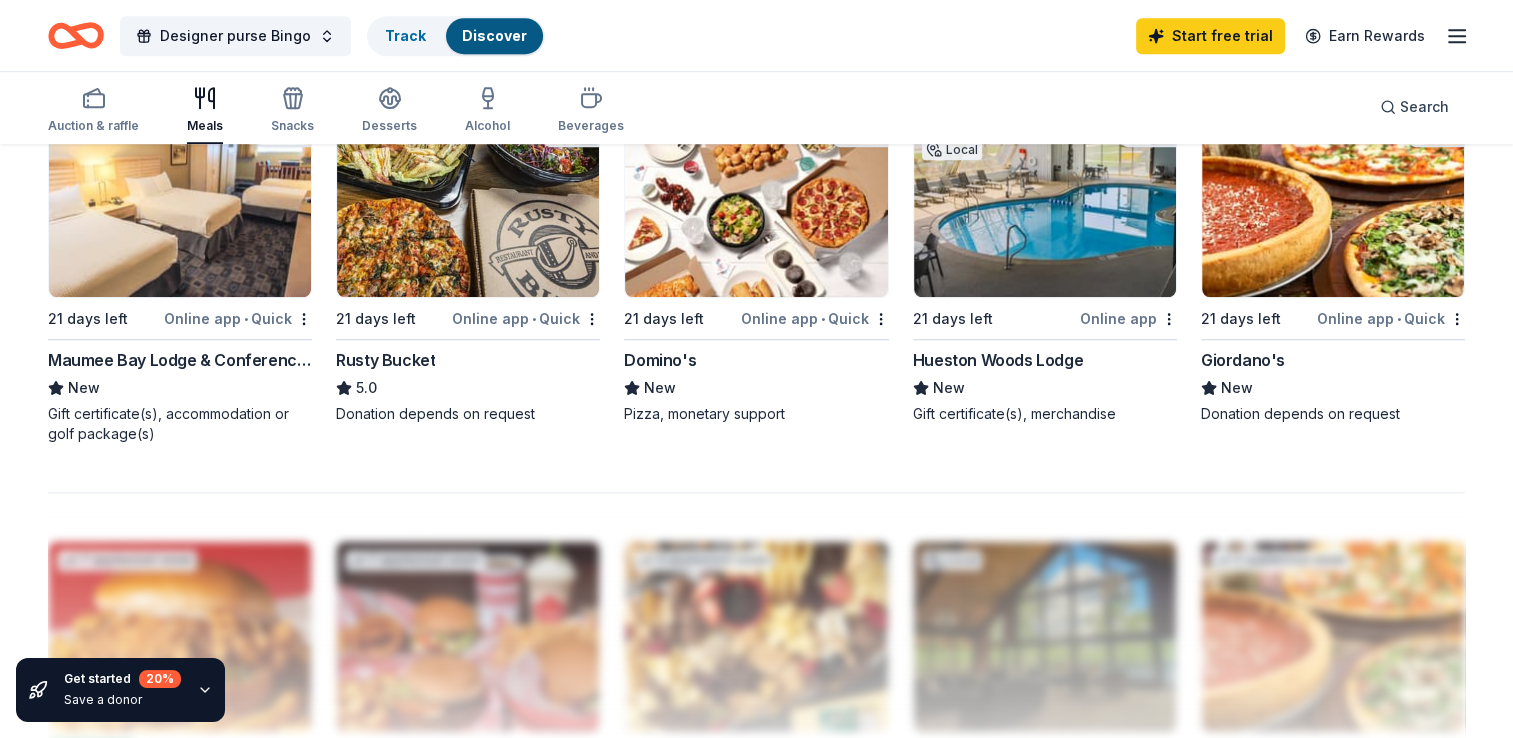 click on "Rusty Bucket" at bounding box center [385, 360] 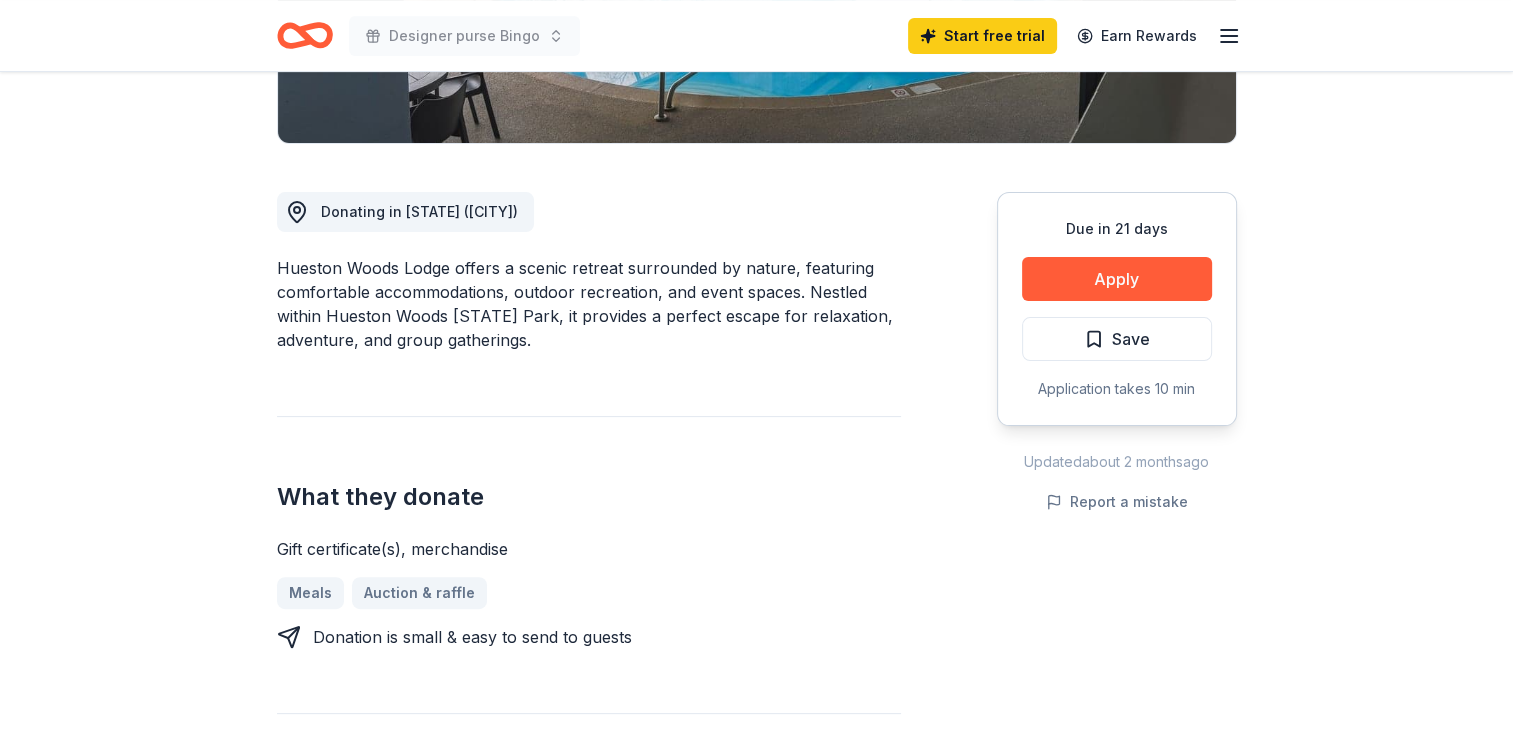 scroll, scrollTop: 500, scrollLeft: 0, axis: vertical 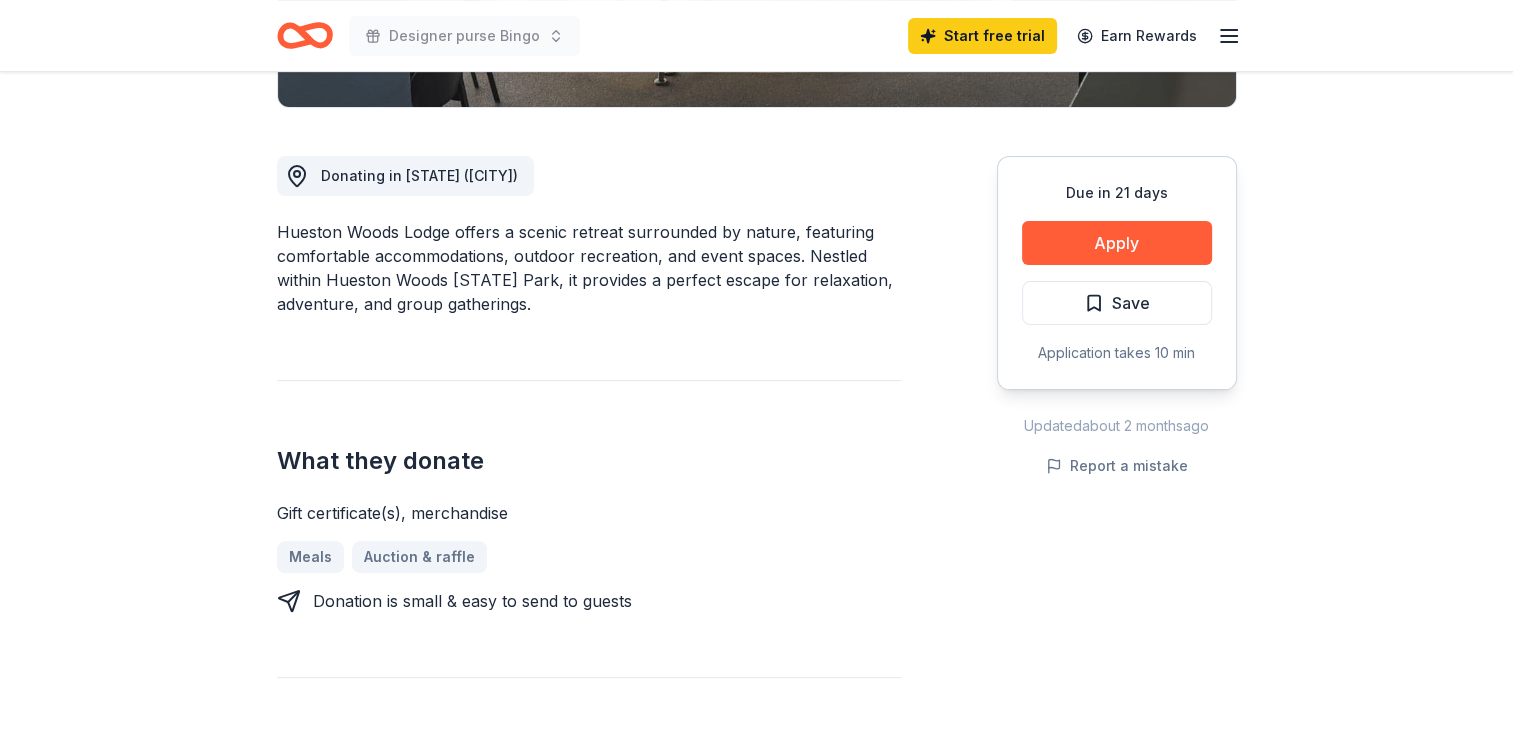 drag, startPoint x: 278, startPoint y: 232, endPoint x: 436, endPoint y: 231, distance: 158.00316 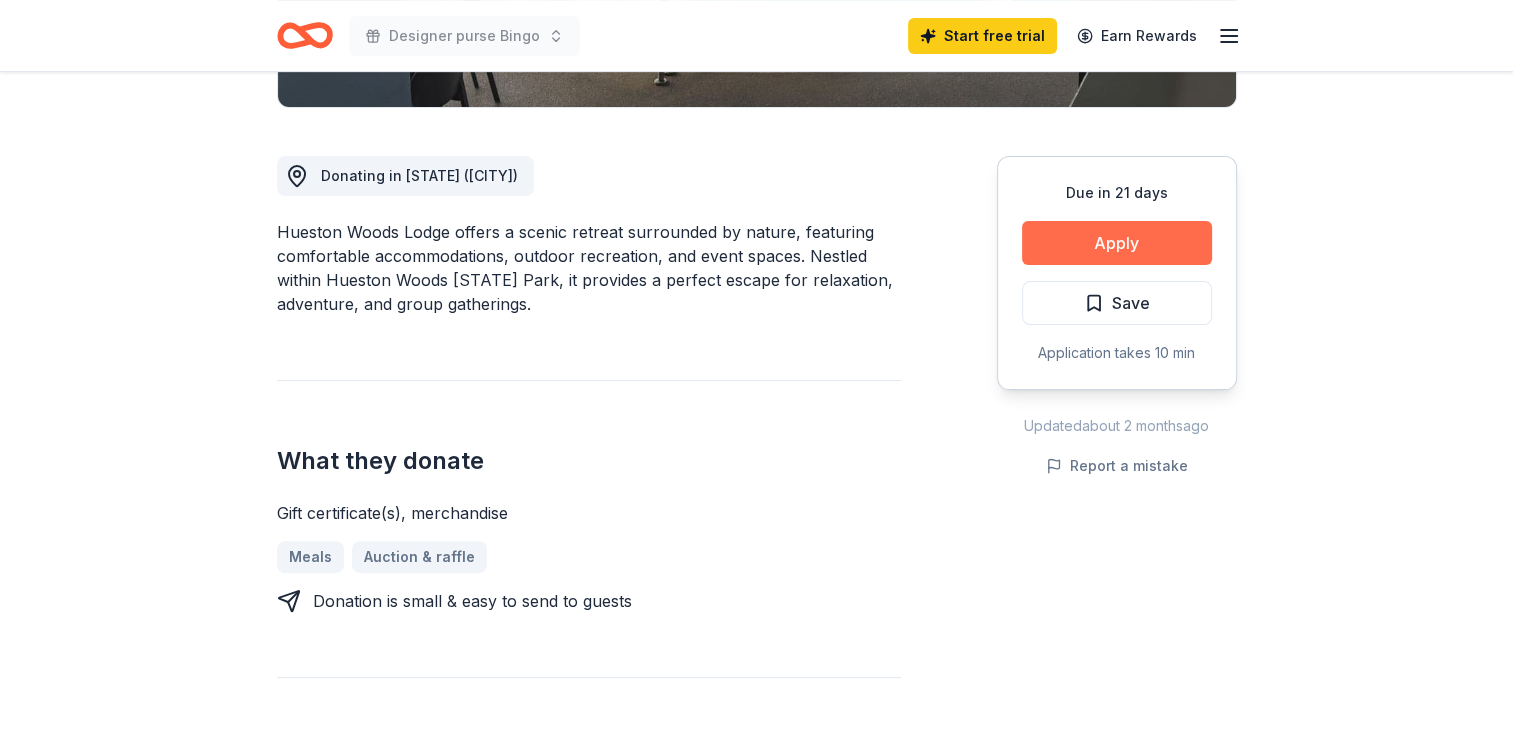 click on "Apply" at bounding box center [1117, 243] 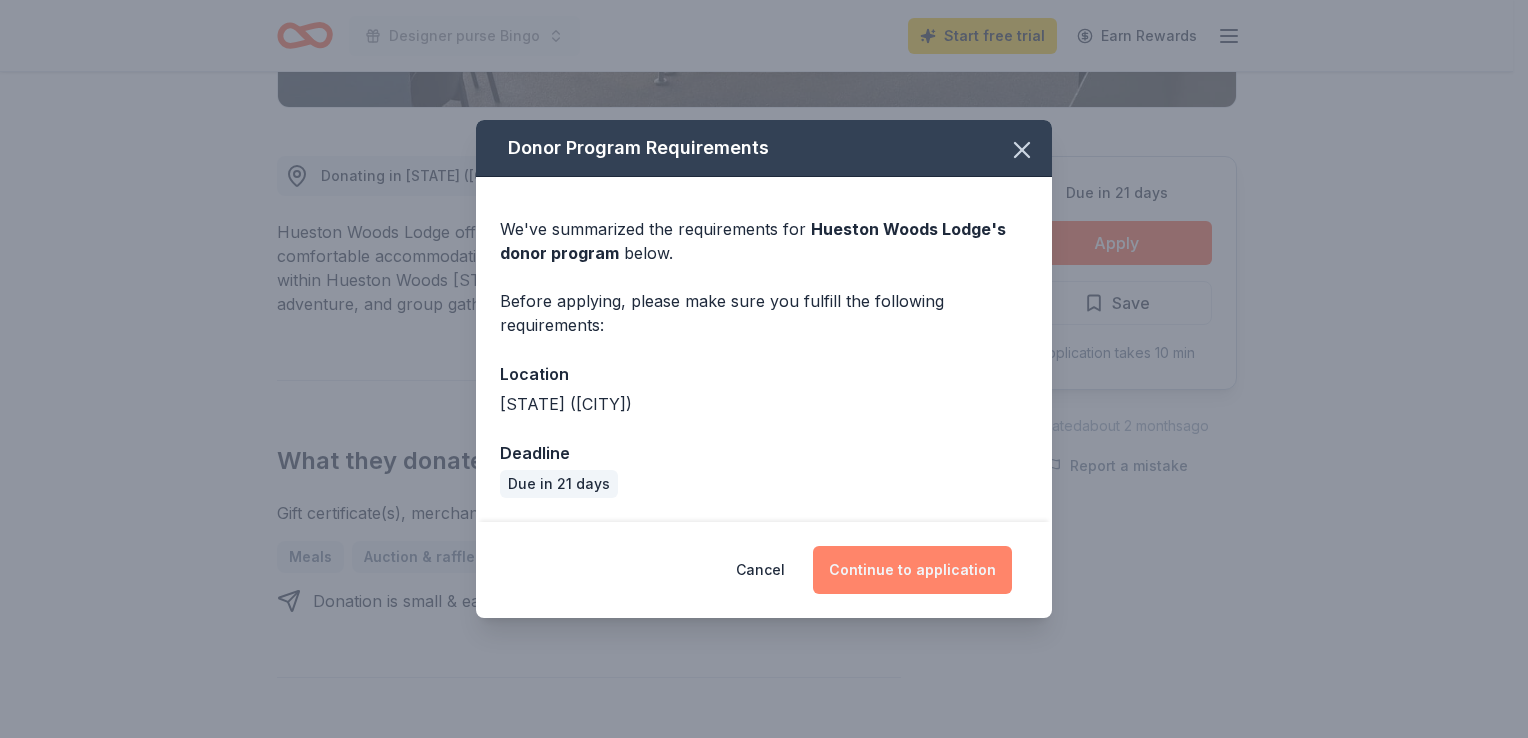 click on "Continue to application" at bounding box center [912, 570] 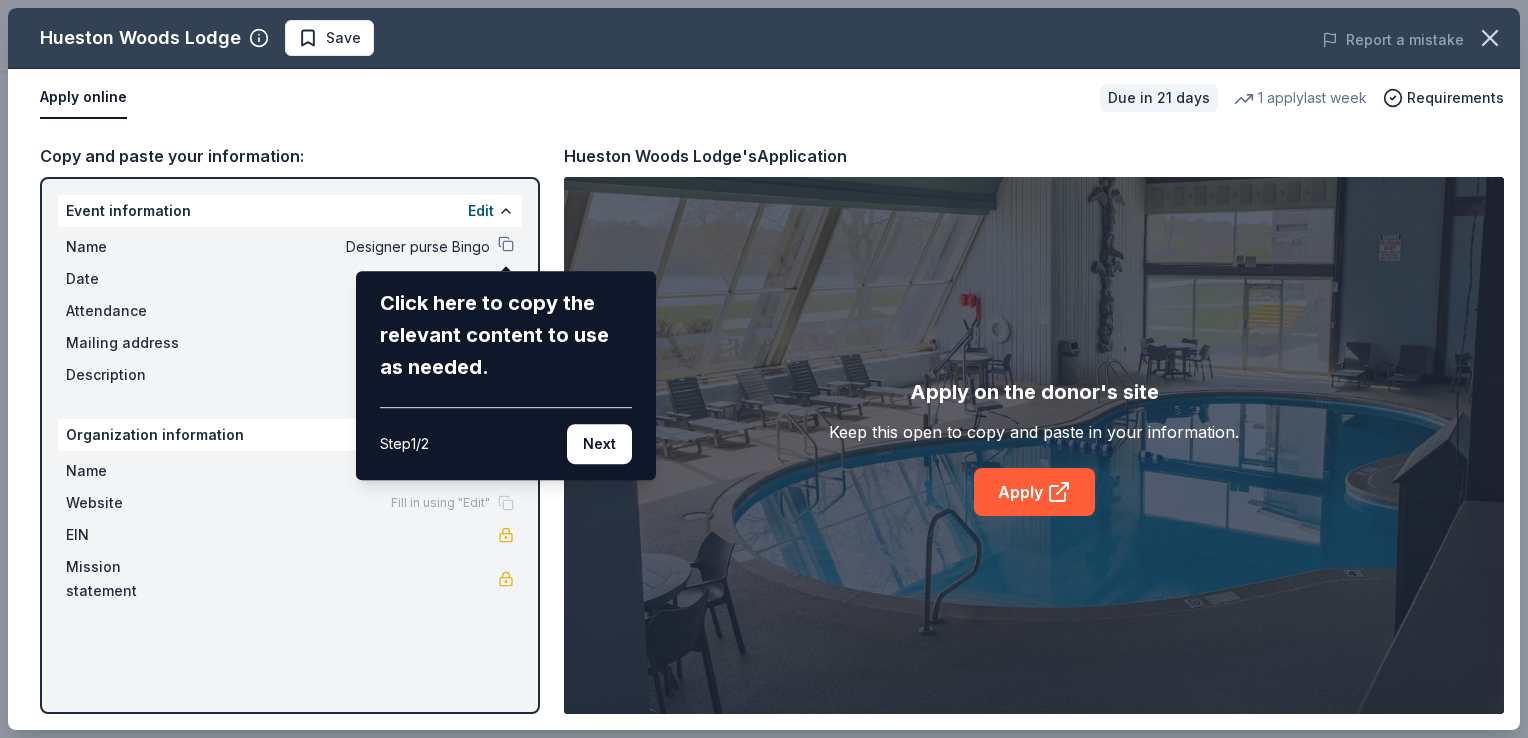 click on "Hueston Woods Lodge Save Report a mistake Apply online Due in 21 days 1   apply  last week Requirements Copy and paste your information: Event information Edit Name Designer purse Bingo Click here to copy the relevant content to use as needed. Step  1 / 2 Next Date 09/27/25 Attendance 250 Mailing address Description Organization information Edit Name Fill in using "Edit" Website Fill in using "Edit" EIN Mission statement Hueston Woods Lodge's  Application Apply on the donor's site Keep this open to copy and paste in your information. Apply" at bounding box center (764, 369) 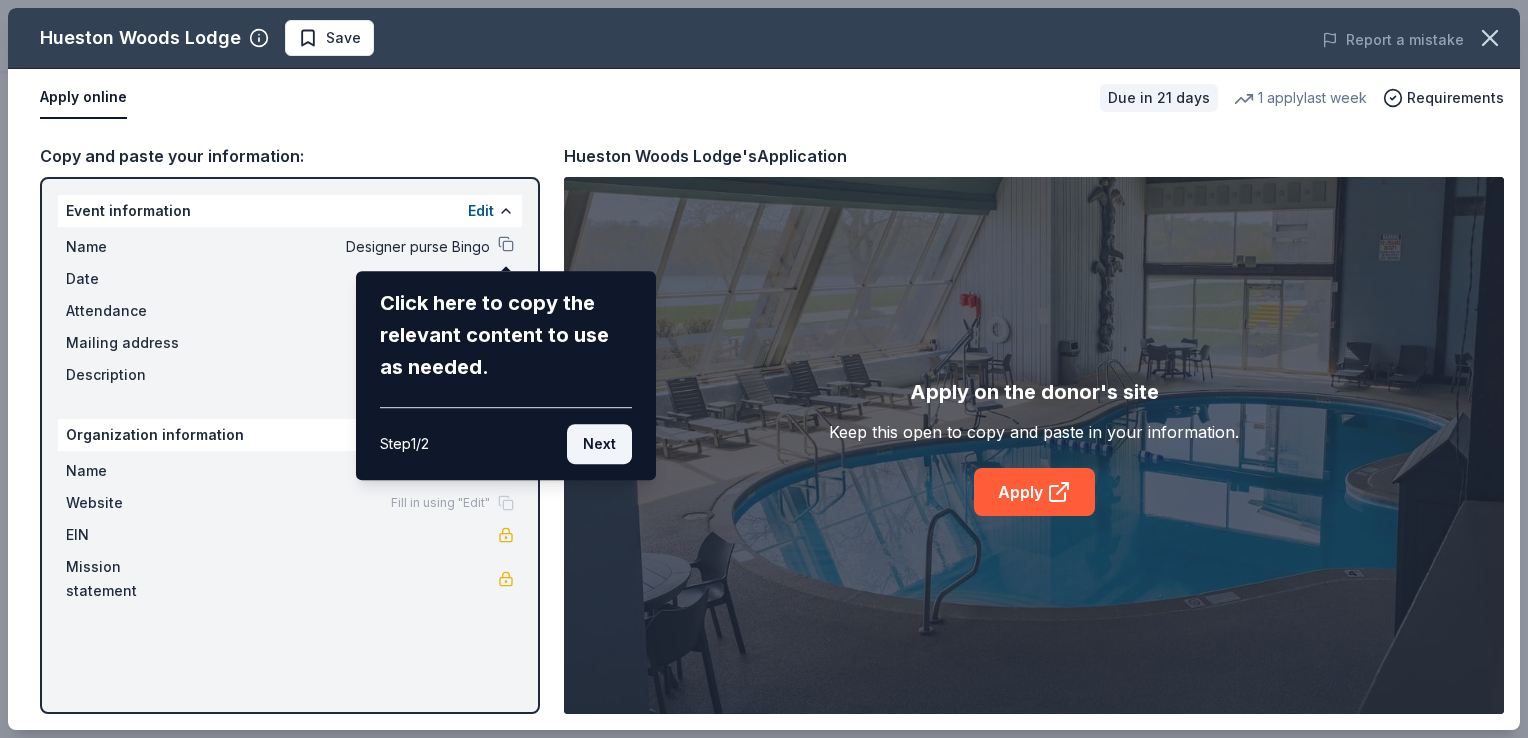 click on "Next" at bounding box center (599, 444) 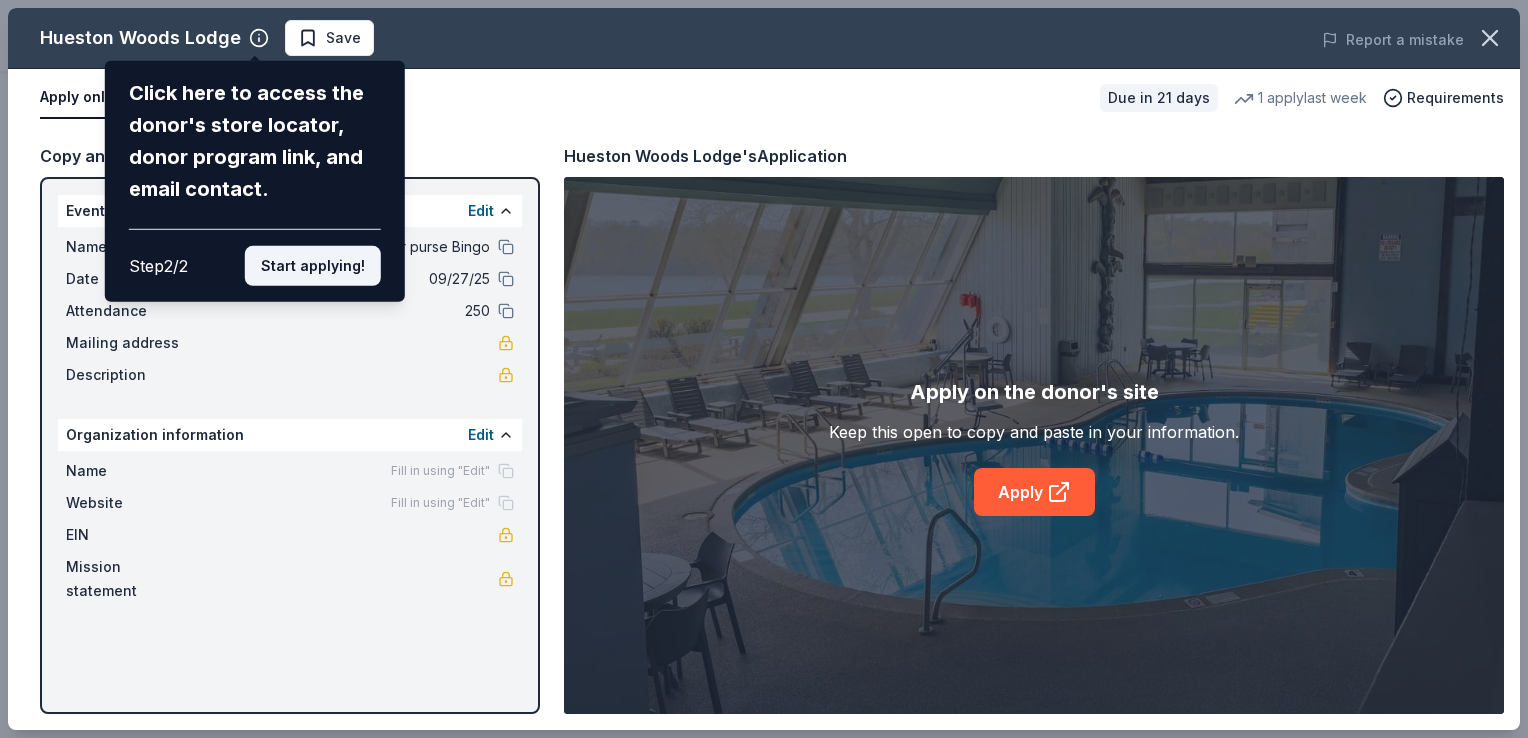 click on "Start applying!" at bounding box center [313, 266] 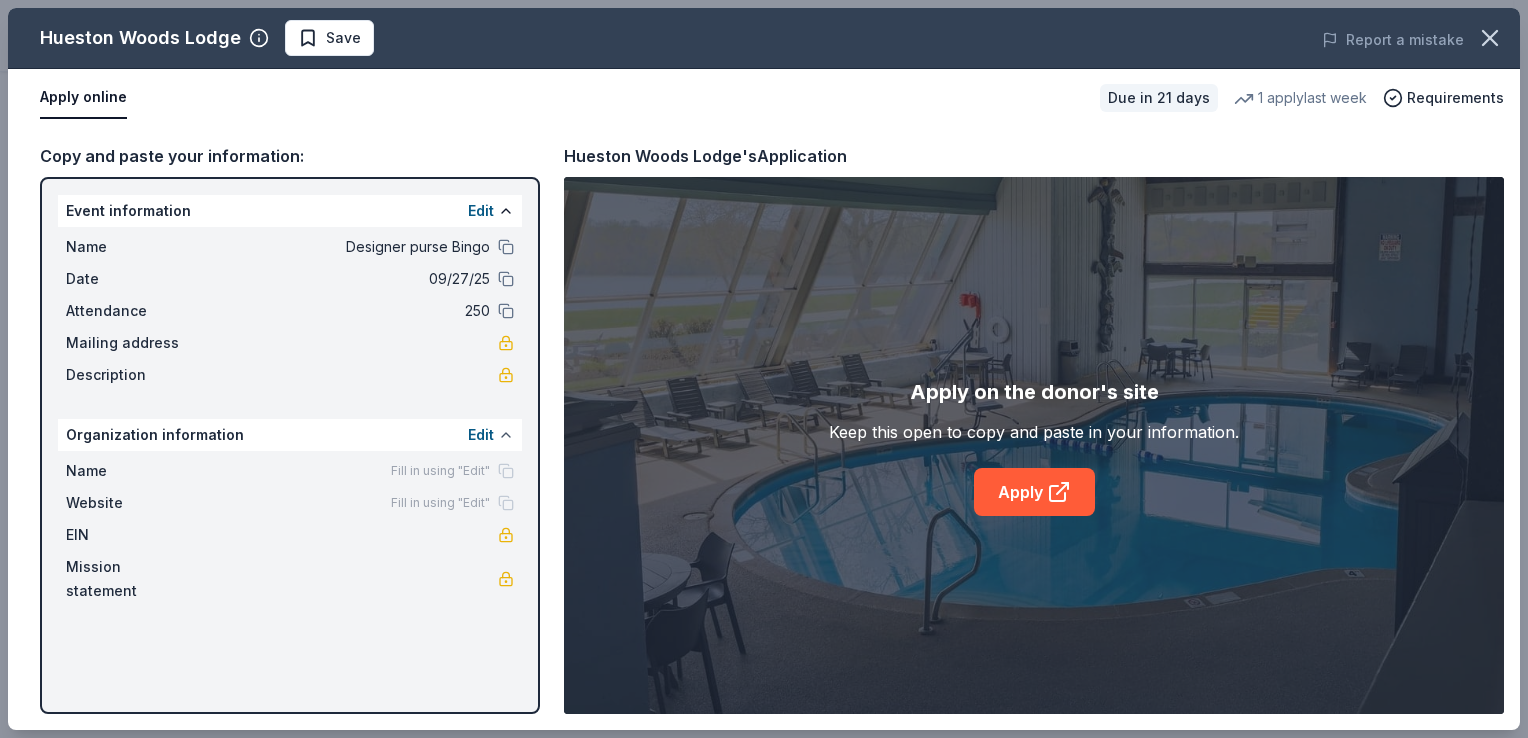 click at bounding box center (506, 435) 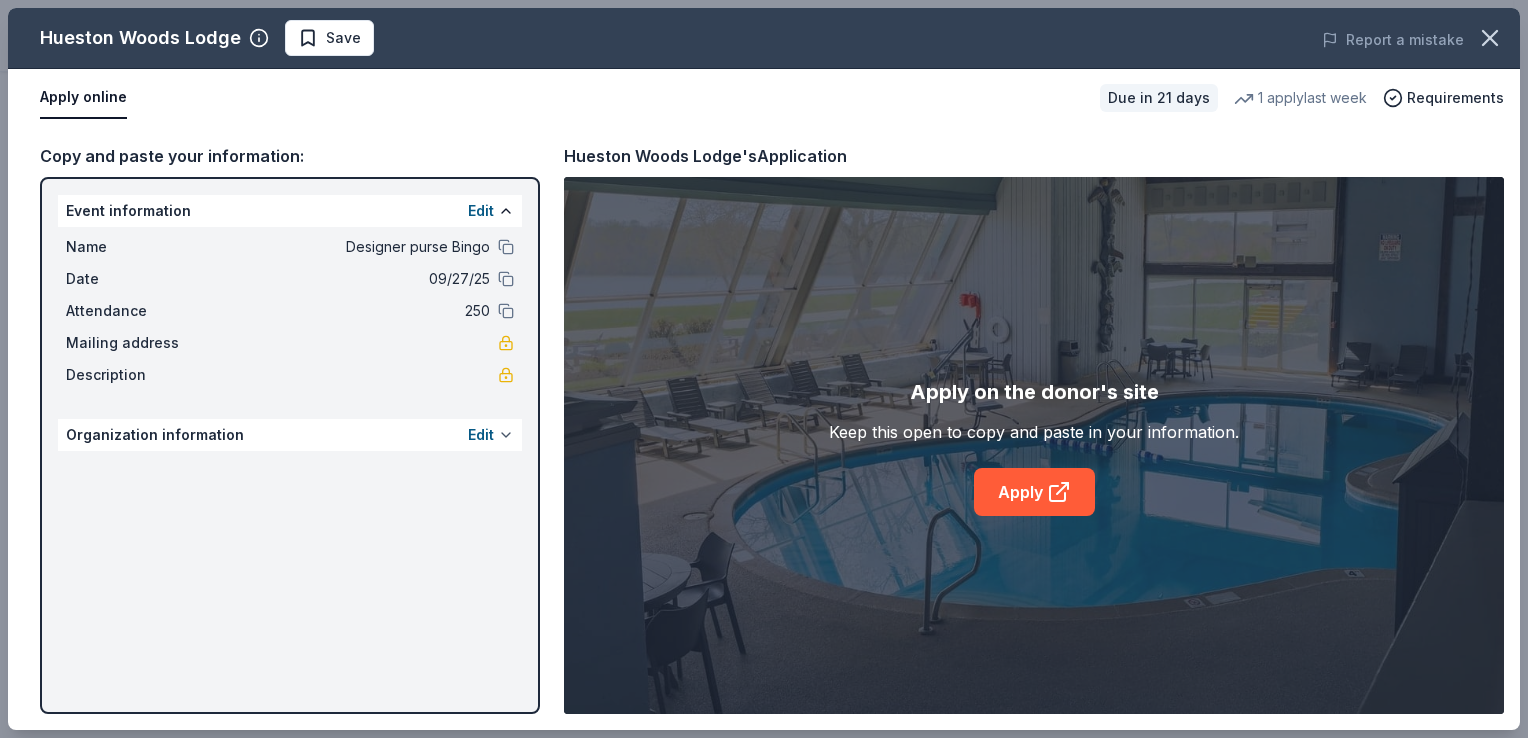 click at bounding box center [506, 435] 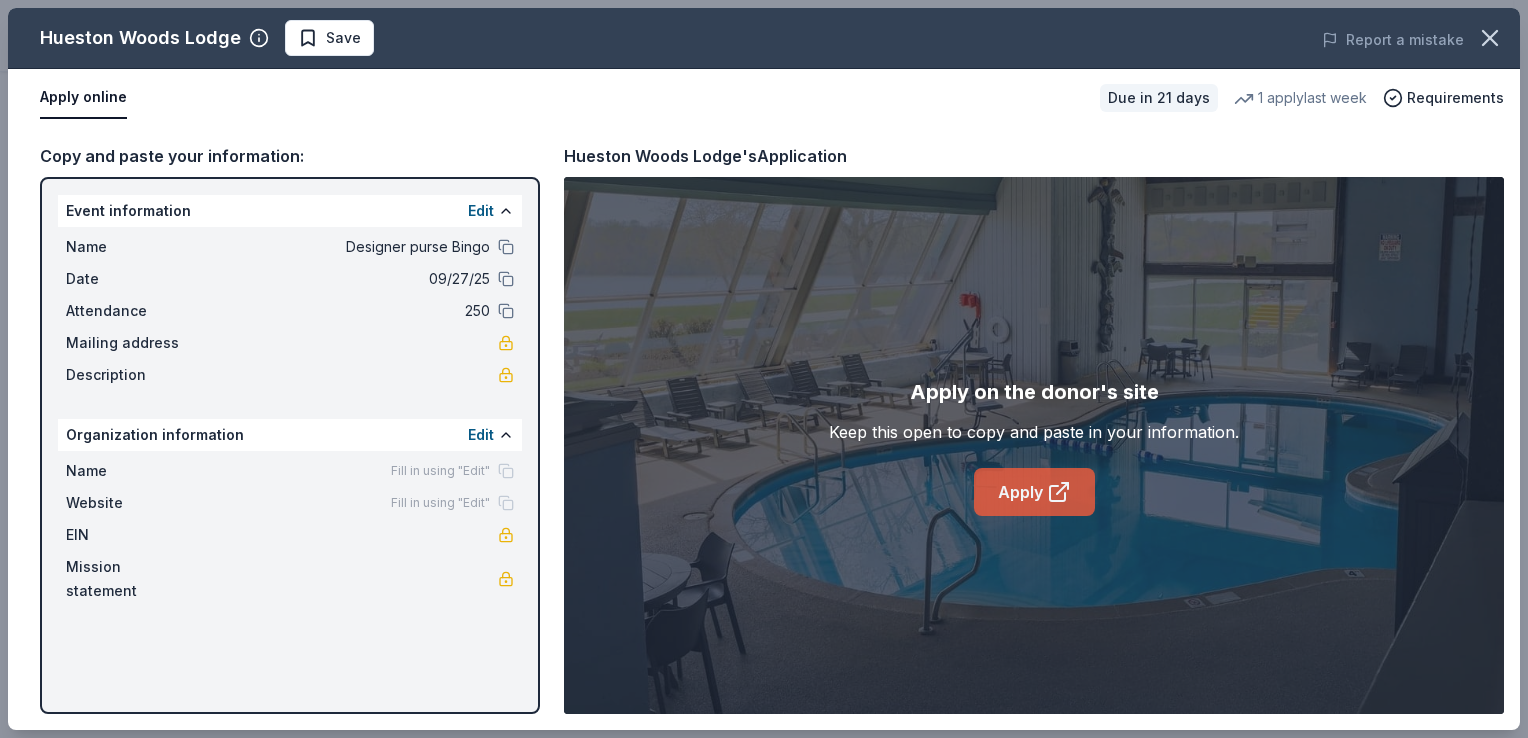 click on "Apply" at bounding box center [1034, 492] 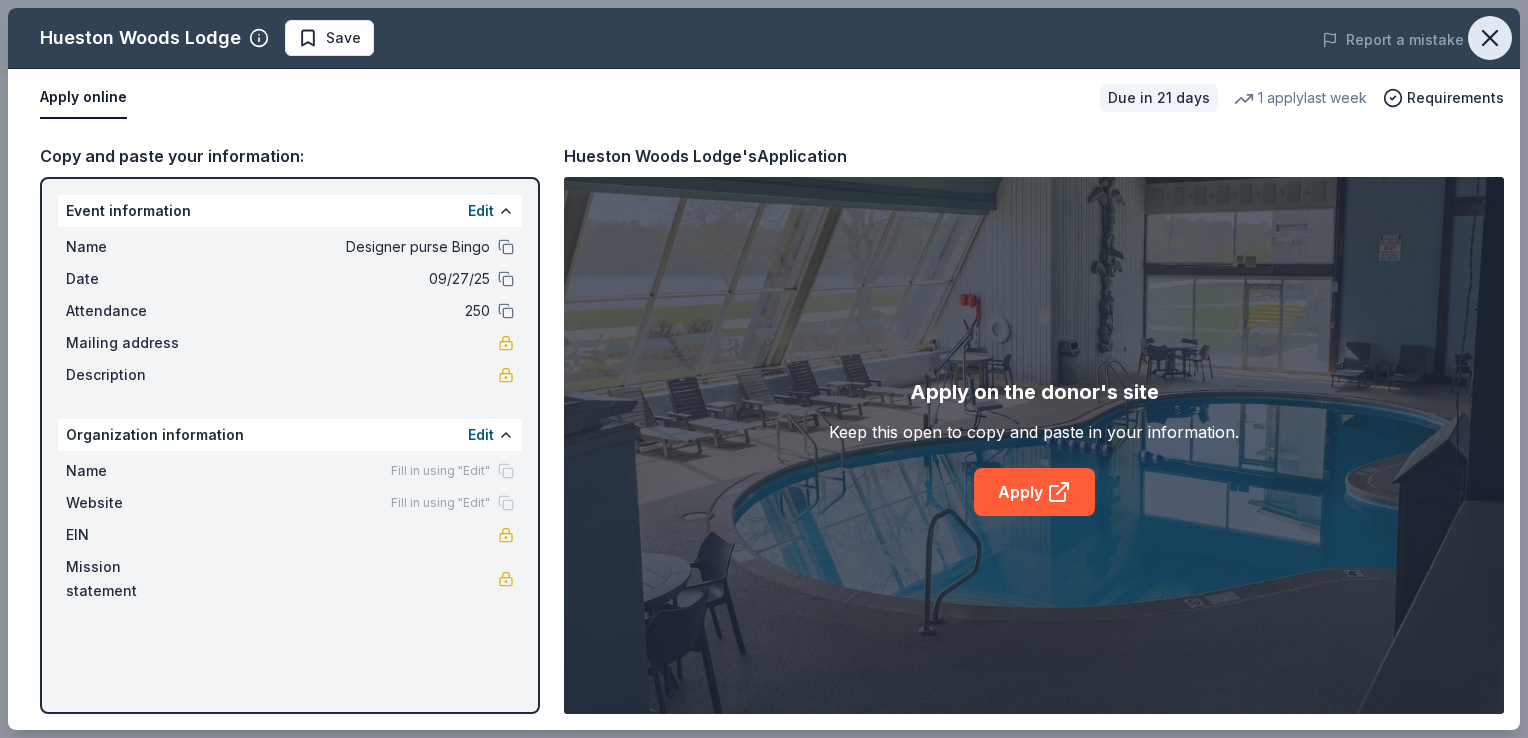 click 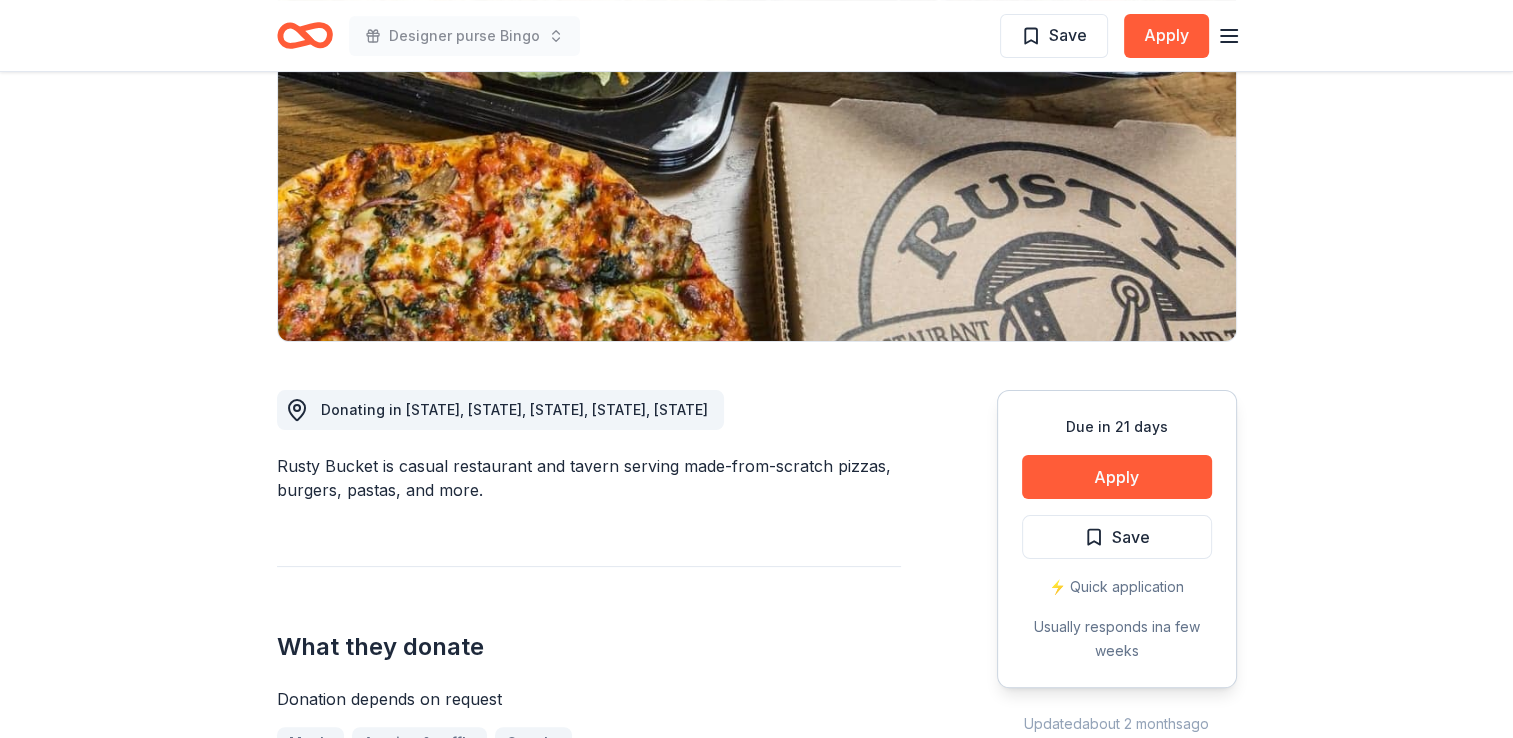 scroll, scrollTop: 0, scrollLeft: 0, axis: both 